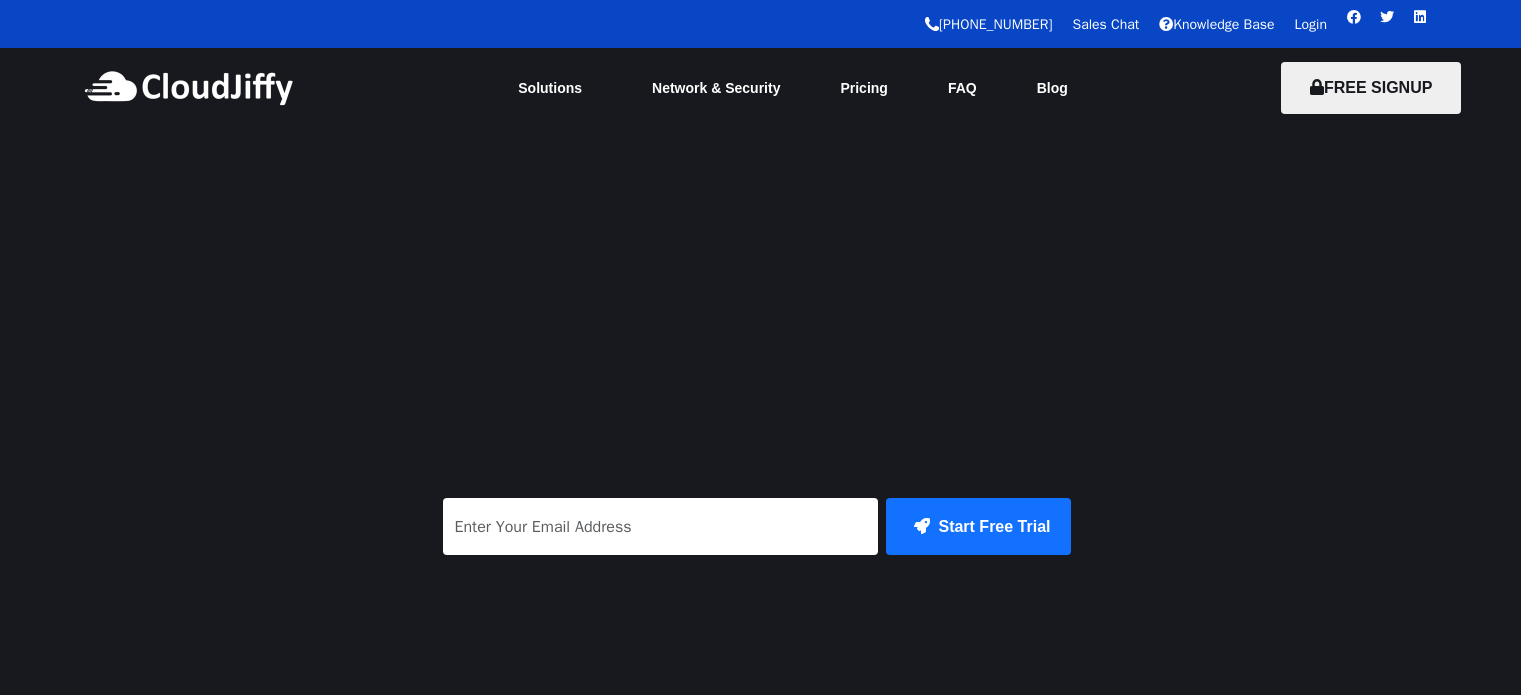 scroll, scrollTop: 0, scrollLeft: 0, axis: both 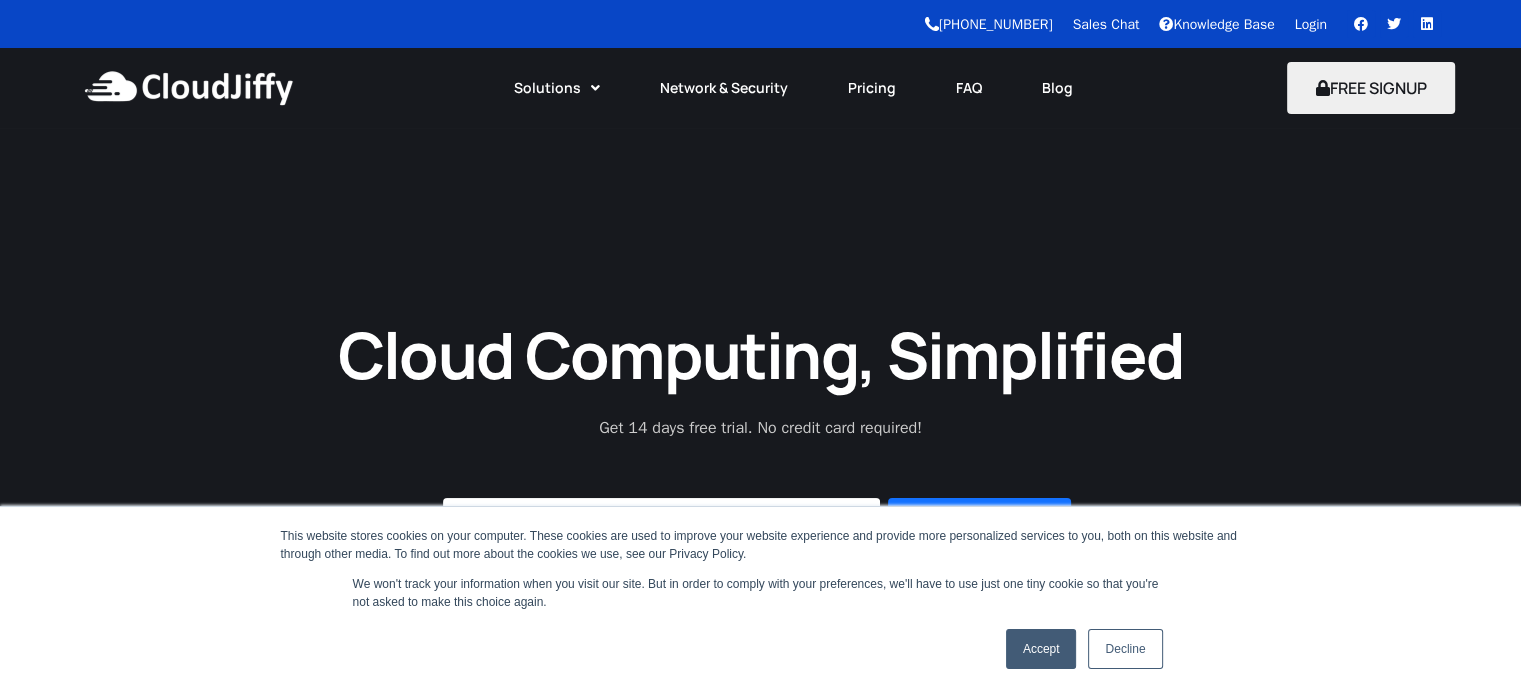 click on "Accept" at bounding box center (1041, 649) 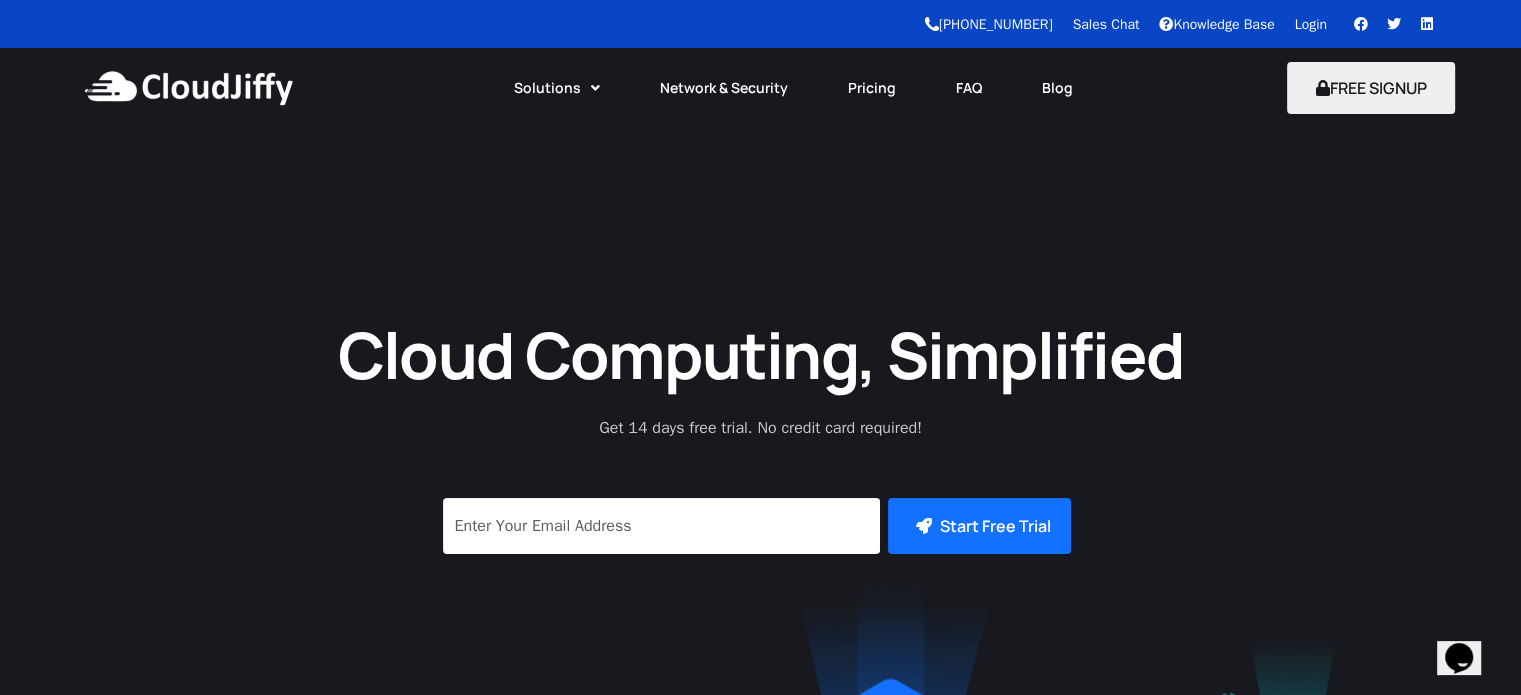 scroll, scrollTop: 0, scrollLeft: 0, axis: both 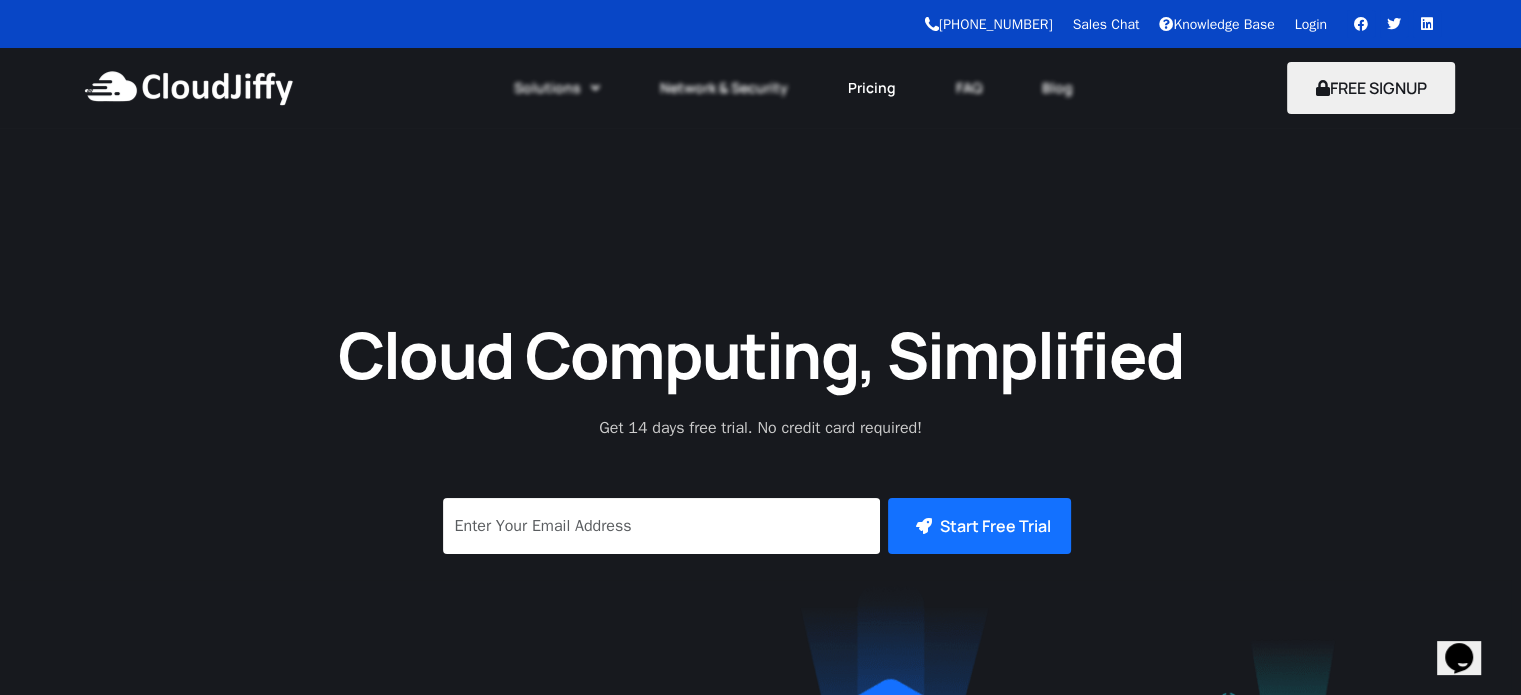 click on "Pricing" at bounding box center [872, 88] 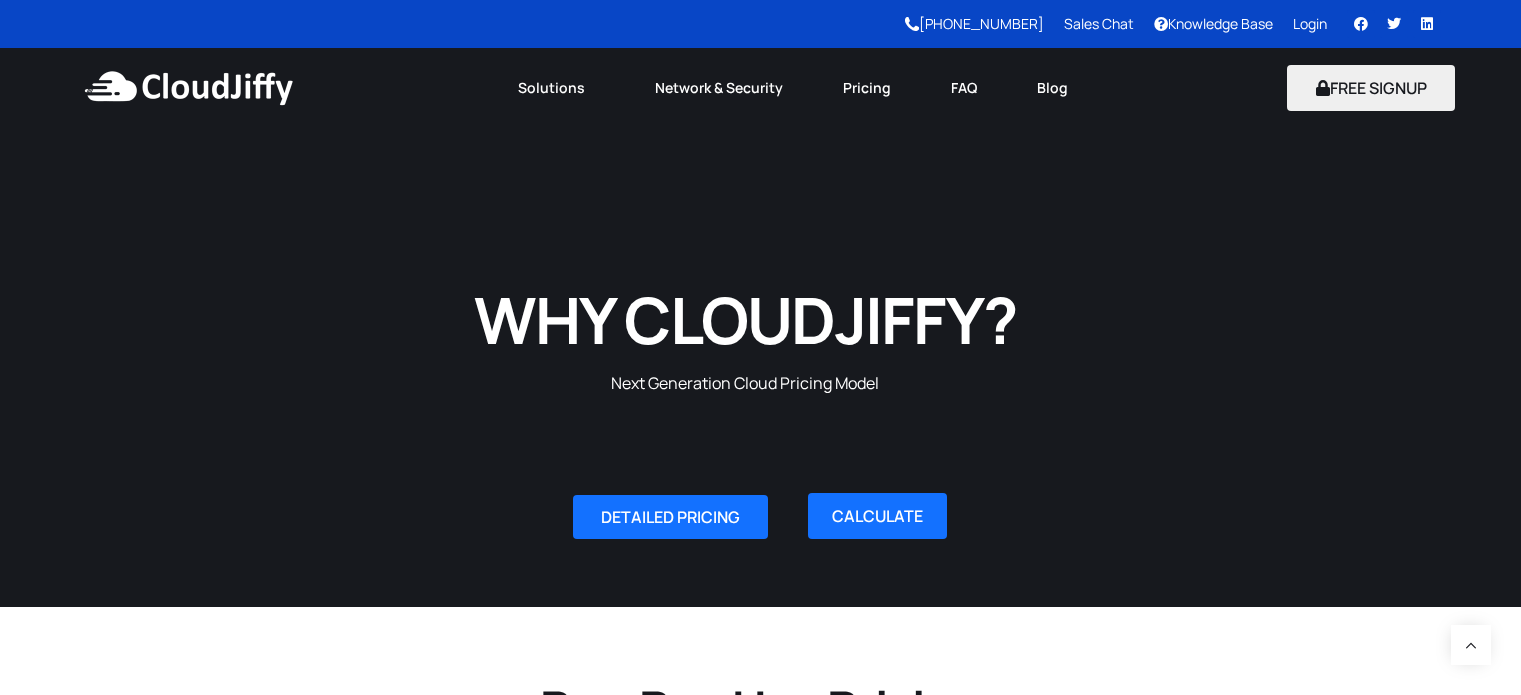 scroll, scrollTop: 903, scrollLeft: 0, axis: vertical 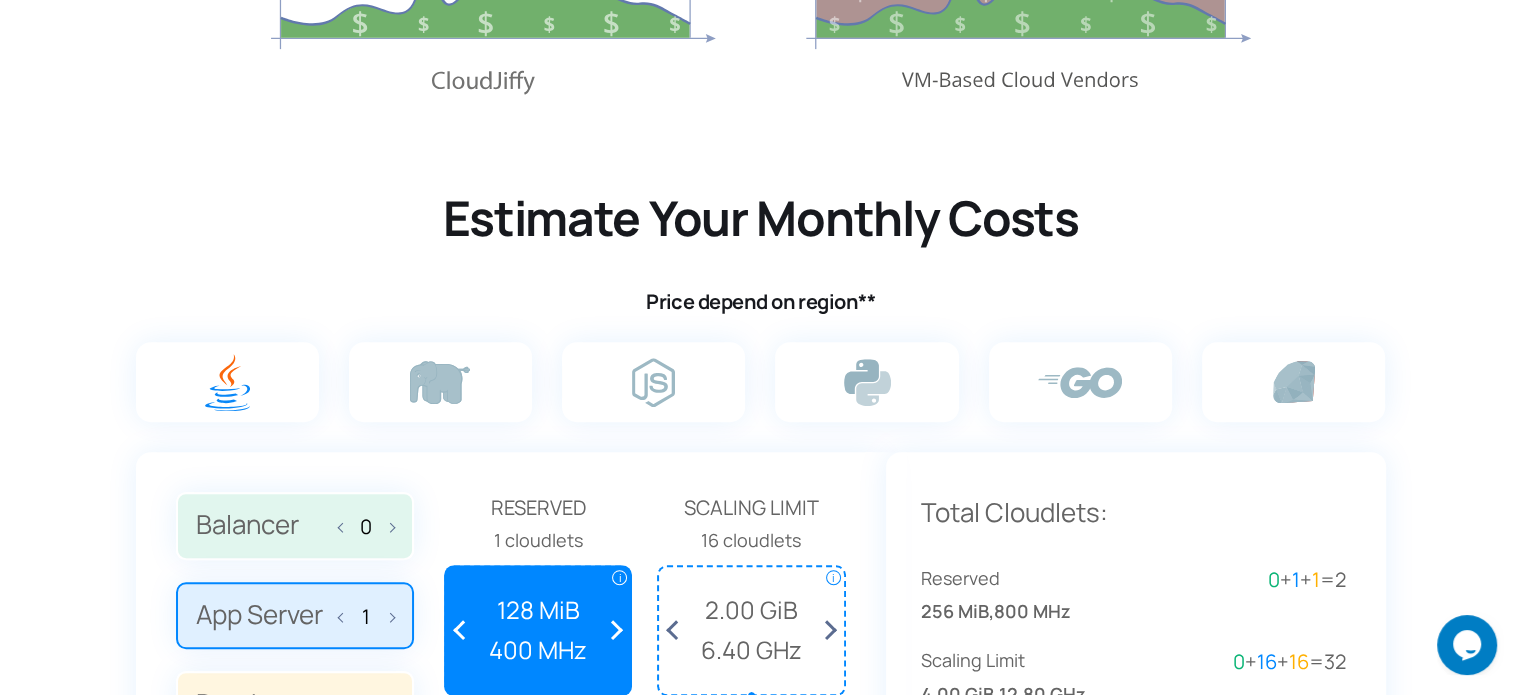 click at bounding box center [0, 0] 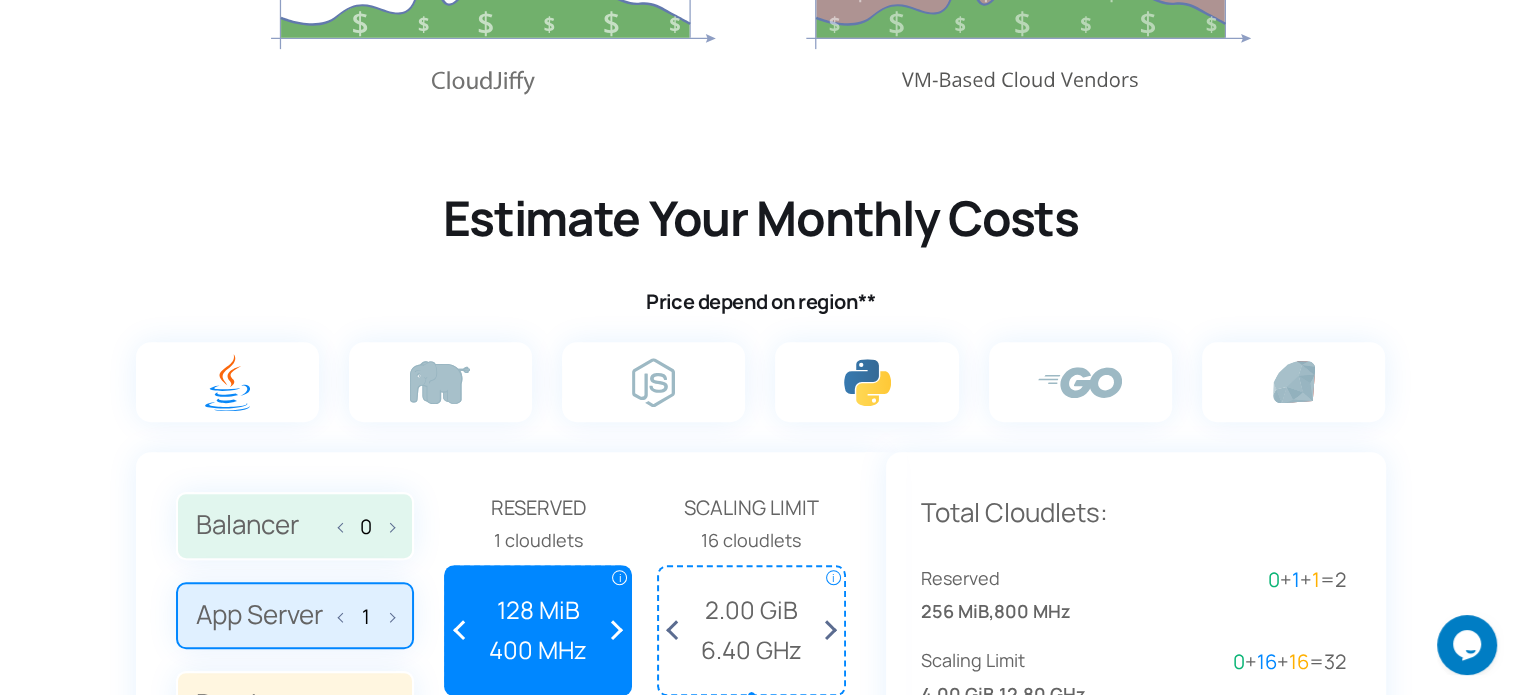 click at bounding box center (866, 382) 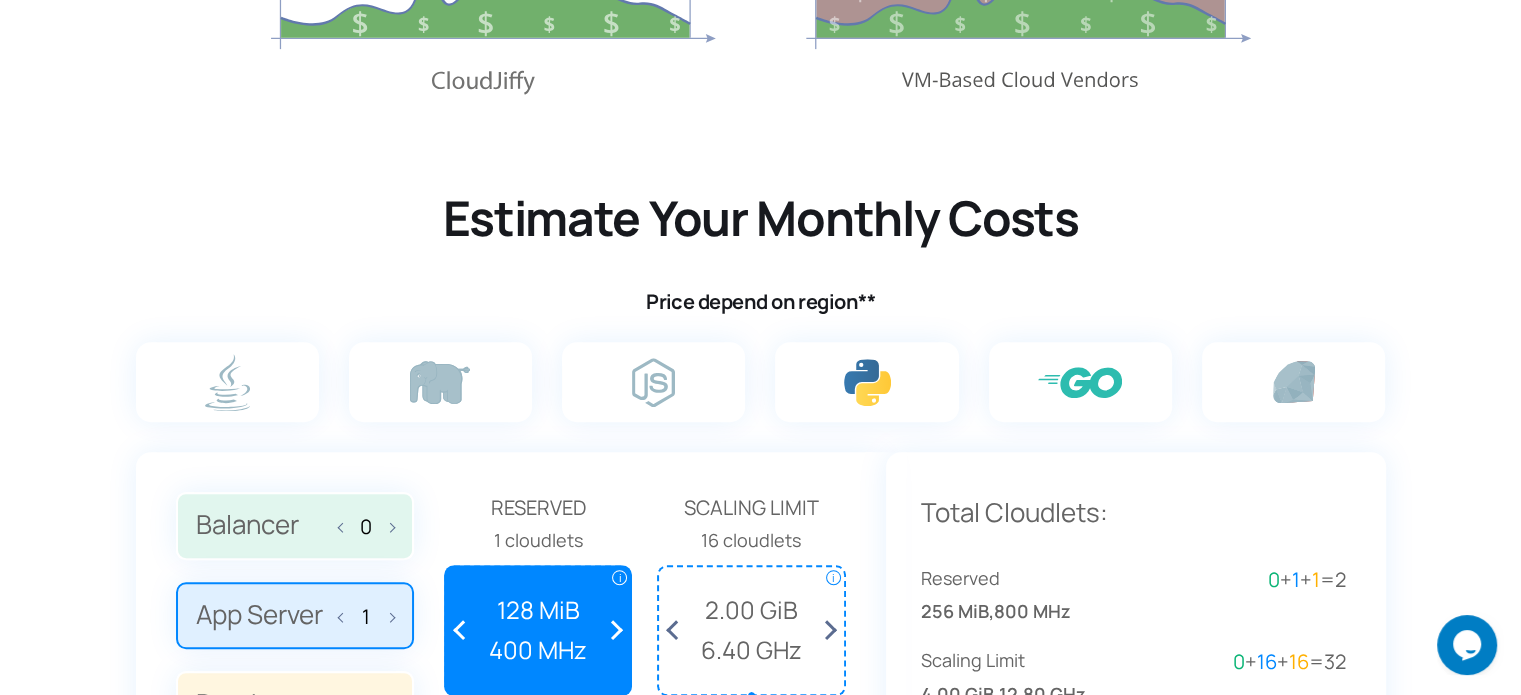 click at bounding box center [1080, 382] 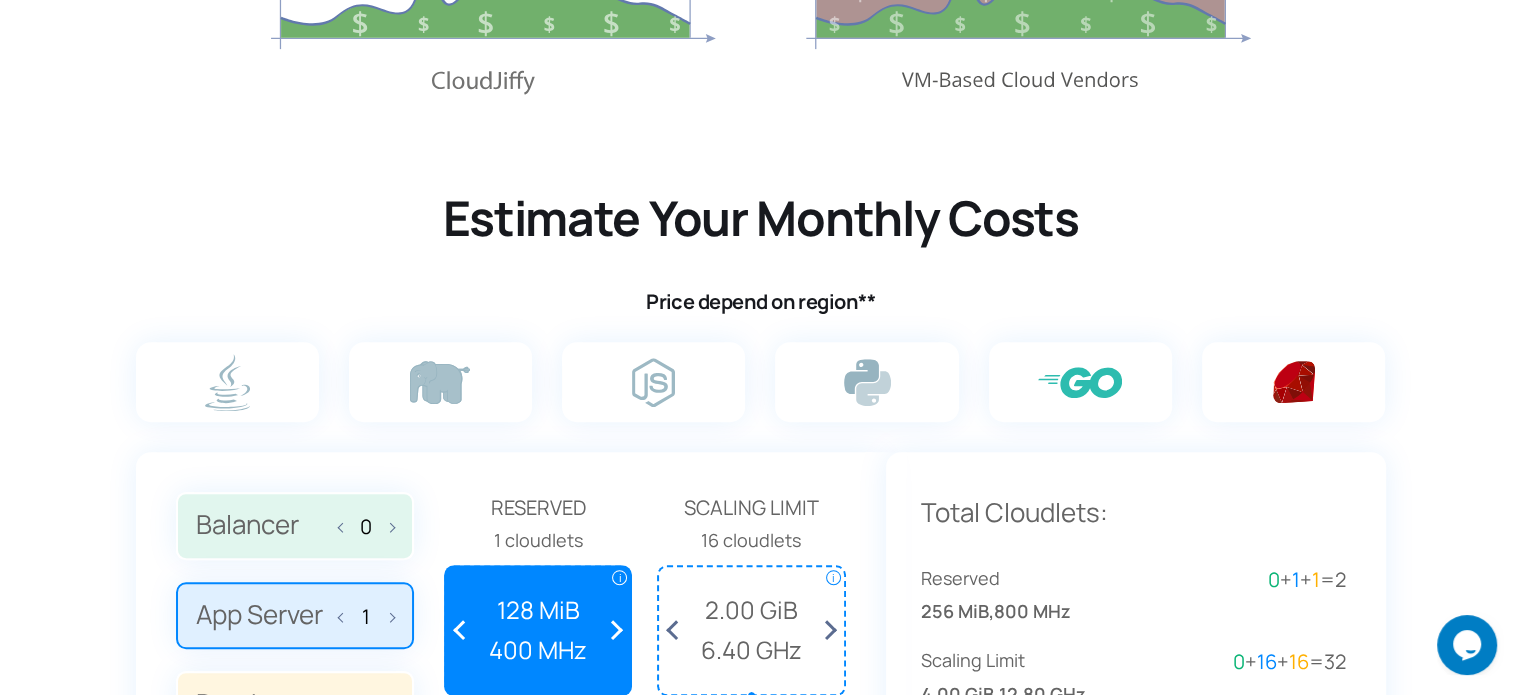 click at bounding box center (1294, 382) 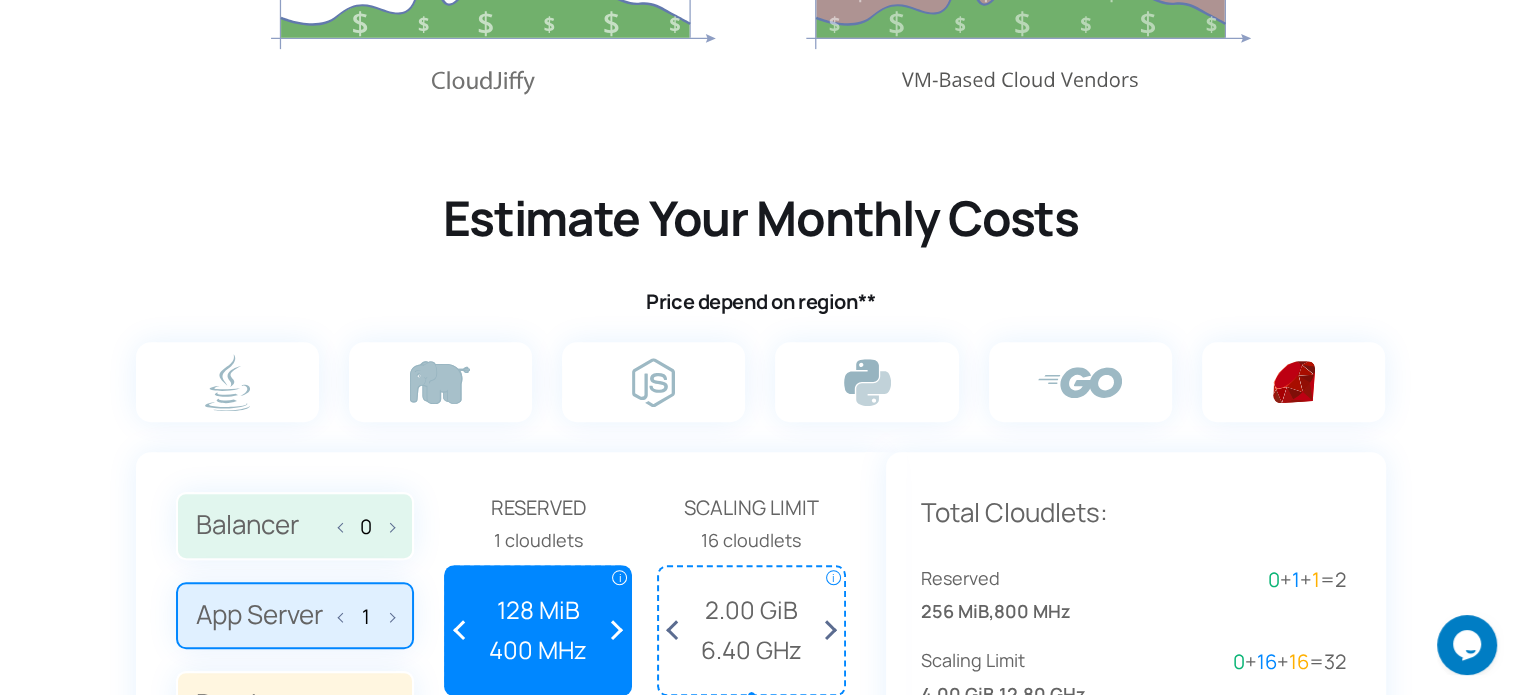 click at bounding box center (1294, 382) 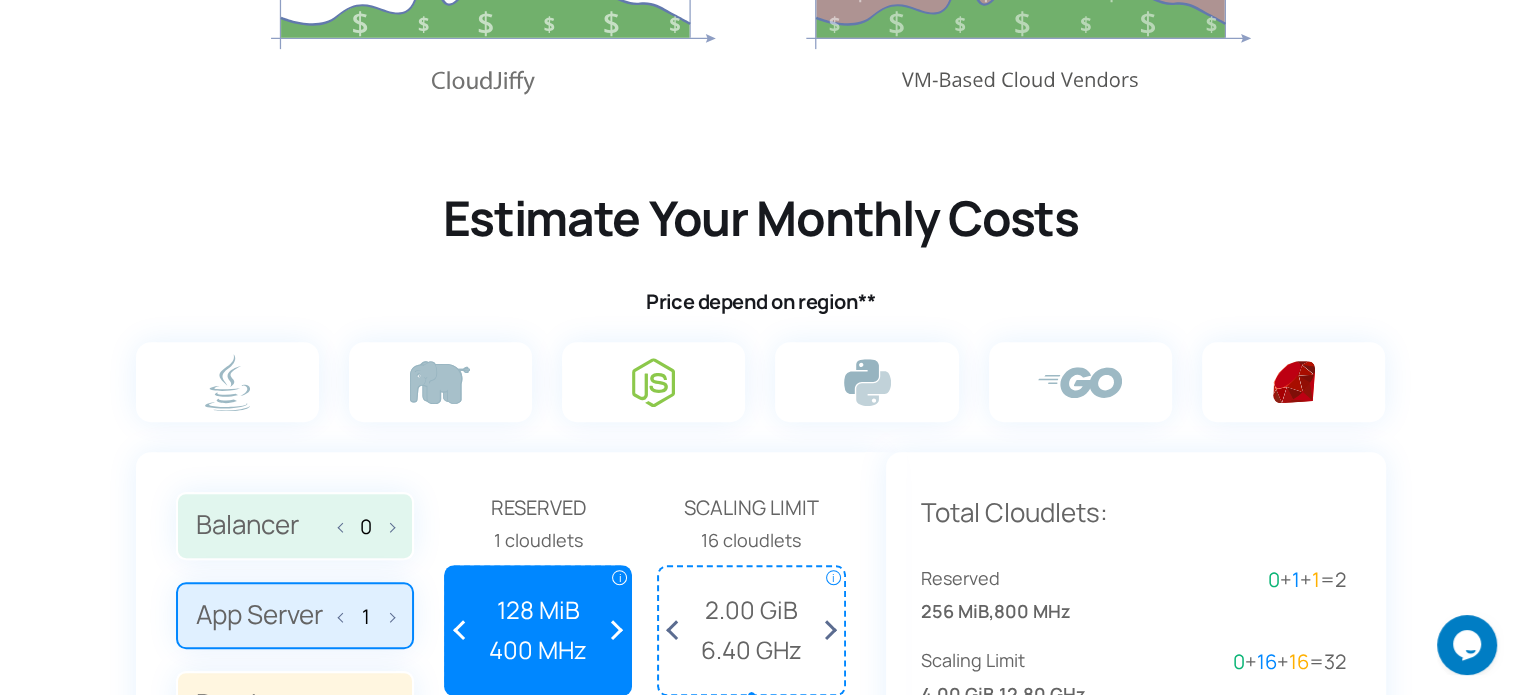 click at bounding box center (653, 382) 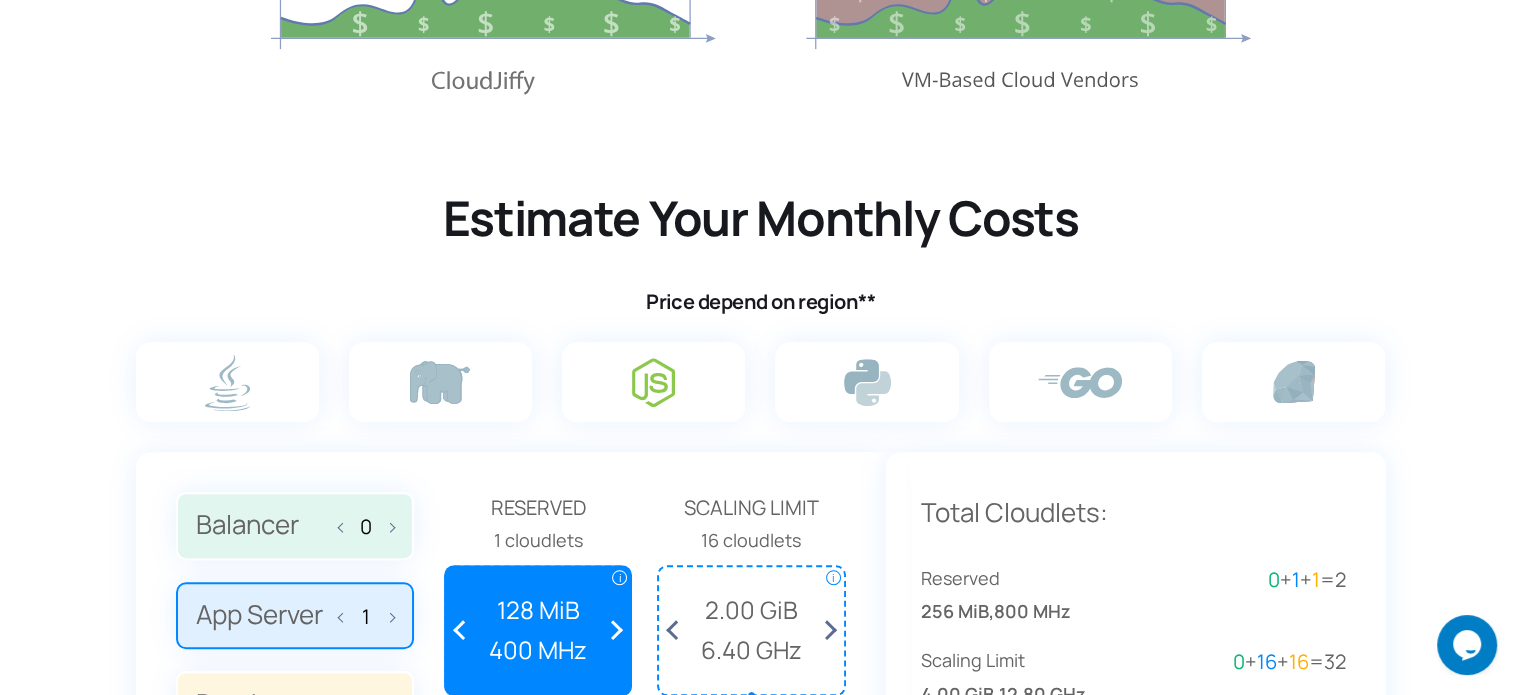 click at bounding box center [653, 382] 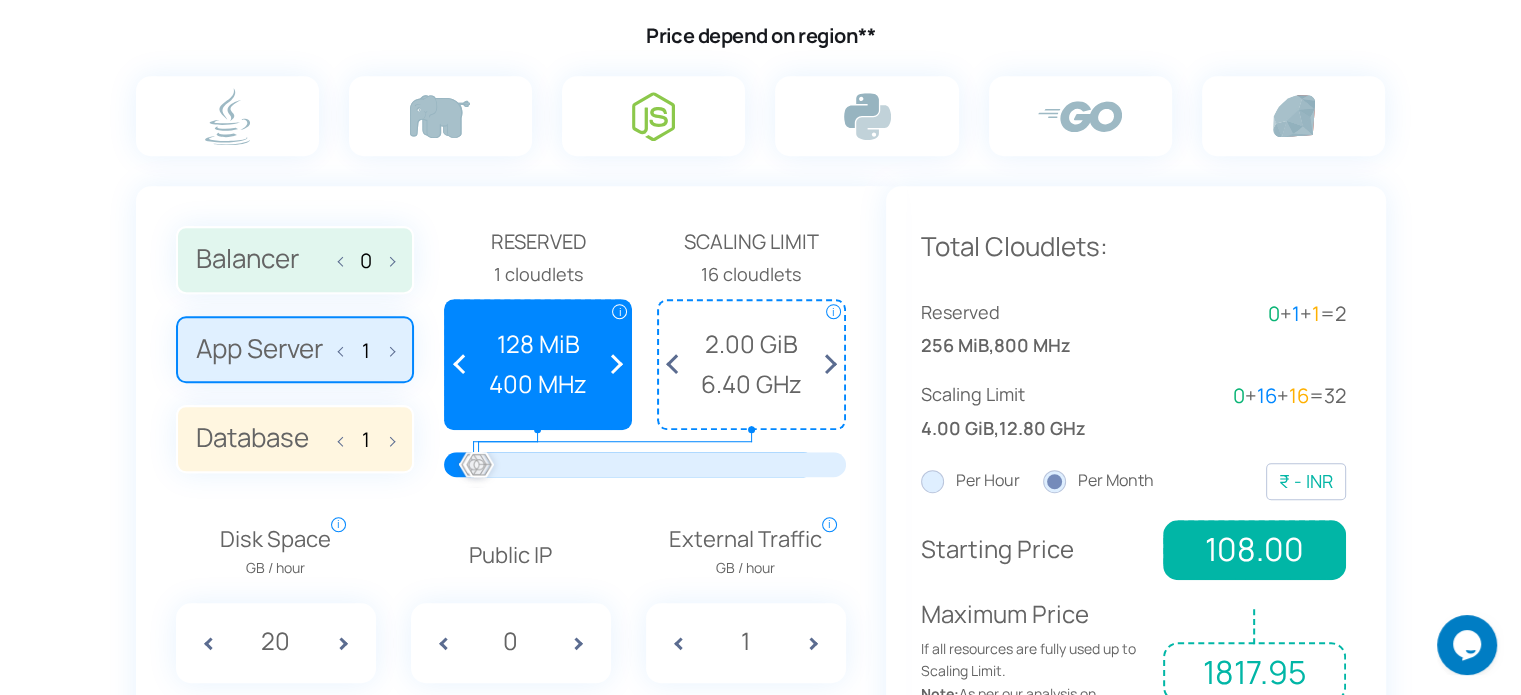 scroll, scrollTop: 1373, scrollLeft: 0, axis: vertical 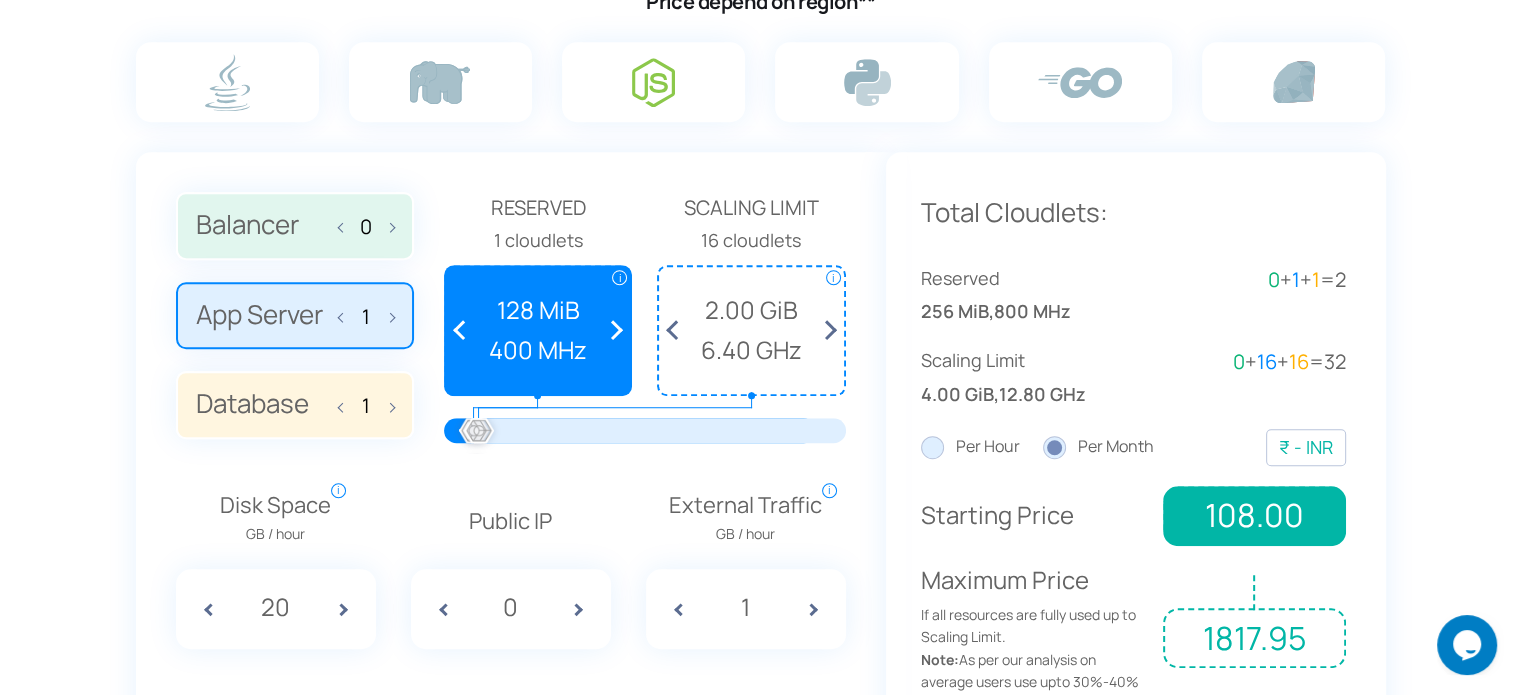 click on "Database
1" at bounding box center [295, 405] 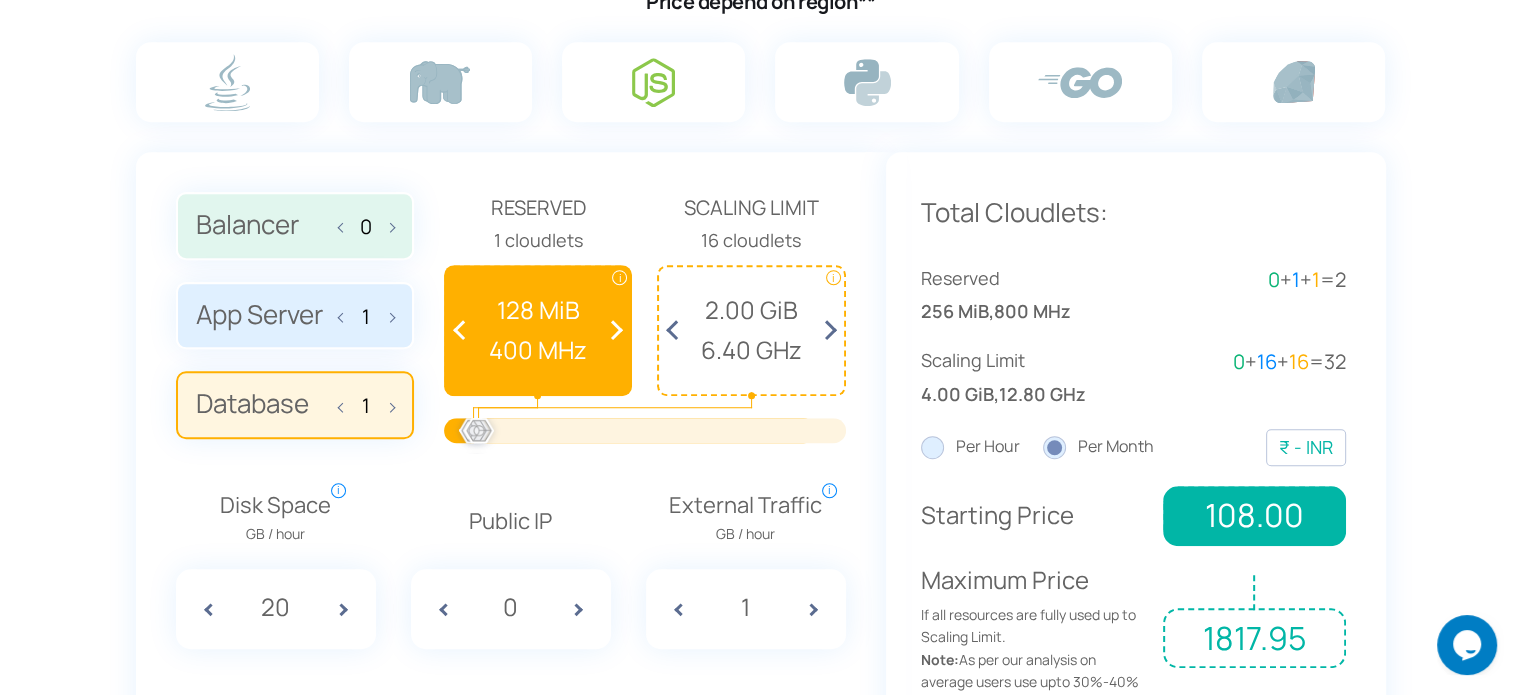 click at bounding box center (346, 404) 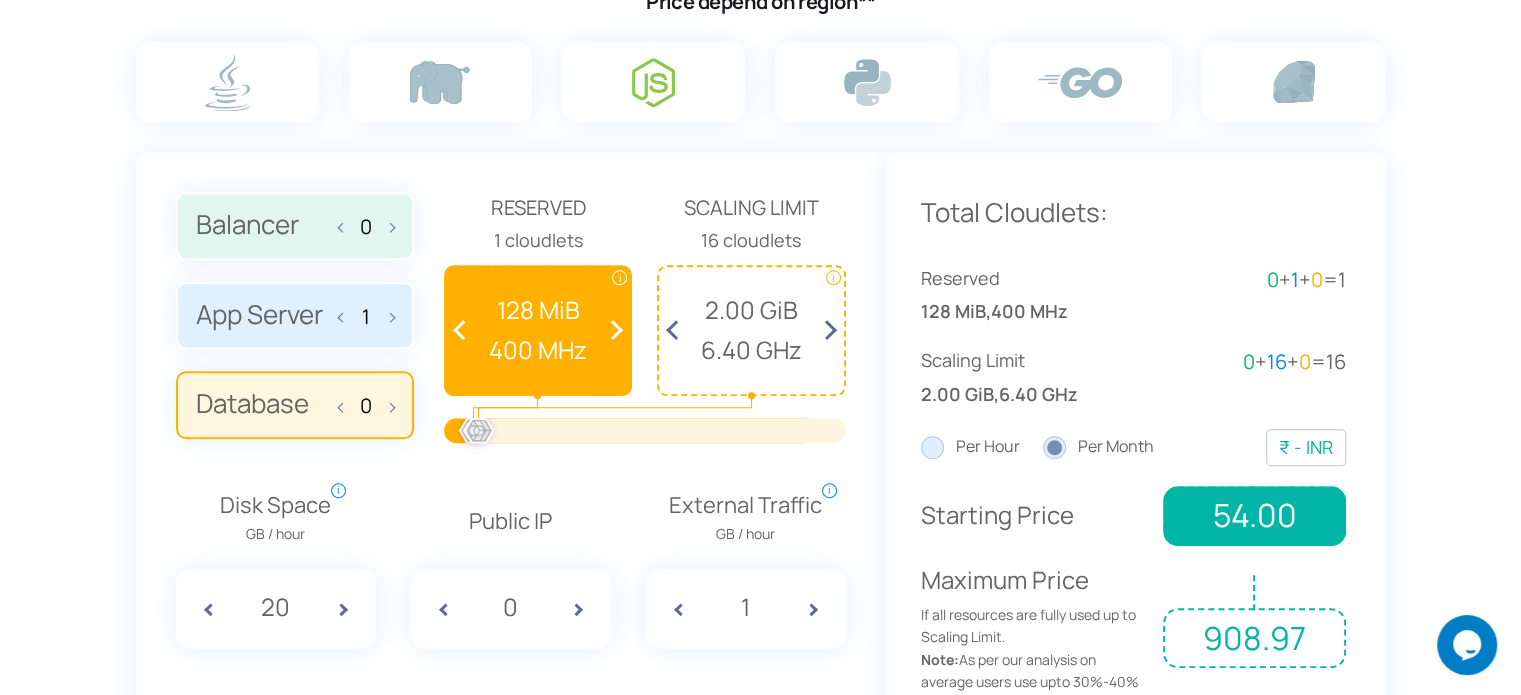 click on "Database
0" at bounding box center [295, 405] 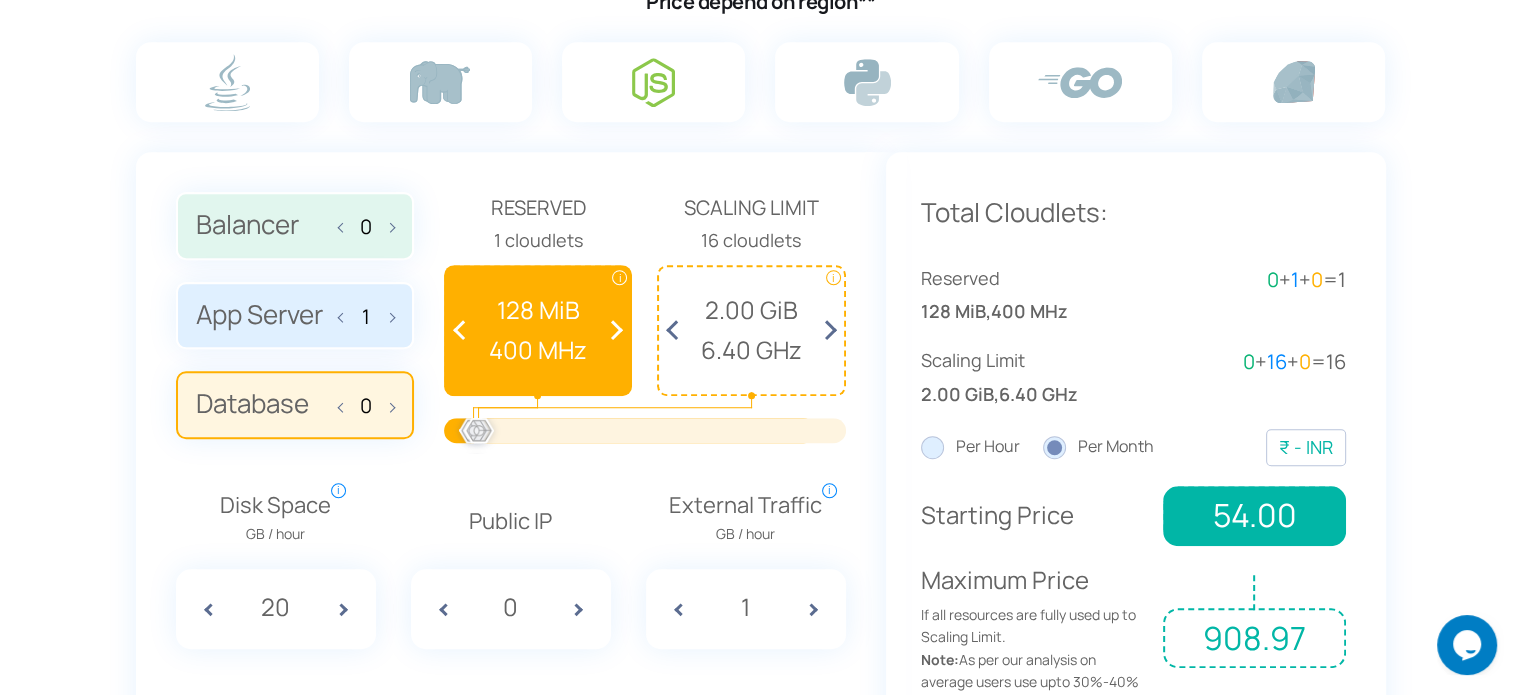 click at bounding box center [387, 404] 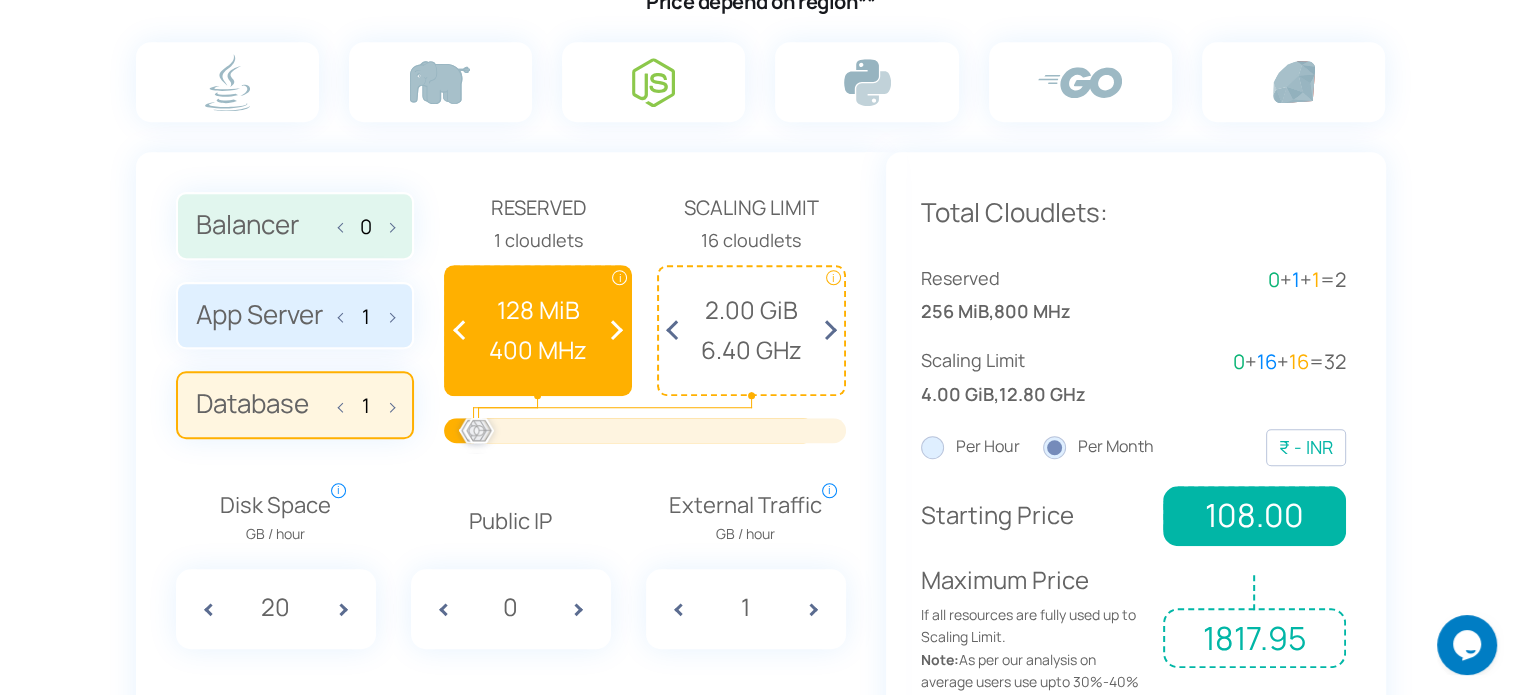 click at bounding box center (346, 404) 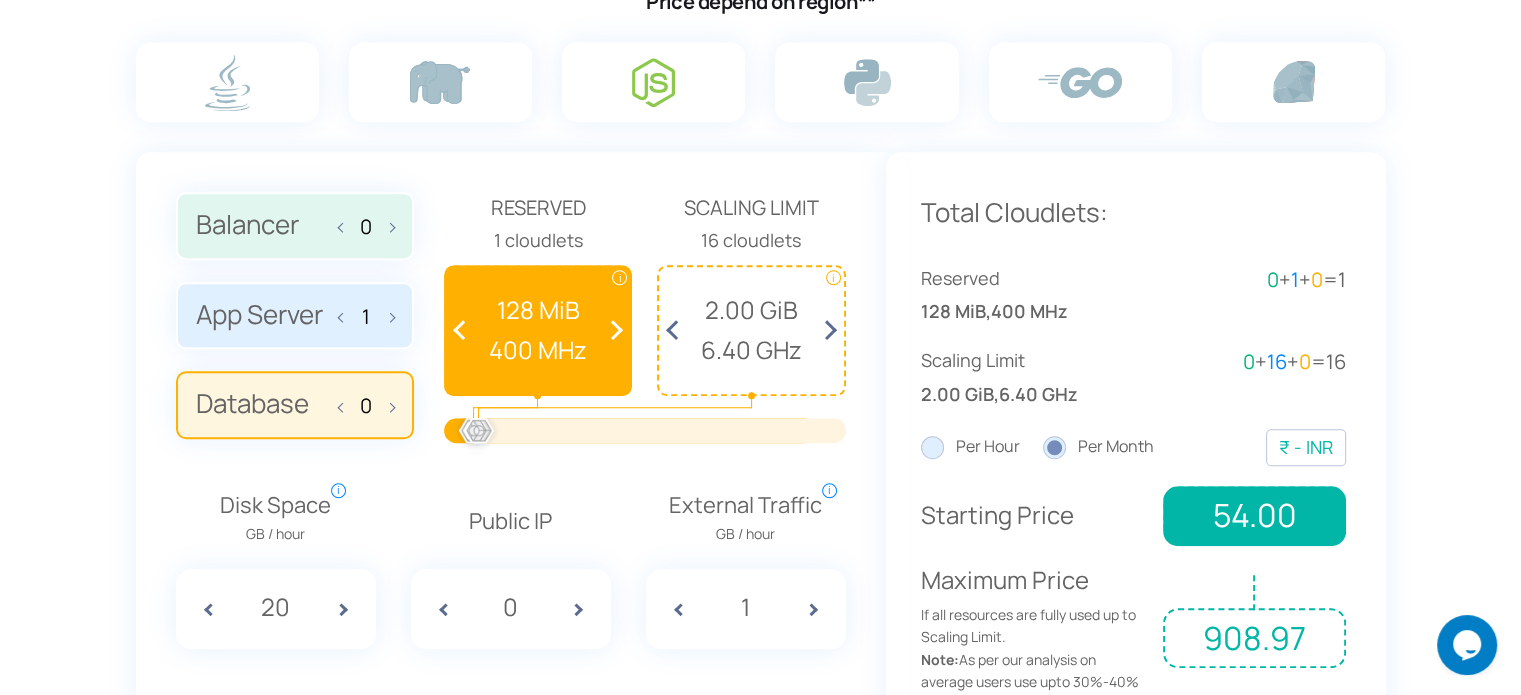 click on "App Server
1" at bounding box center [295, 316] 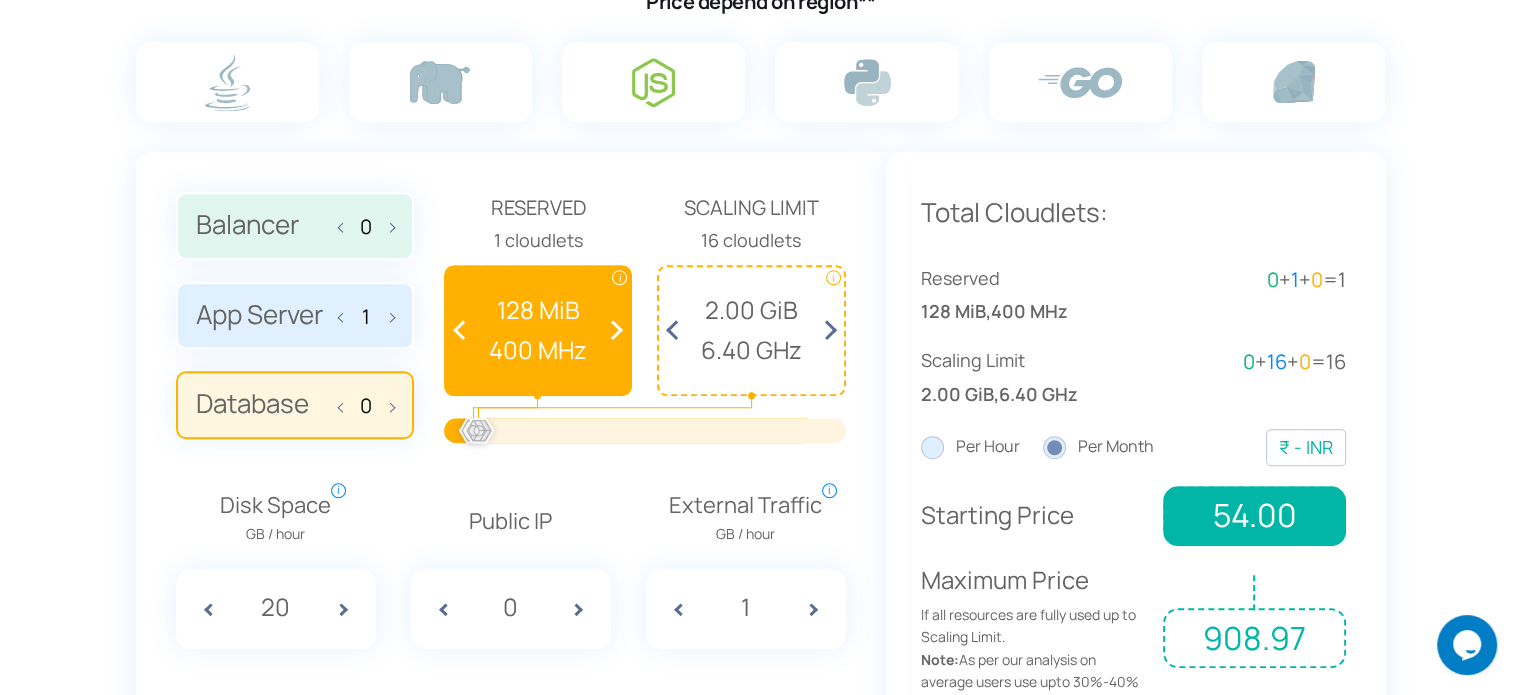 click on "App Server
1" at bounding box center (0, 0) 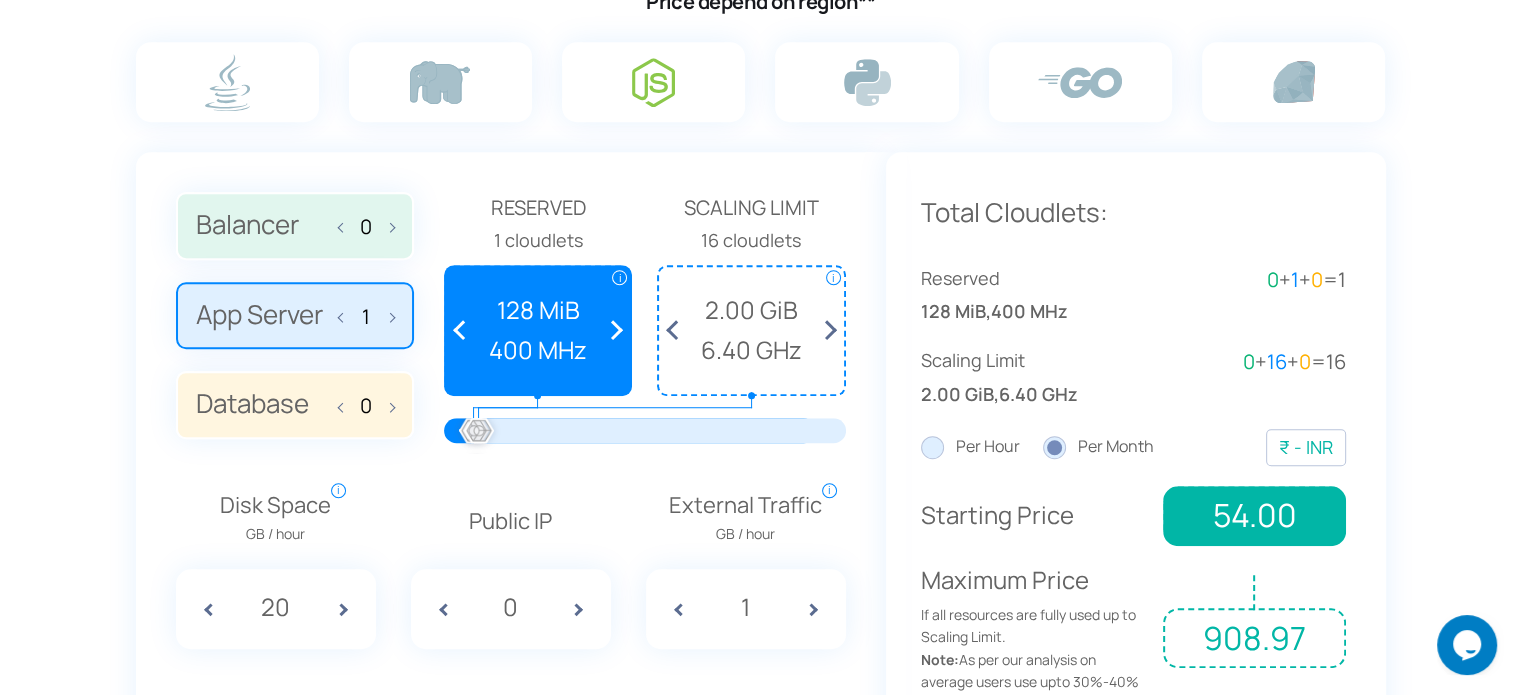 click on "Balancer
0" at bounding box center (295, 226) 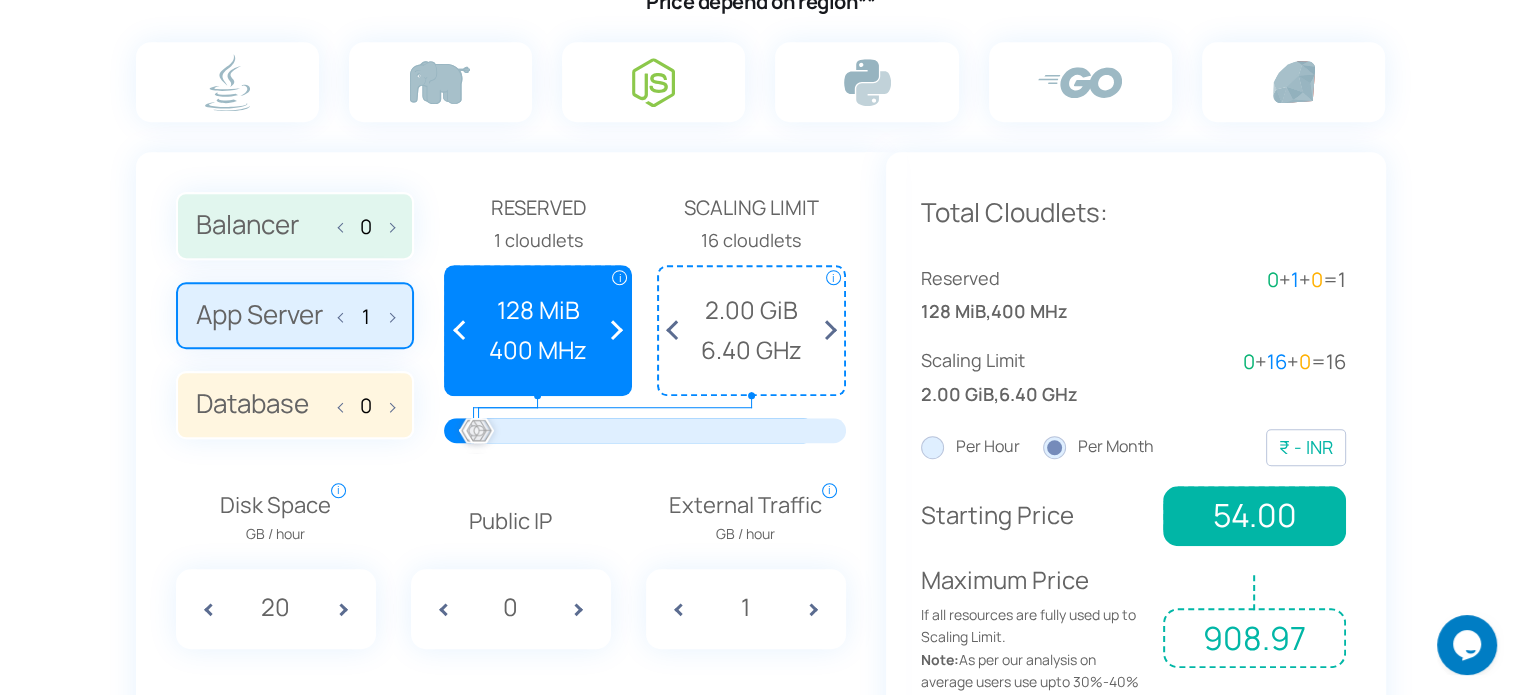 click on "Balancer
0" at bounding box center (0, 0) 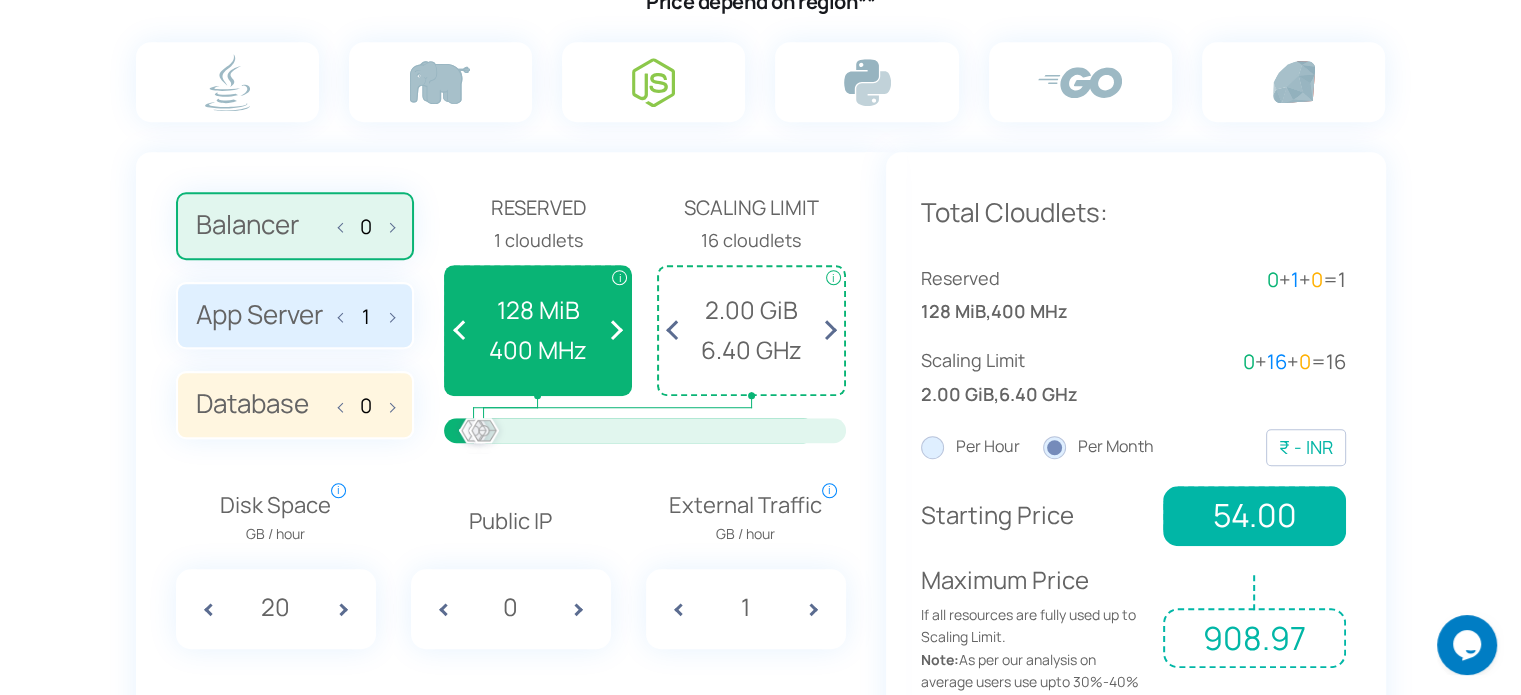 click on "App Server
1" at bounding box center (295, 316) 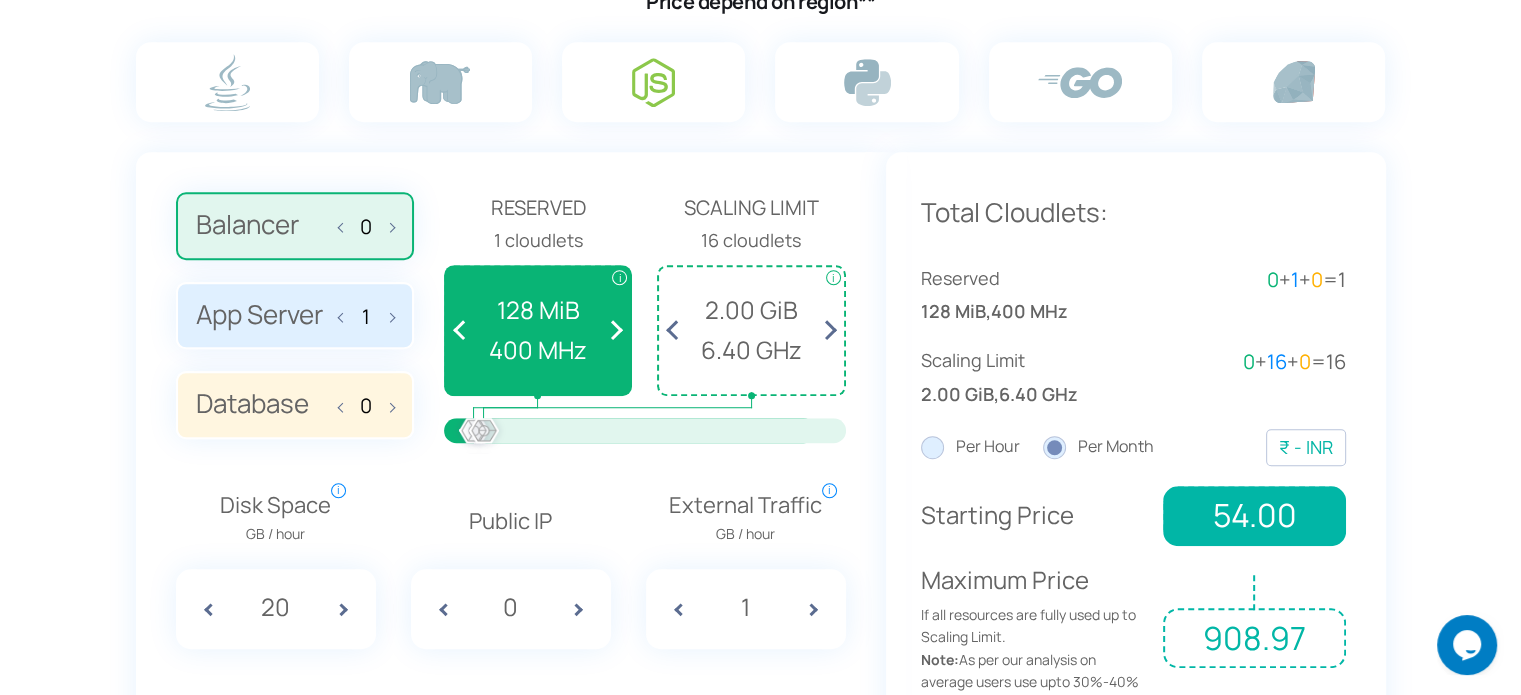 click on "App Server
1" at bounding box center (0, 0) 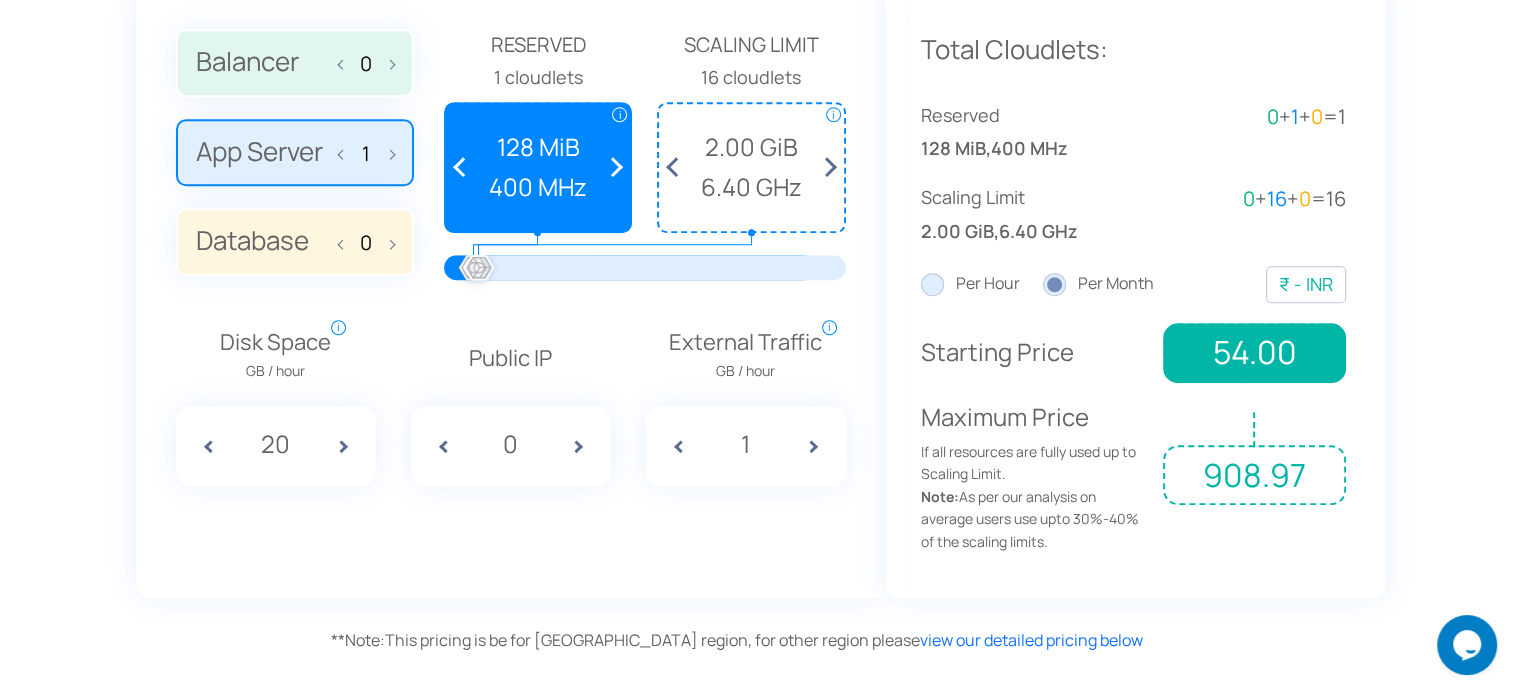 scroll, scrollTop: 1673, scrollLeft: 0, axis: vertical 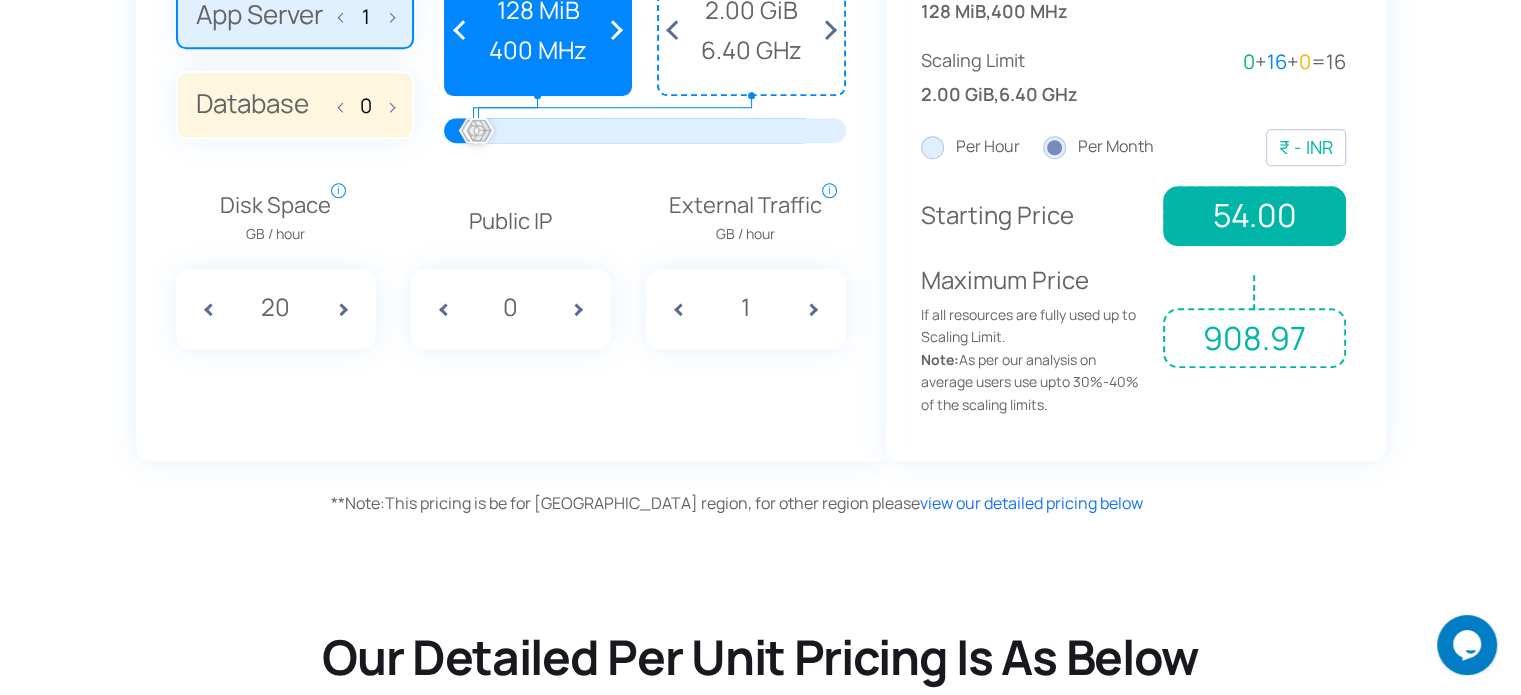 drag, startPoint x: 901, startPoint y: 204, endPoint x: 1176, endPoint y: 269, distance: 282.57742 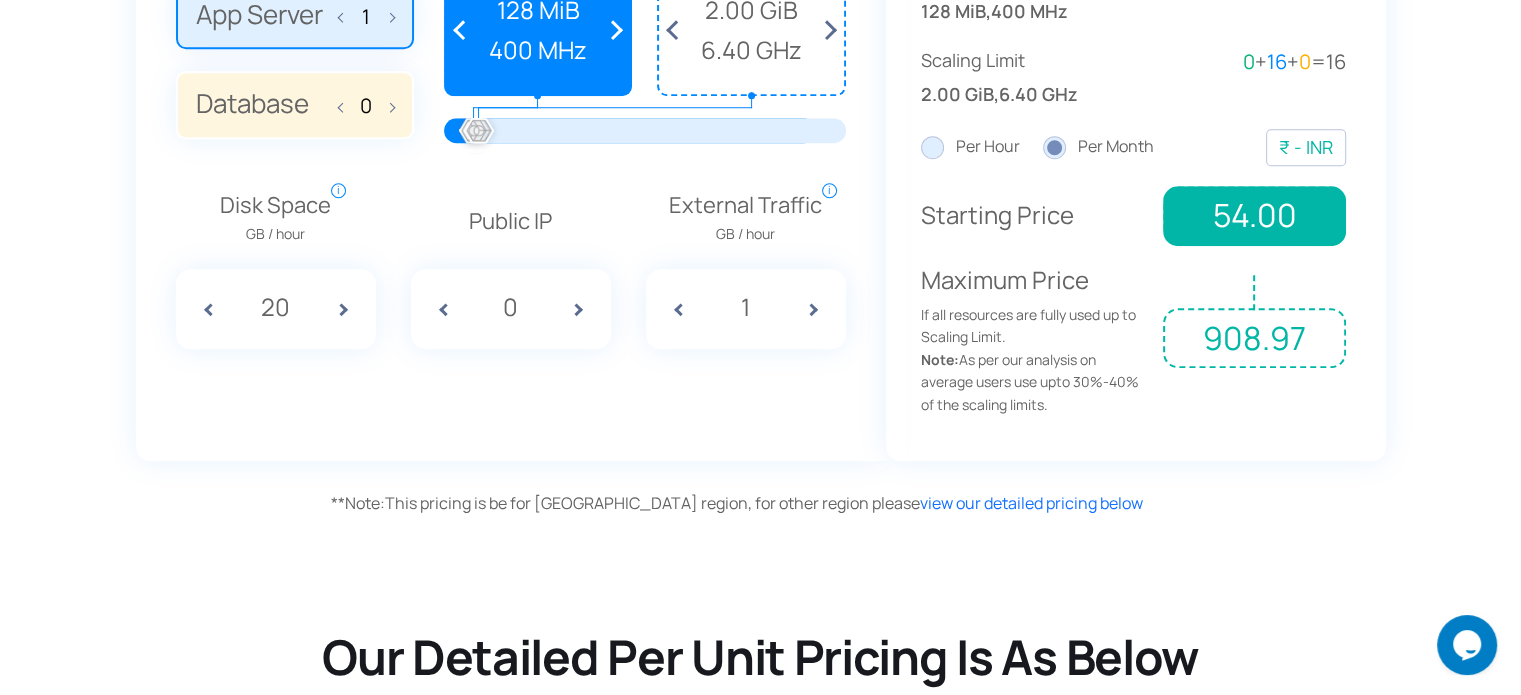 click on "Total Cloudlets:
Reserved
128 MiB ,
400 MHz
0
+
1
+
0
=
1
Scaling Limit
2.00 GiB ,
6.40 GHz
0
+
16
+
0
=
16" at bounding box center (1136, 156) 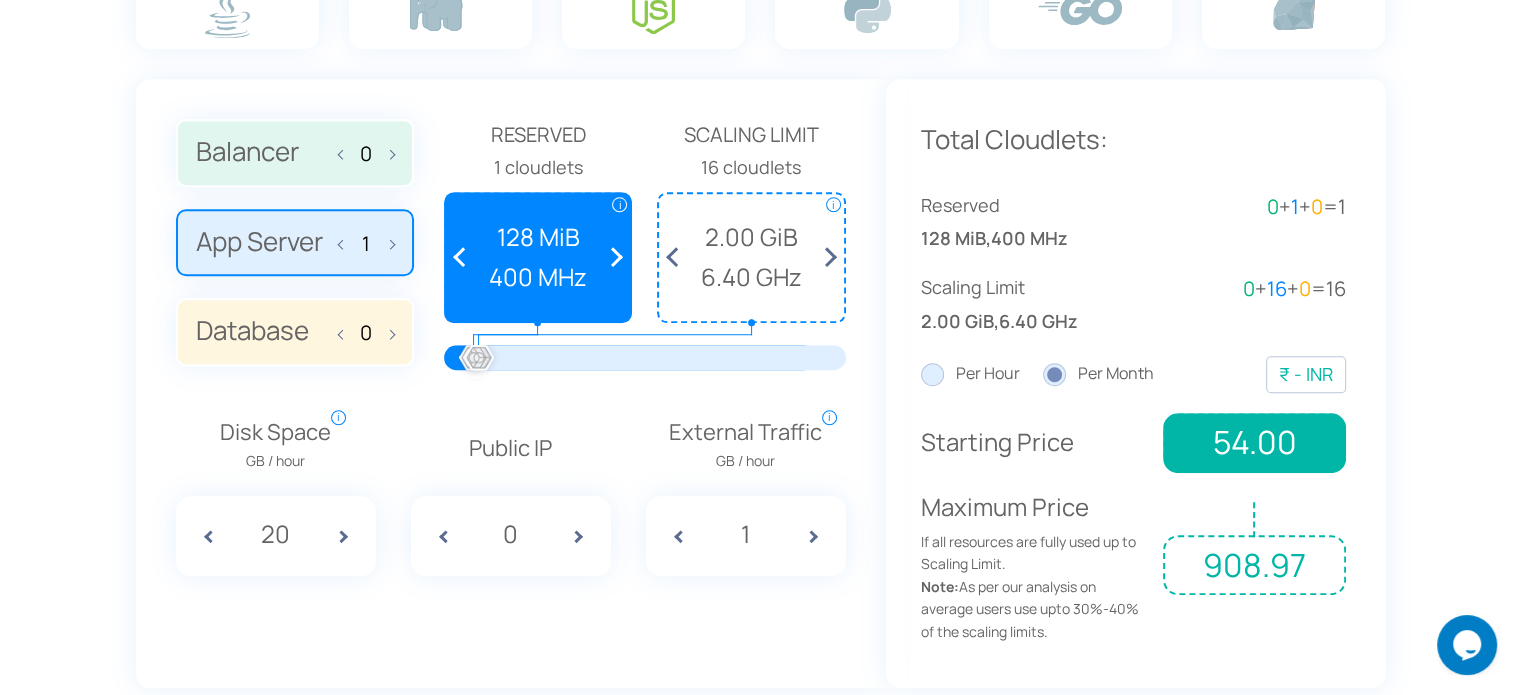 scroll, scrollTop: 1473, scrollLeft: 0, axis: vertical 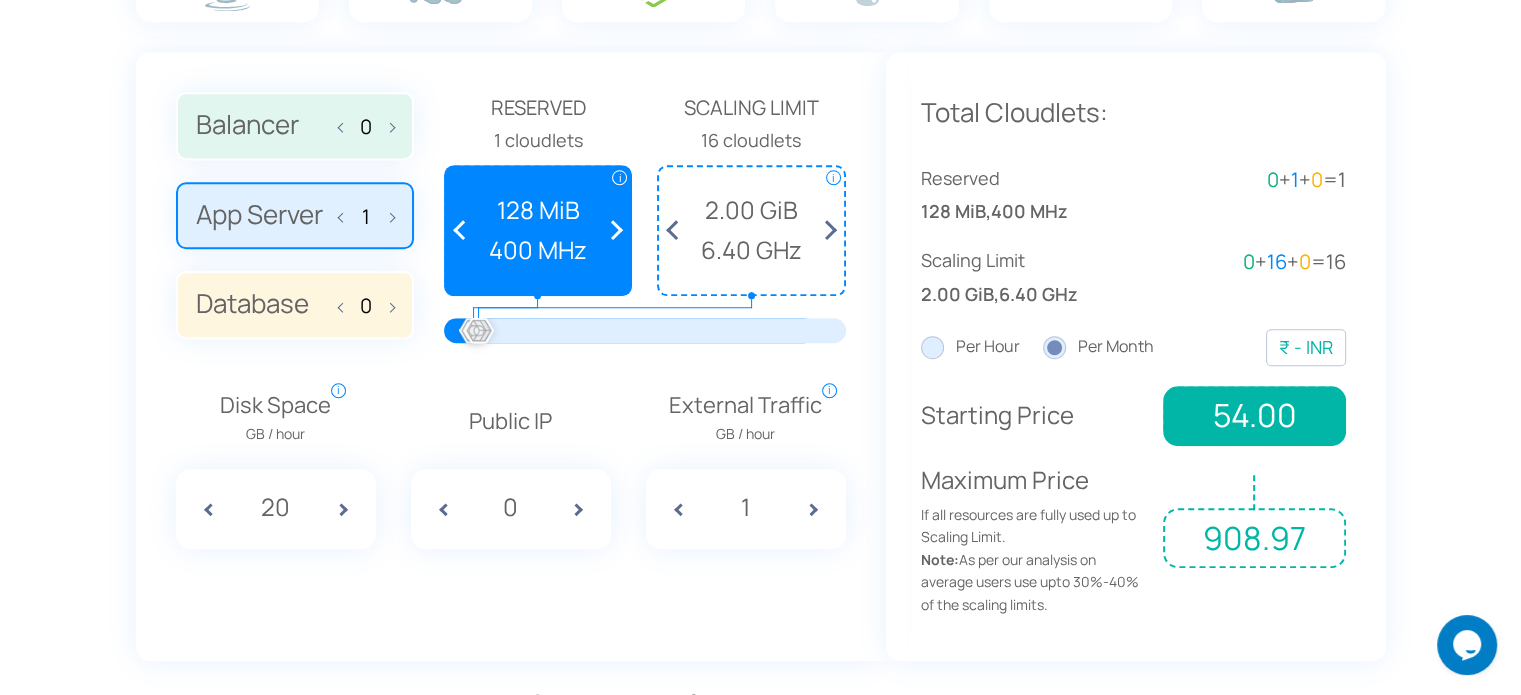 click on "Per Hour" at bounding box center (970, 347) 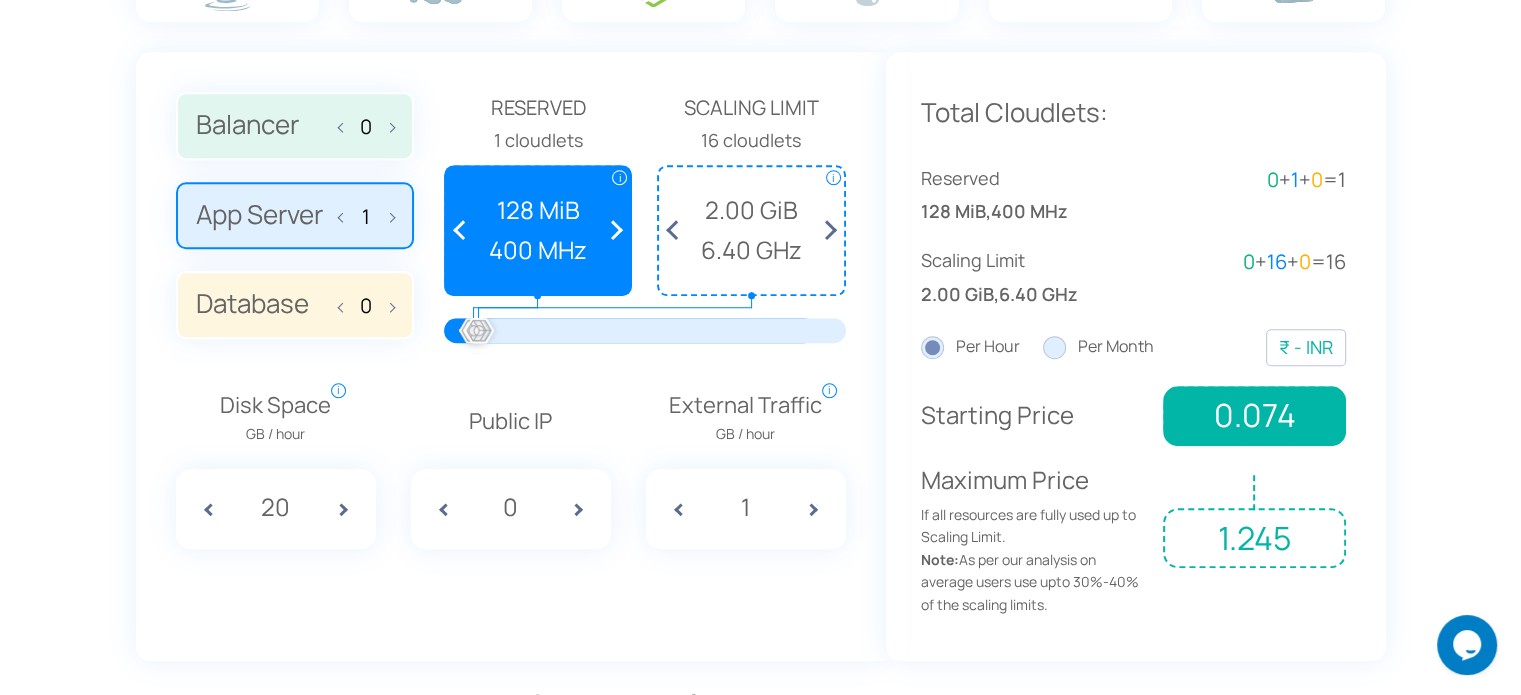 click on "Per Month" at bounding box center (1098, 347) 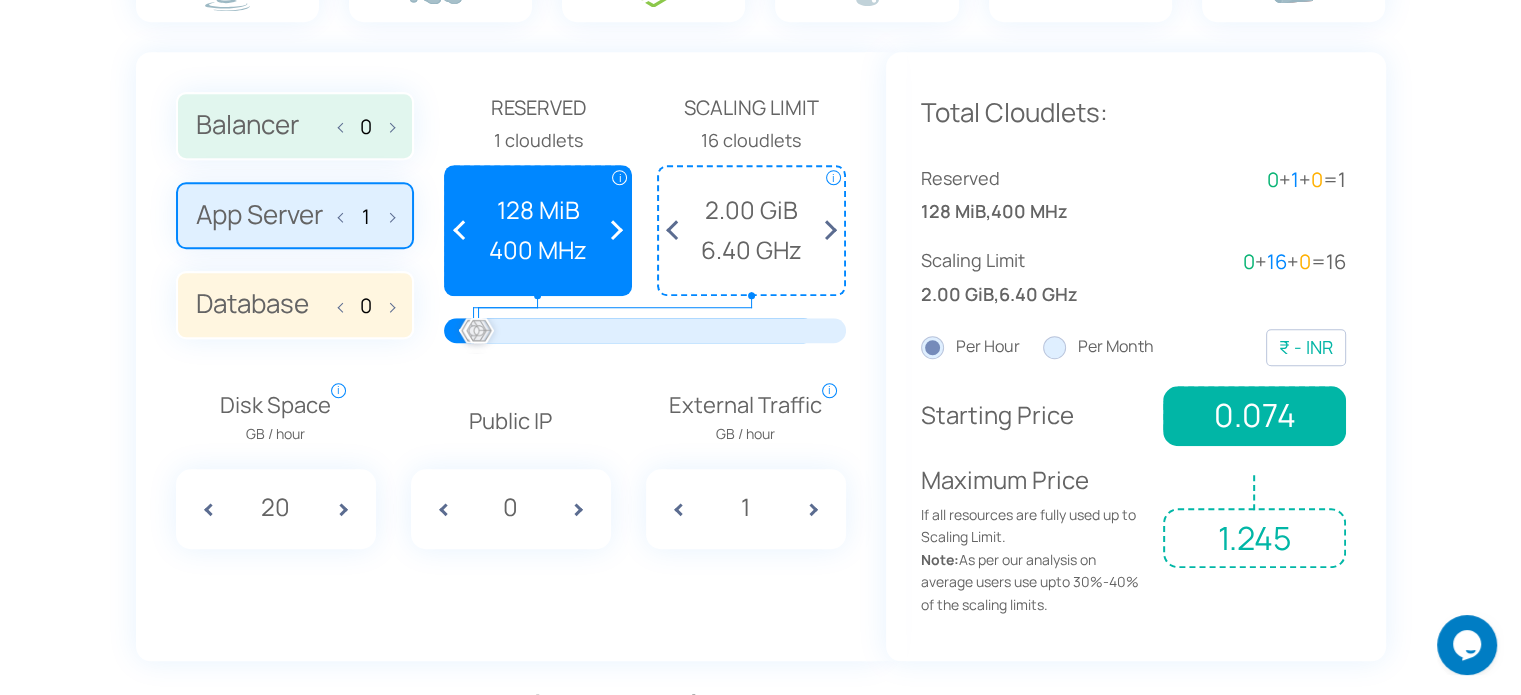 click on "Per Month" at bounding box center [0, 0] 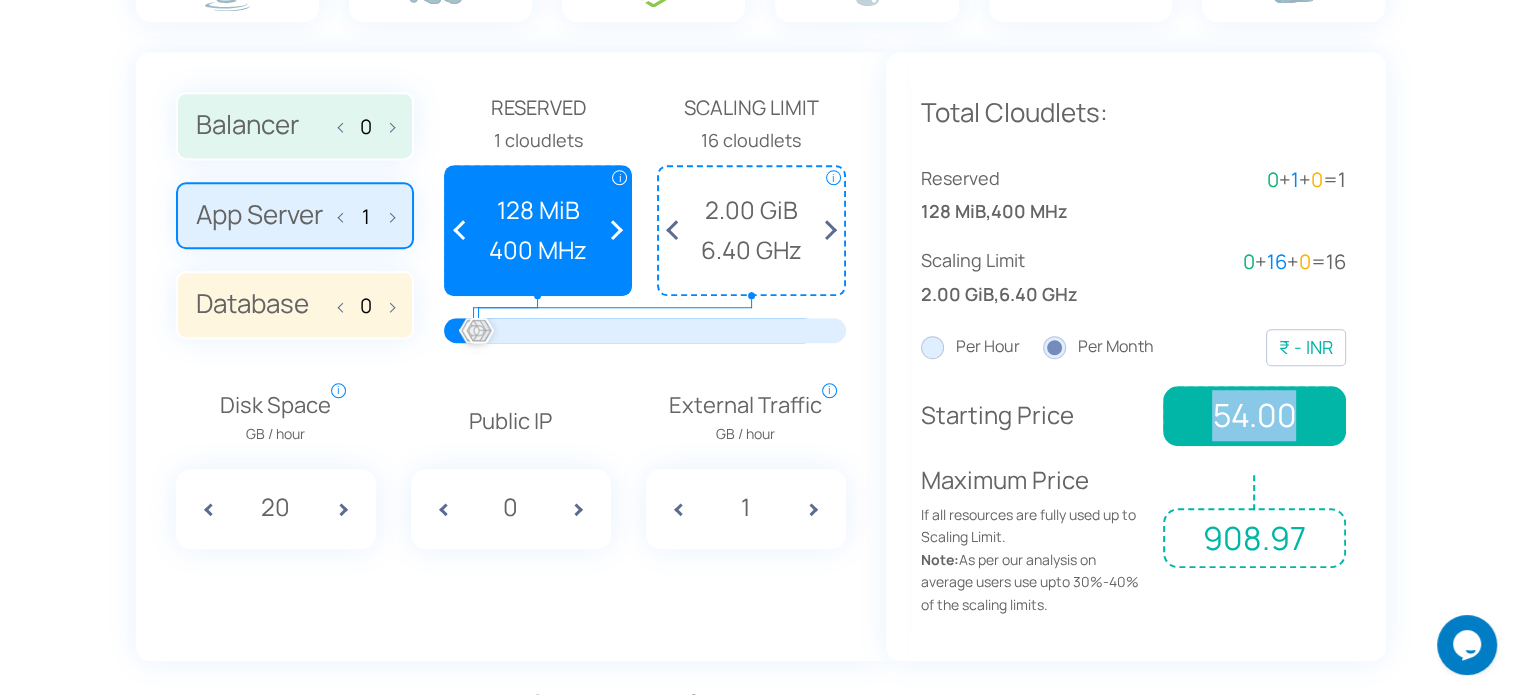 drag, startPoint x: 1200, startPoint y: 419, endPoint x: 1336, endPoint y: 431, distance: 136.52838 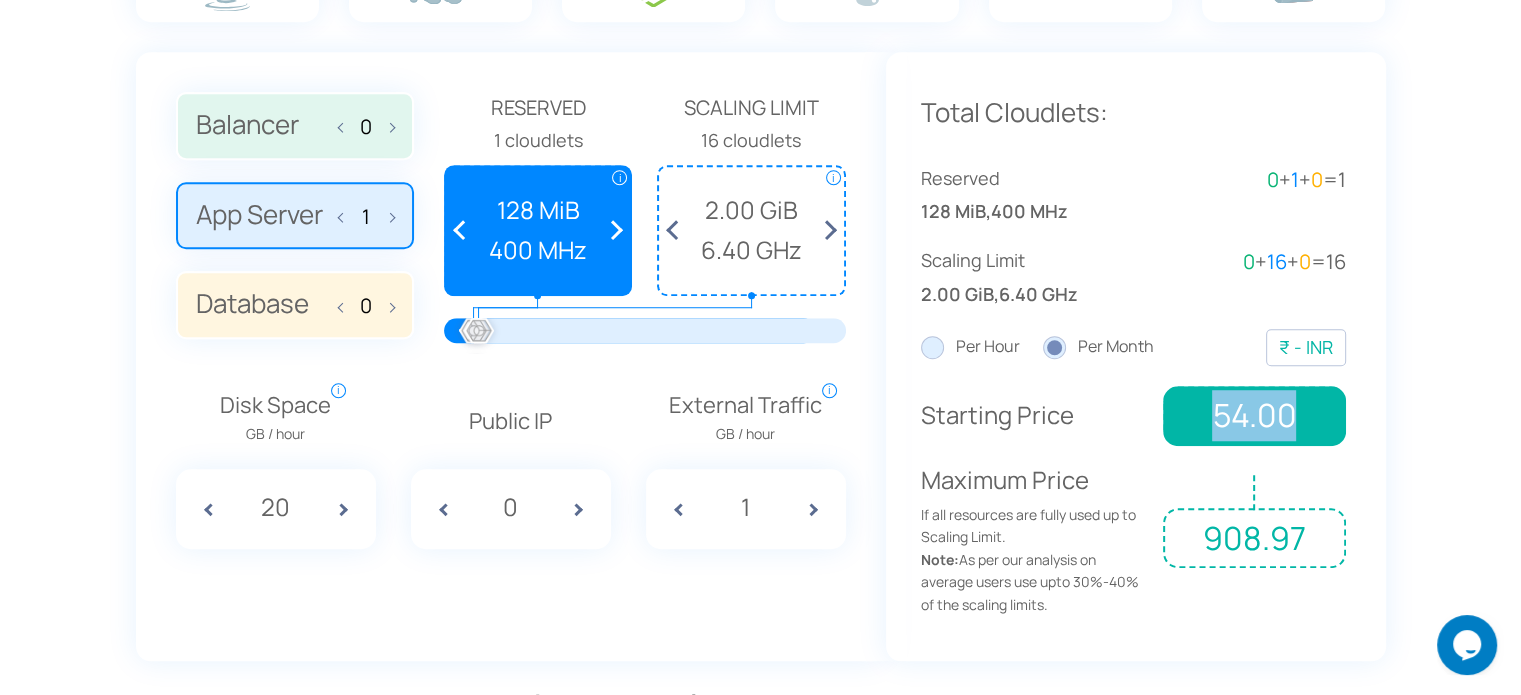click on "54.00" at bounding box center [1254, 416] 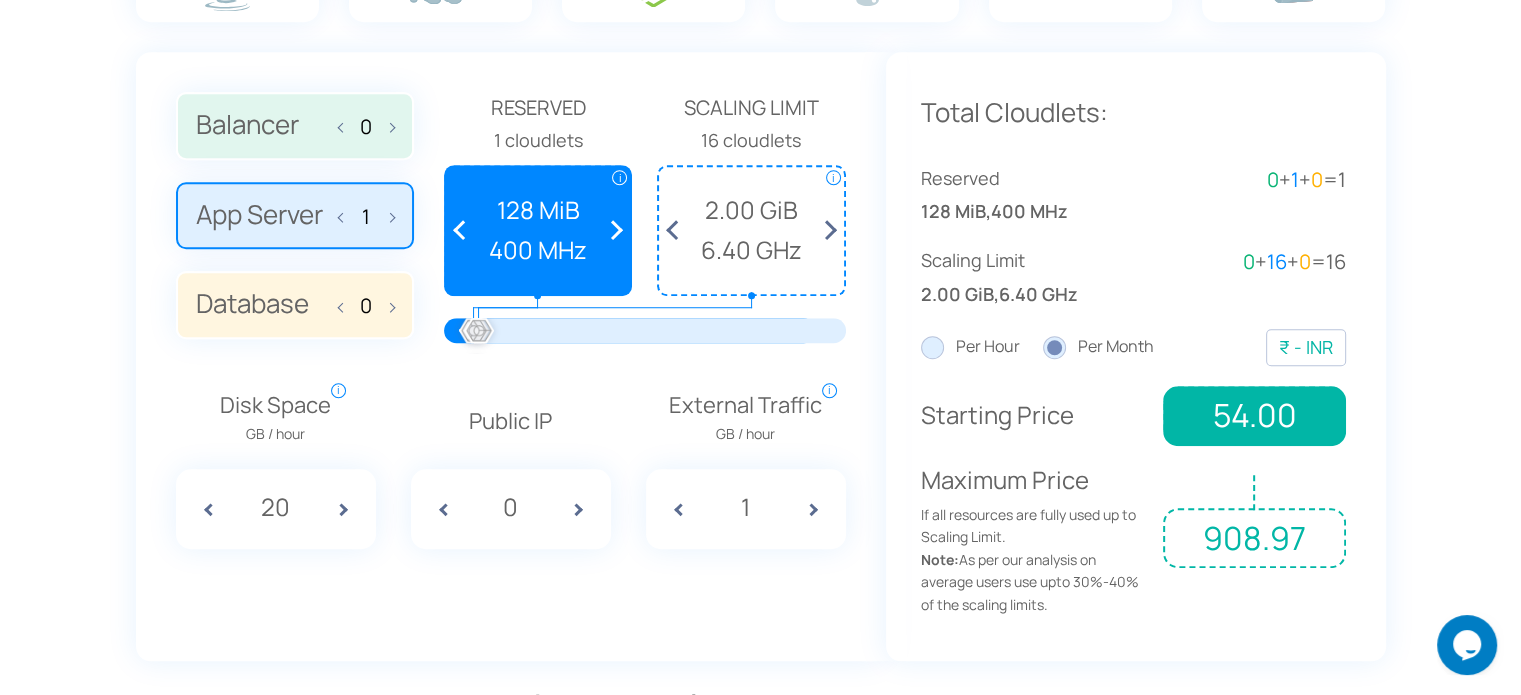 click on "Starting Price
54.00
Maximum Price
If all resources are fully used up to Scaling Limit. Note:  As per our analysis on average users use upto 30%-40% of the scaling limits.
908.97" at bounding box center (1133, 503) 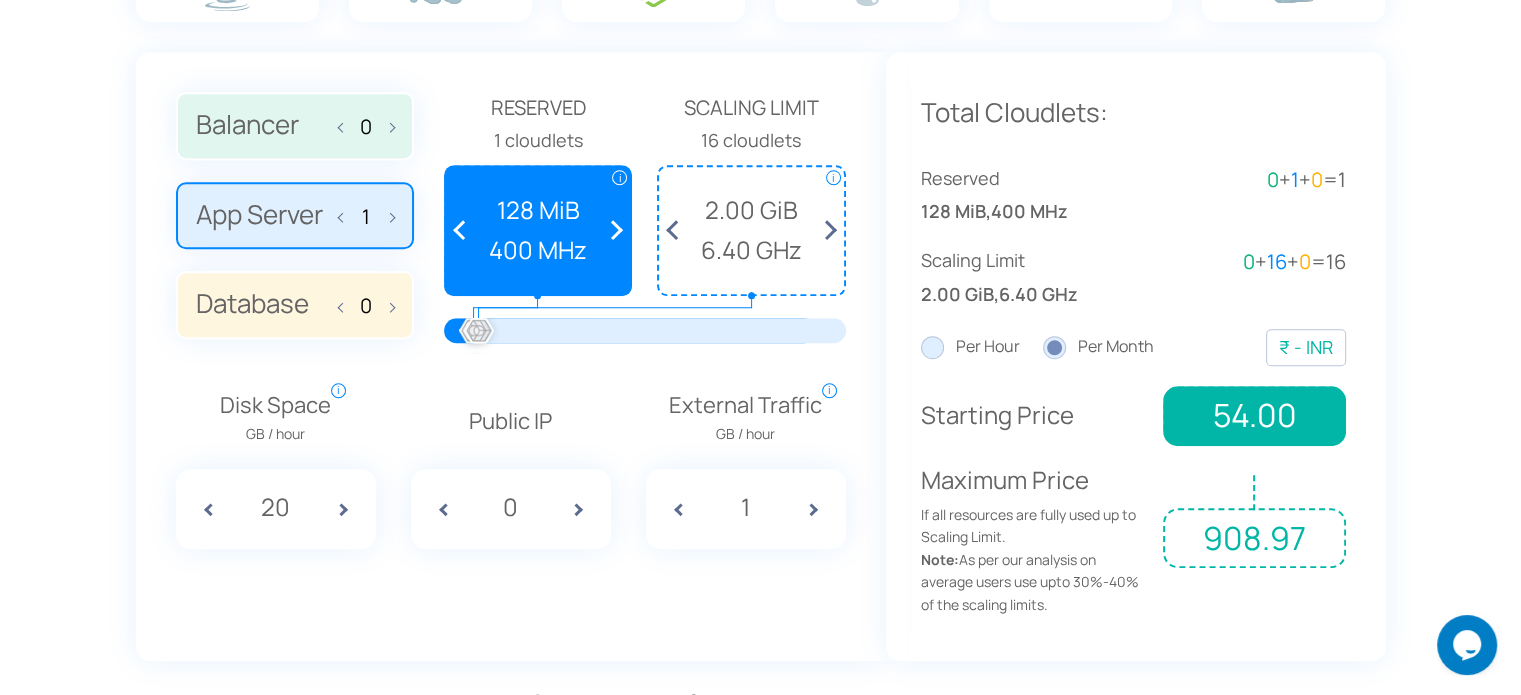 drag, startPoint x: 917, startPoint y: 298, endPoint x: 1117, endPoint y: 302, distance: 200.04 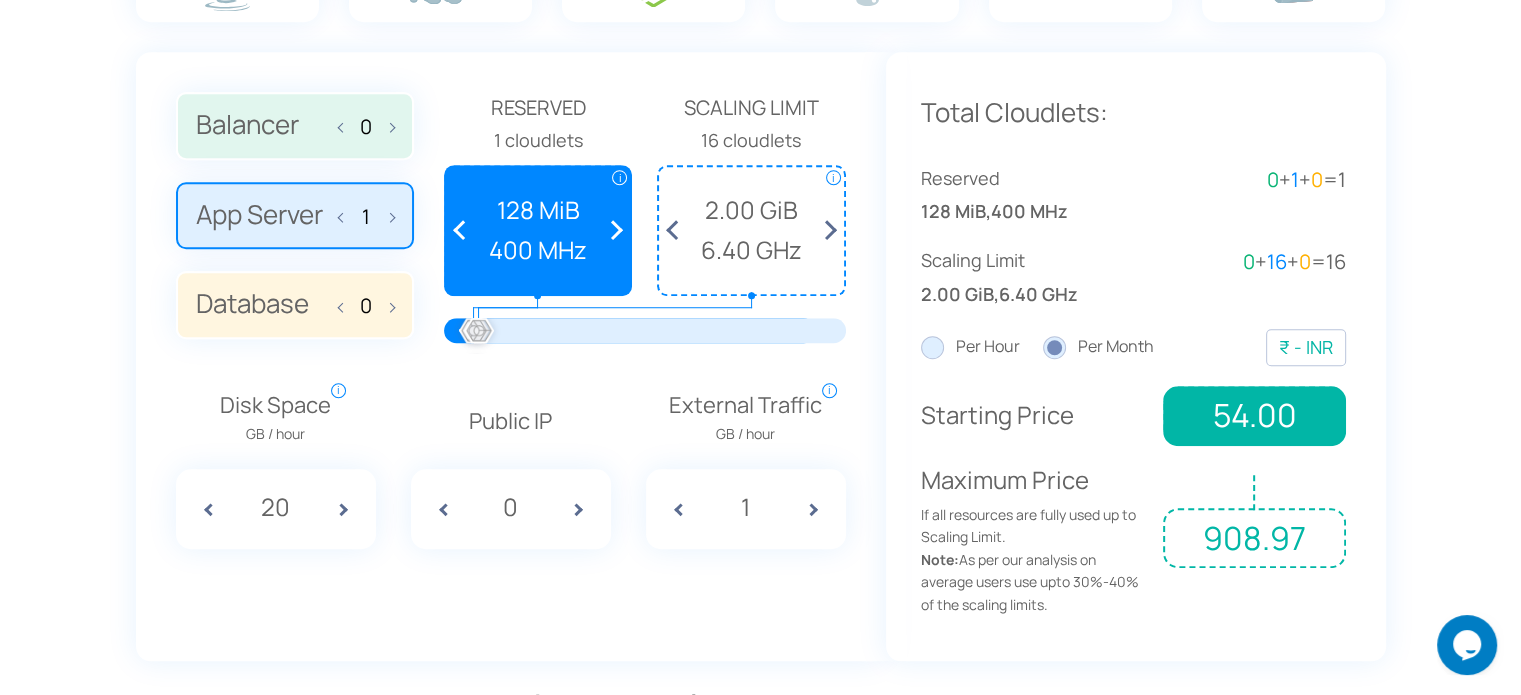 click on "Total Cloudlets:
Reserved
128 MiB ,
400 MHz
0
+
1
+
0
=
1
Scaling Limit
2.00 GiB ,
6.40 GHz
0
+
16
+
0
=
16" at bounding box center (1136, 356) 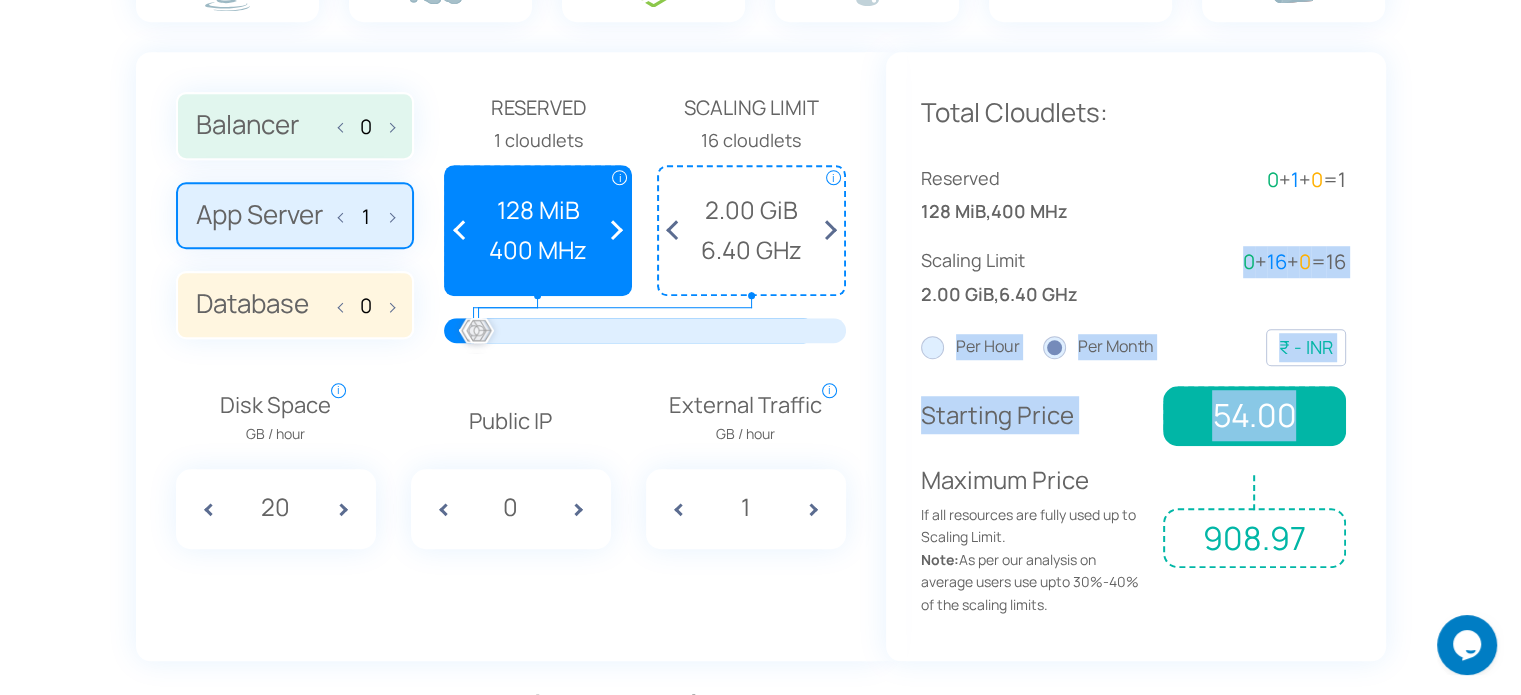 drag, startPoint x: 1209, startPoint y: 252, endPoint x: 1396, endPoint y: 423, distance: 253.39693 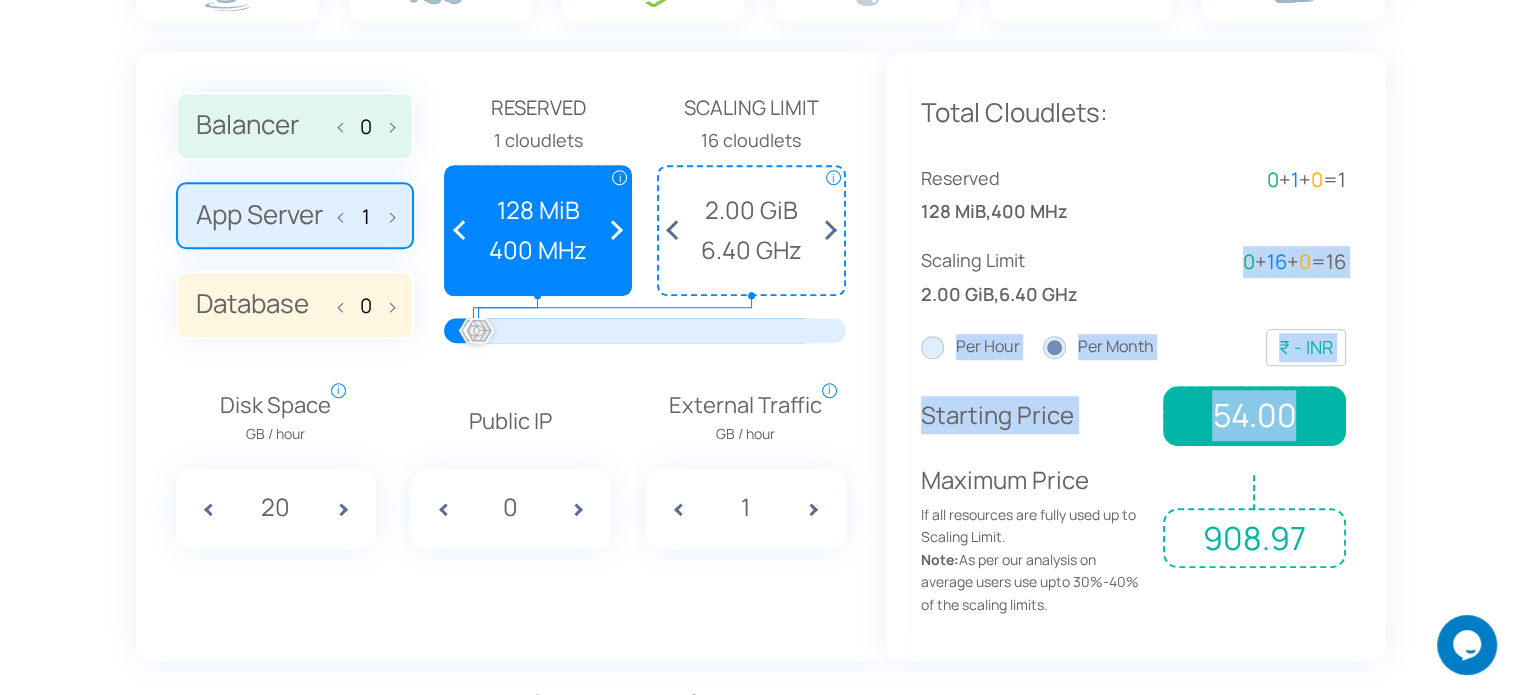 click on "Estimate Your Monthly Costs Price depend on region**
0 1 0 Reserved i i" at bounding box center [761, 231] 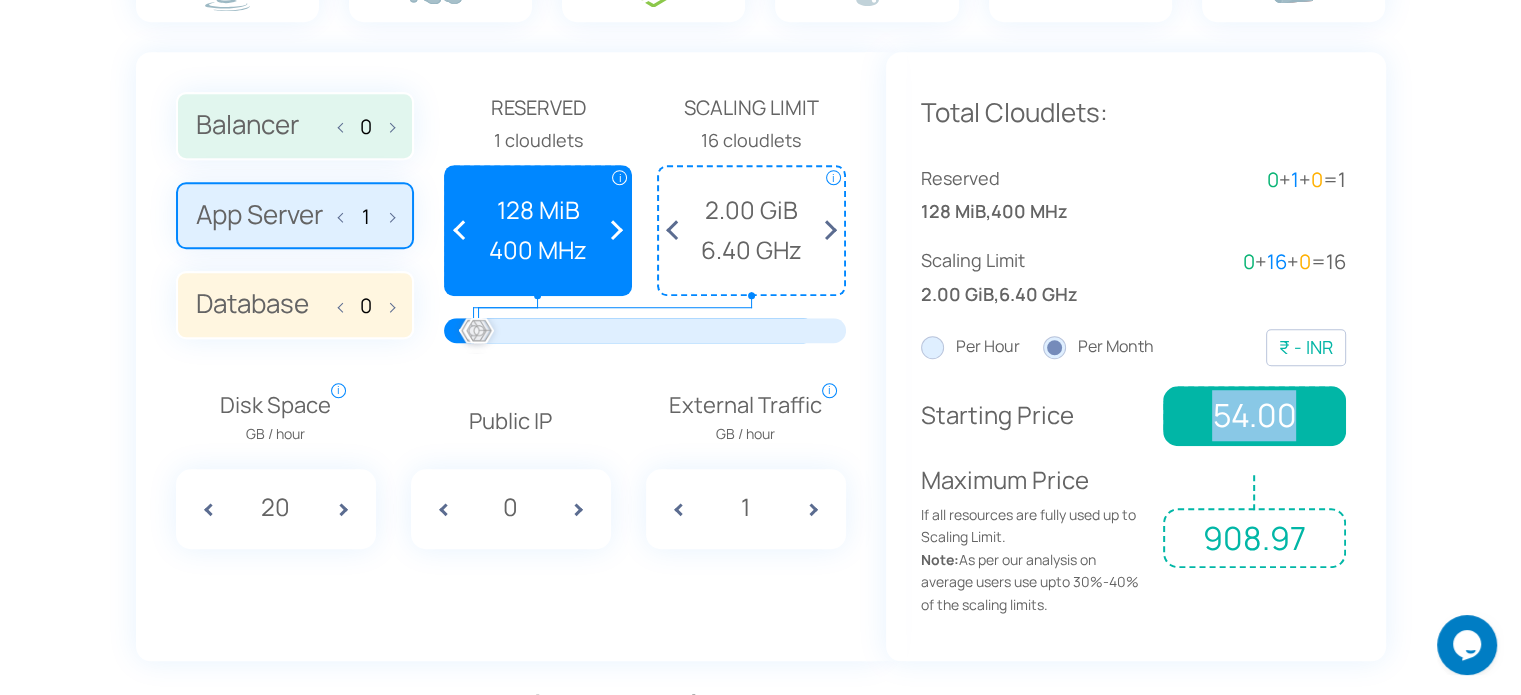drag, startPoint x: 1216, startPoint y: 410, endPoint x: 1295, endPoint y: 425, distance: 80.411446 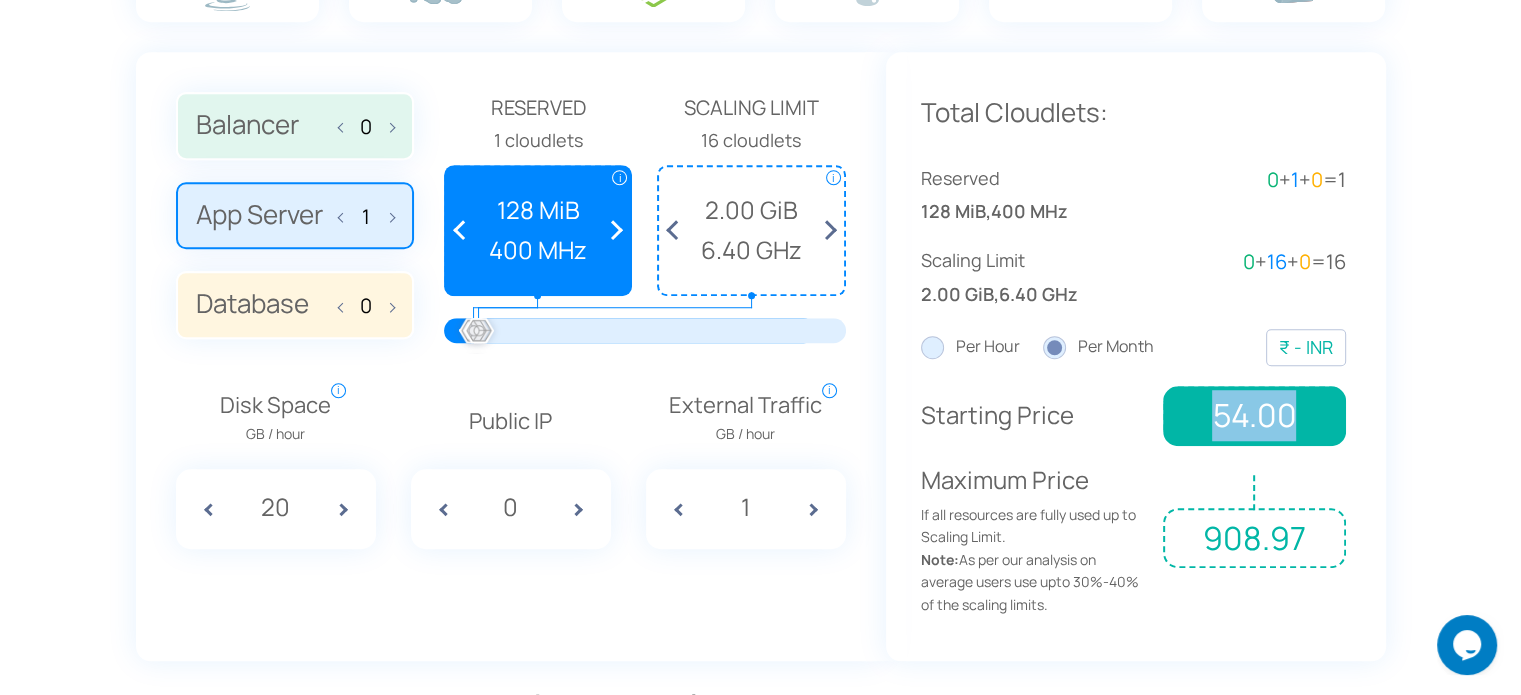 click on "54.00" at bounding box center [1254, 416] 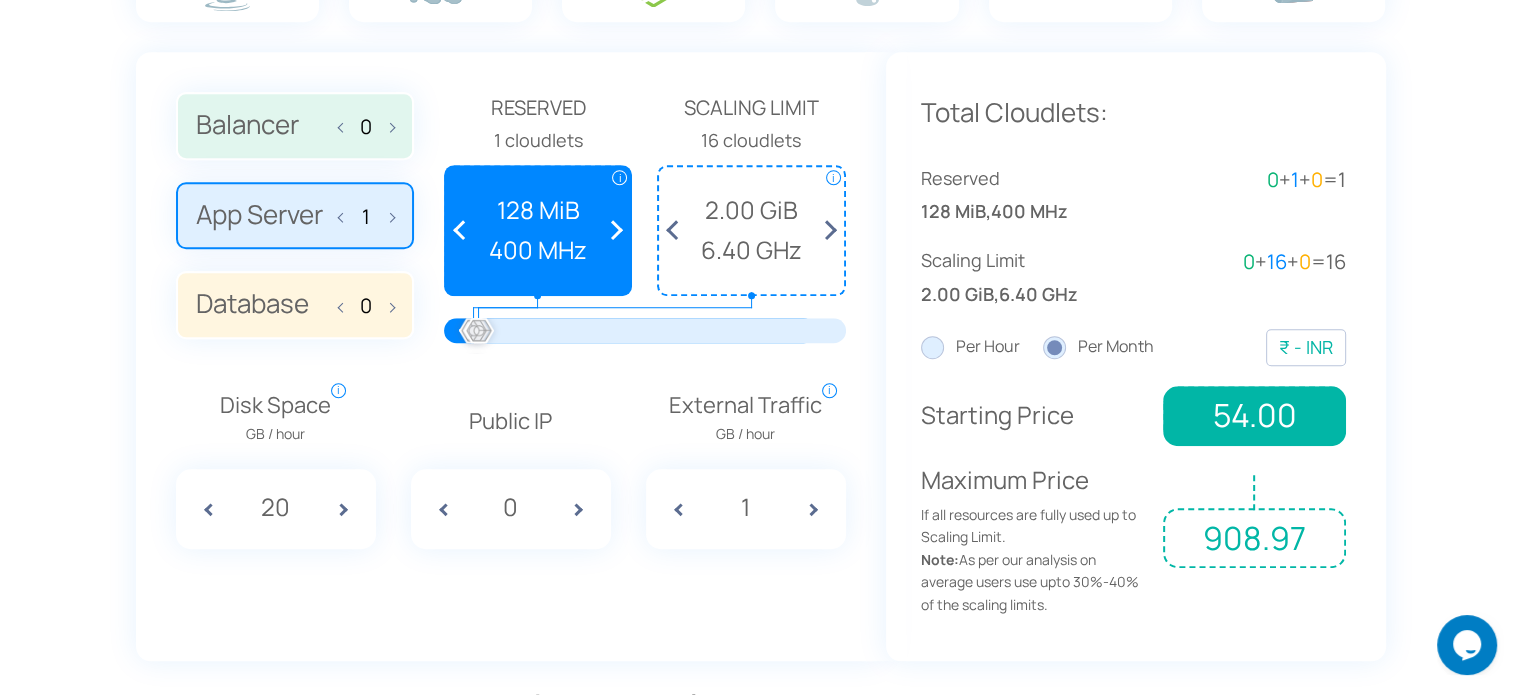 click on "Starting Price" at bounding box center (1035, 415) 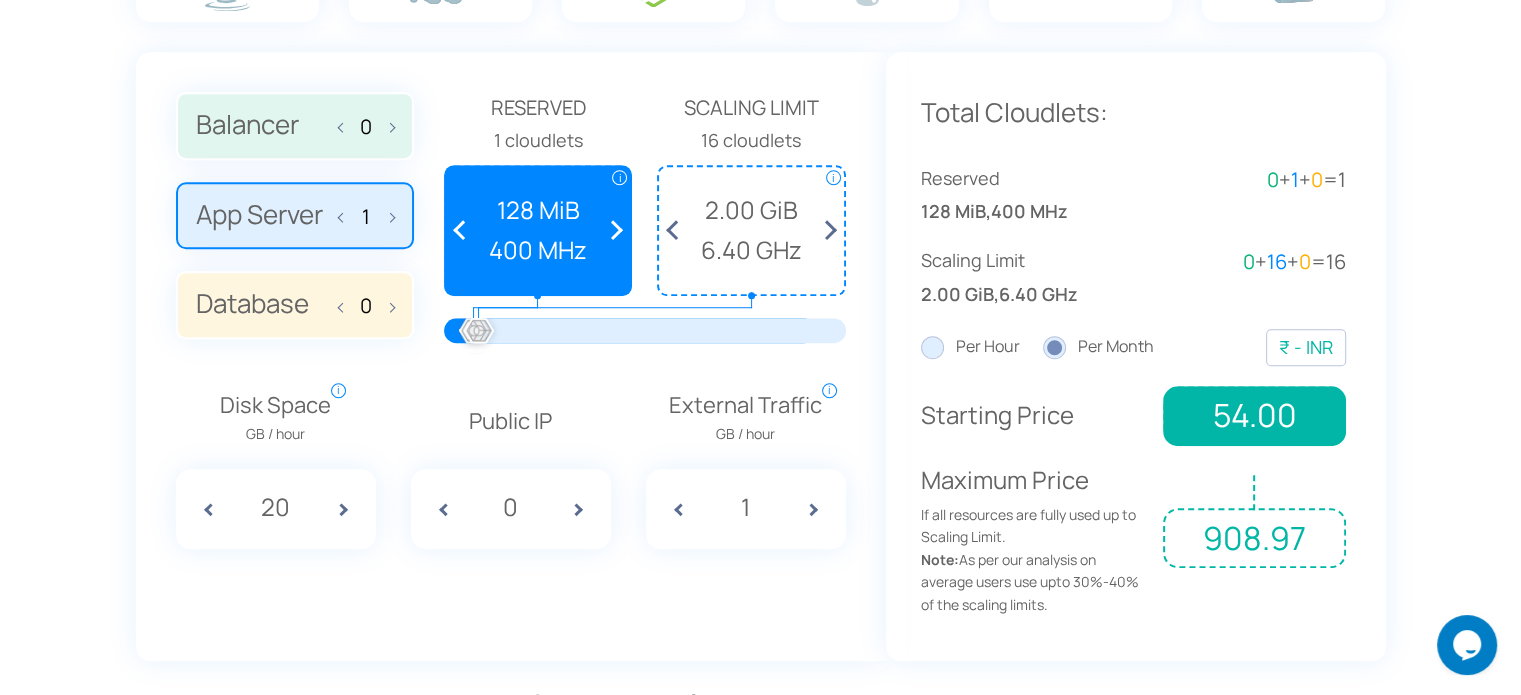 drag, startPoint x: 914, startPoint y: 487, endPoint x: 1336, endPoint y: 634, distance: 446.87024 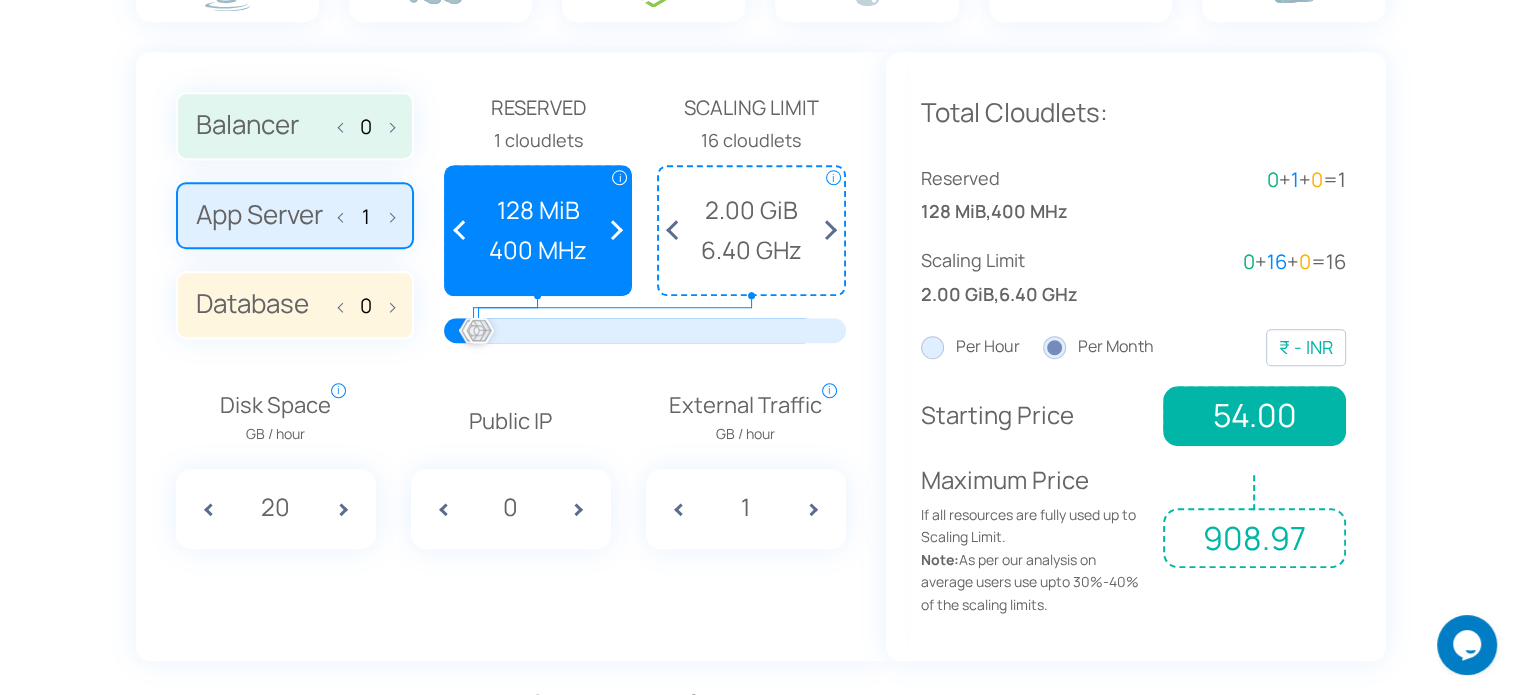 click on "Total Cloudlets:
Reserved
128 MiB ,
400 MHz
0
+
1
+
0
=
1
Scaling Limit
2.00 GiB ,
6.40 GHz
0
+
16
+
0
=
16" at bounding box center [1136, 356] 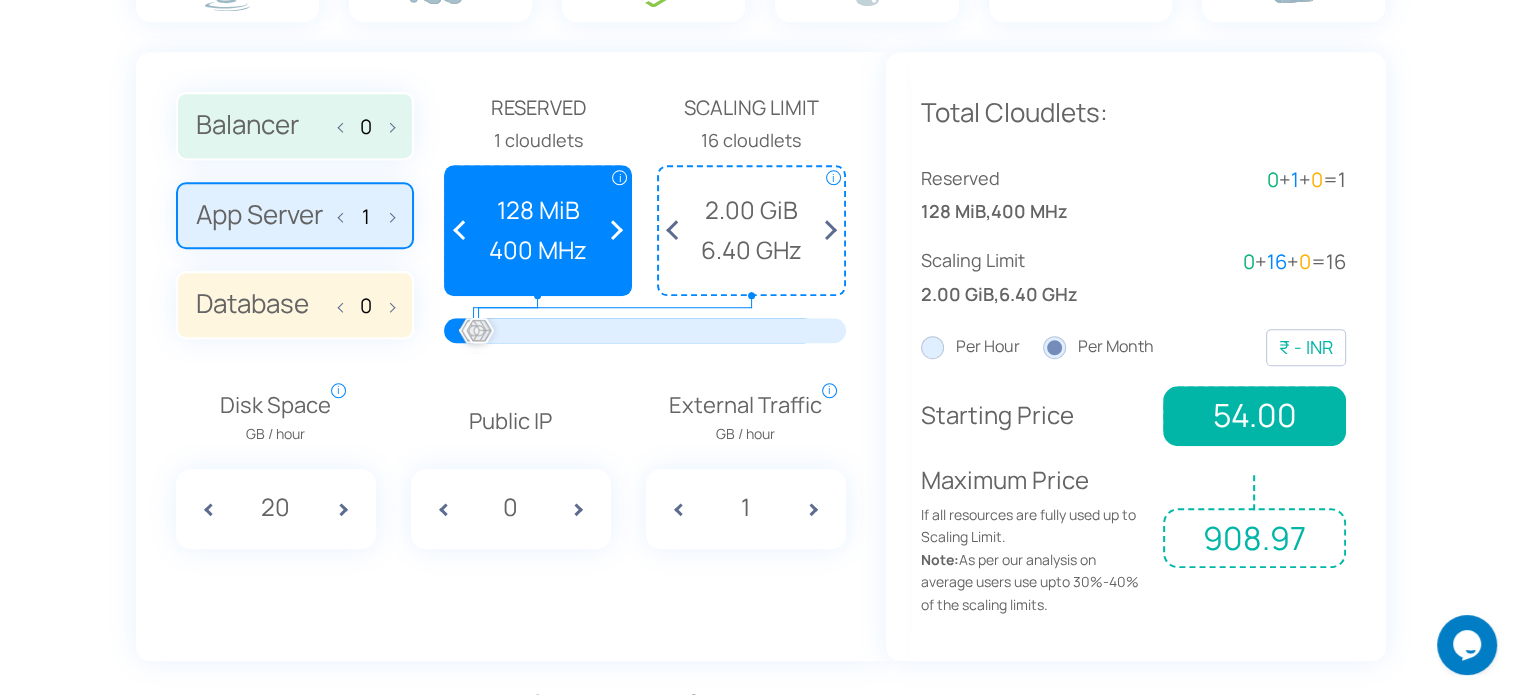click on "Maximum Price
If all resources are fully used up to Scaling Limit. Note:  As per our analysis on average users use upto 30%-40% of the scaling limits.
908.97" at bounding box center (1133, 538) 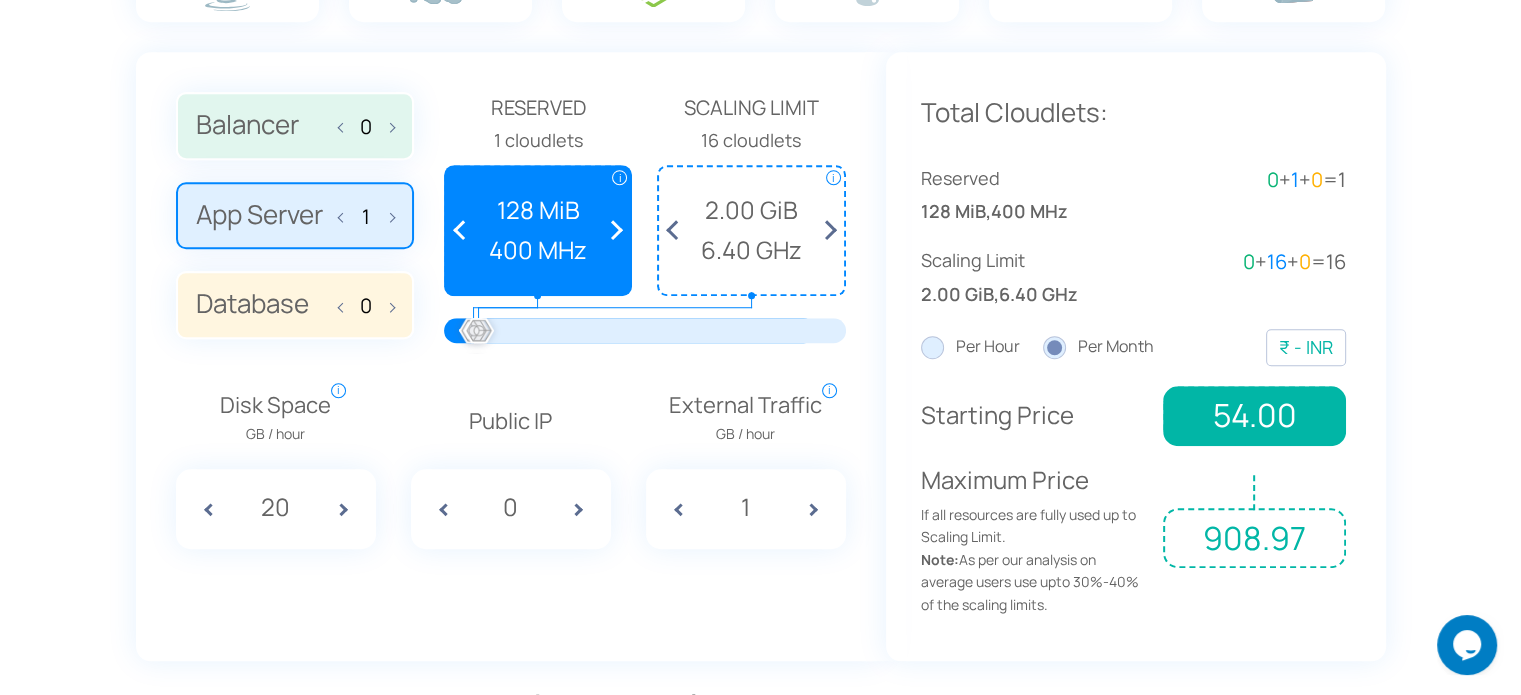 click on "If all resources are fully used up to Scaling Limit. Note:  As per our analysis on average users use upto 30%-40% of the scaling limits." at bounding box center (1035, 560) 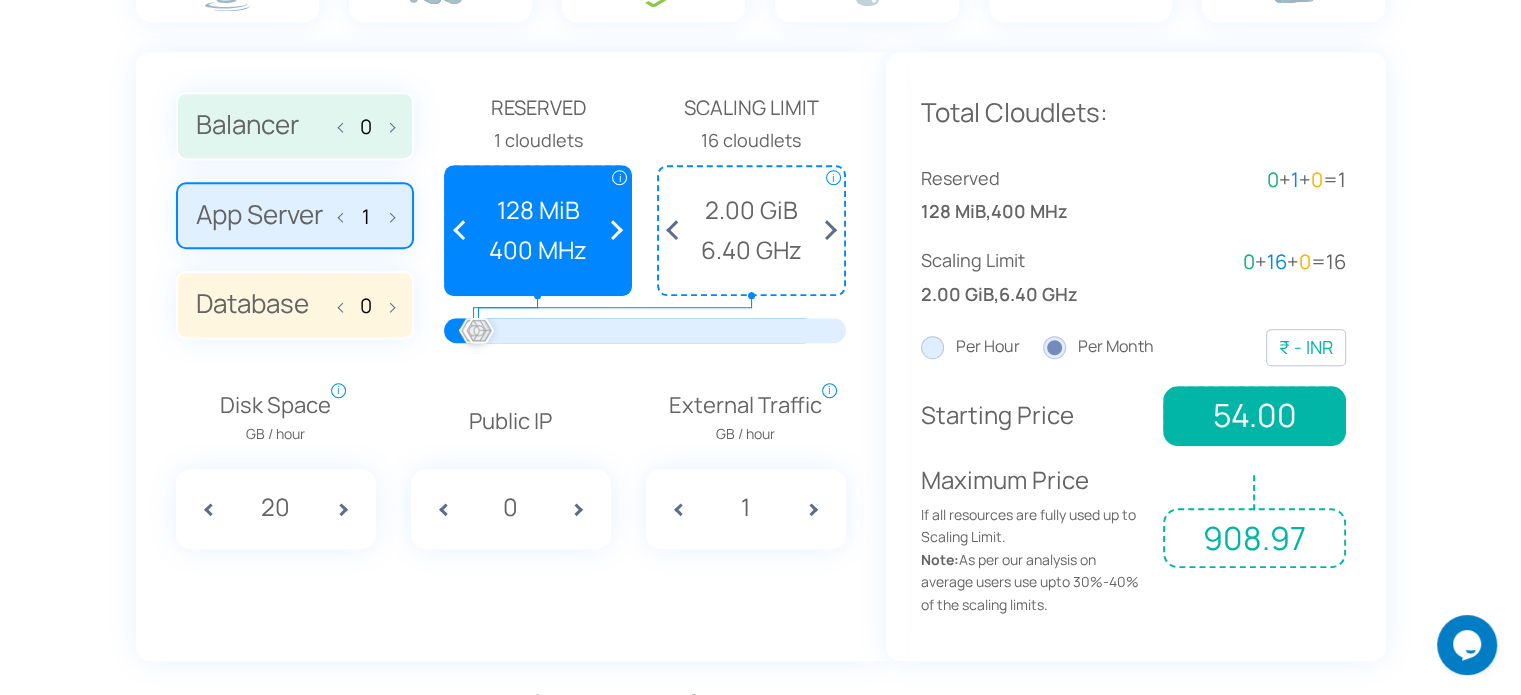 click on "If all resources are fully used up to Scaling Limit. Note:  As per our analysis on average users use upto 30%-40% of the scaling limits." at bounding box center [1035, 560] 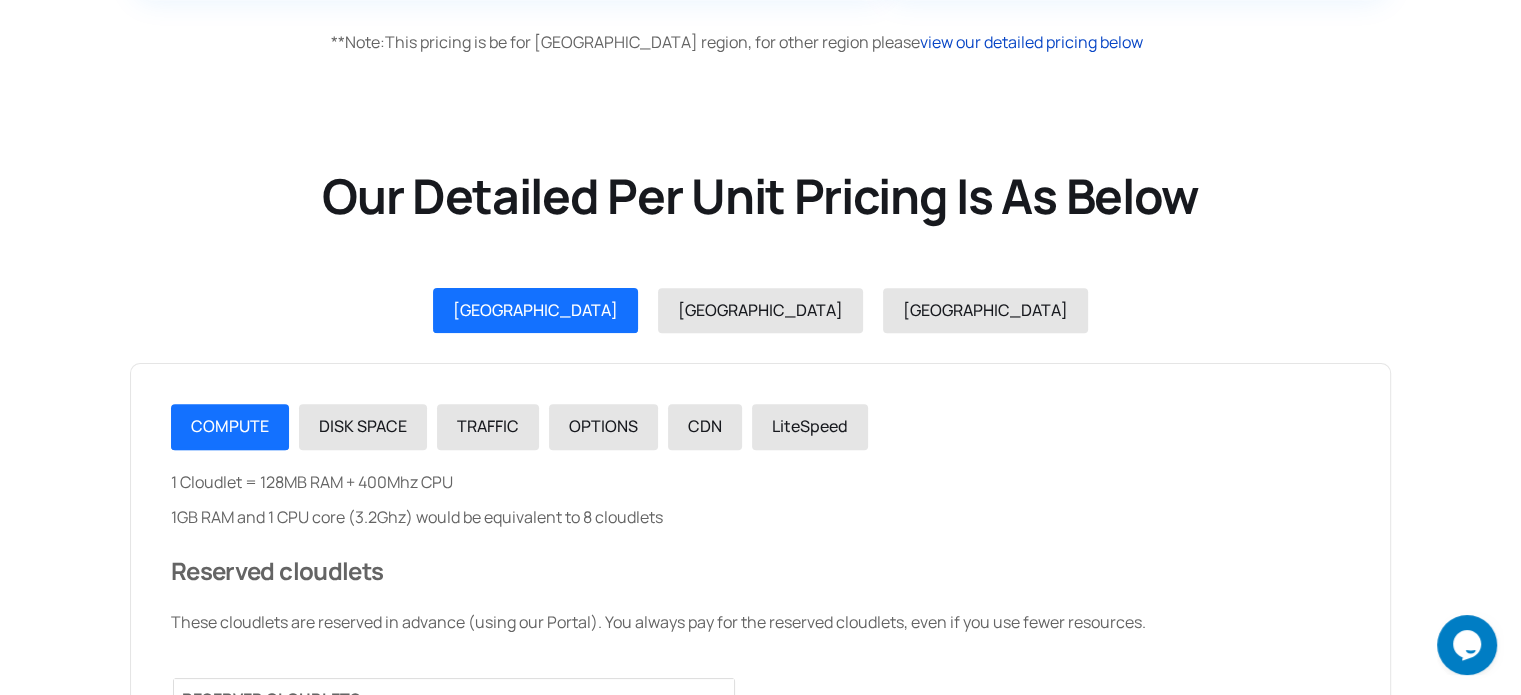 scroll, scrollTop: 2273, scrollLeft: 0, axis: vertical 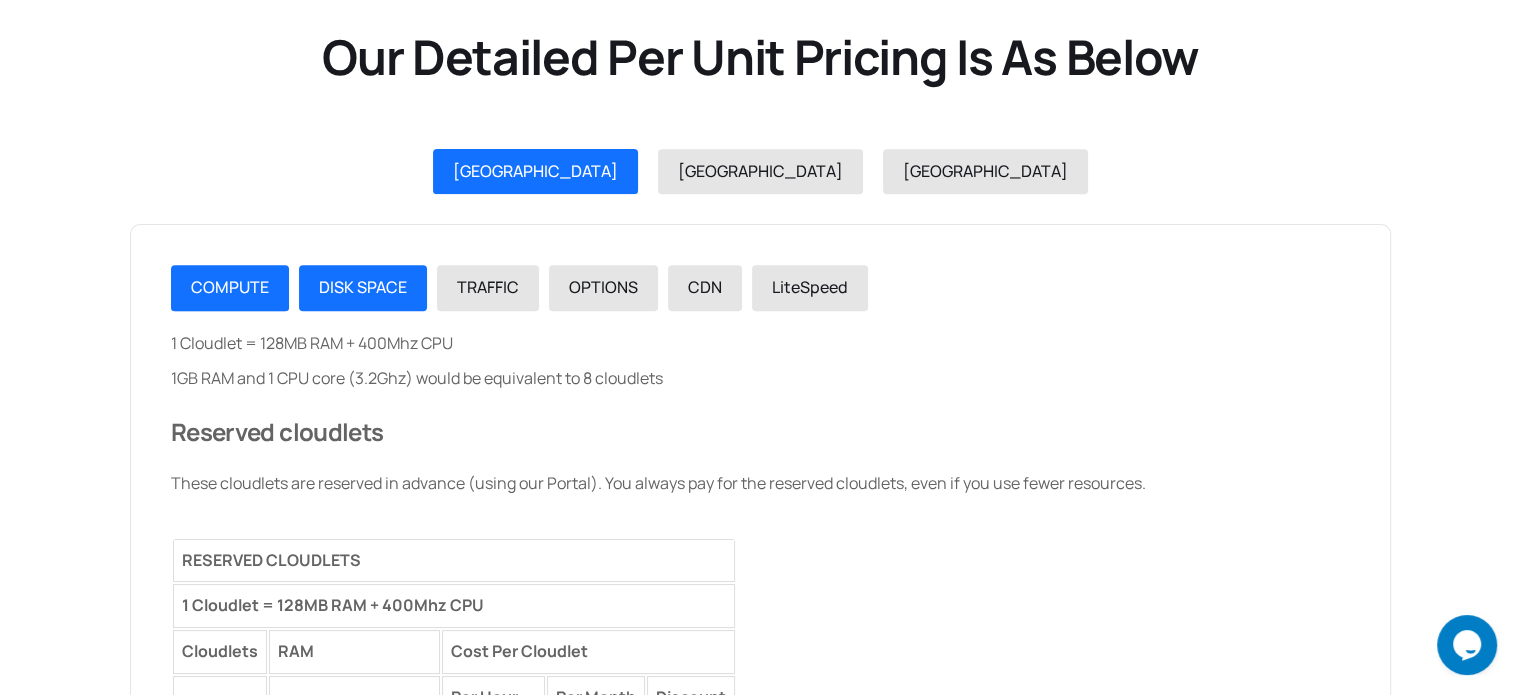 click on "DISK SPACE" at bounding box center [363, 288] 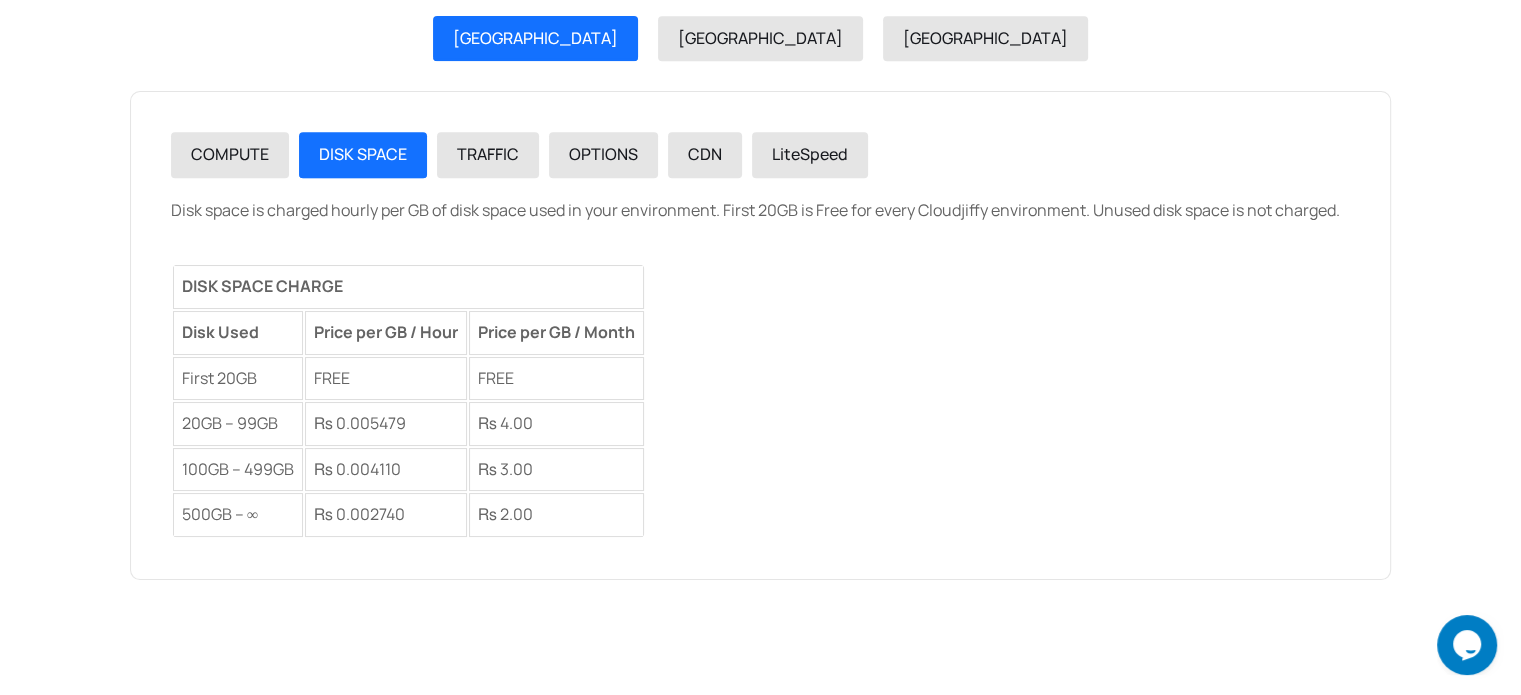 scroll, scrollTop: 2473, scrollLeft: 0, axis: vertical 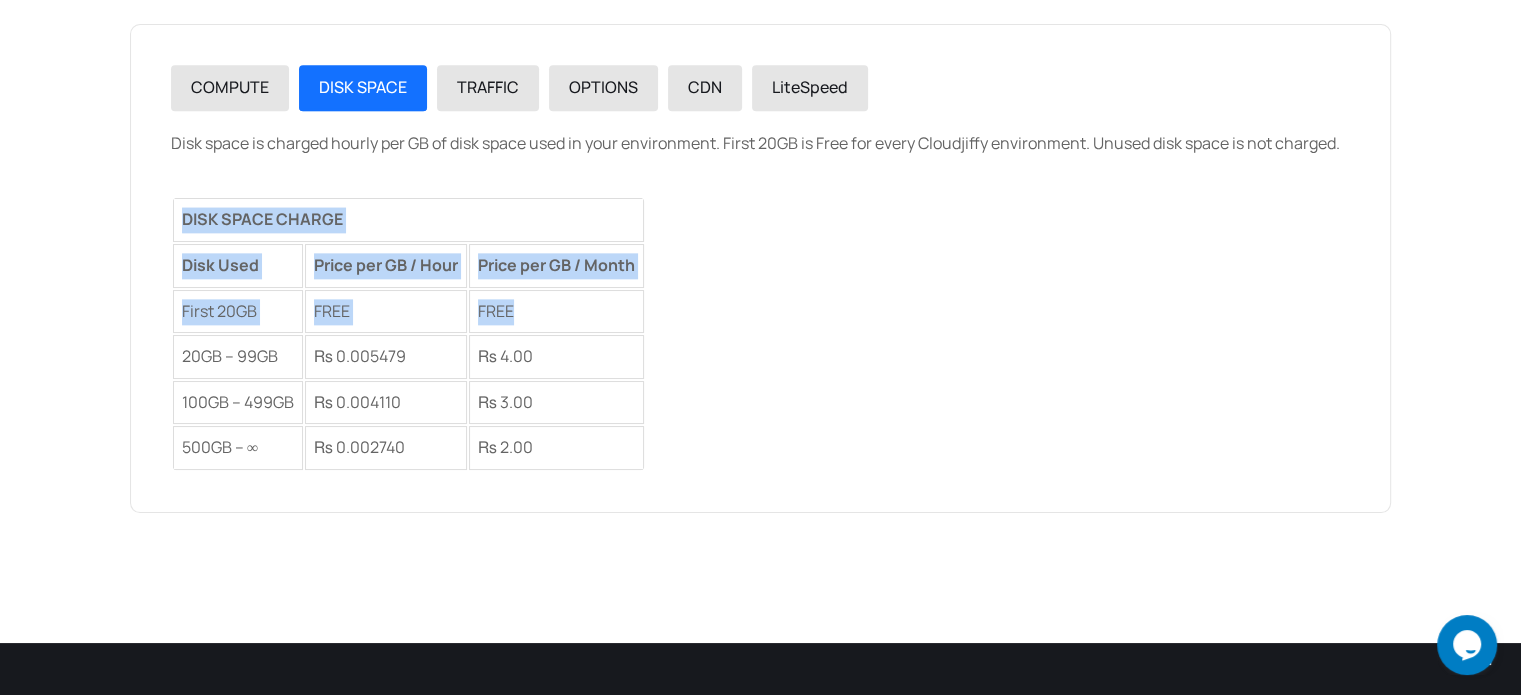 drag, startPoint x: 544, startPoint y: 301, endPoint x: 132, endPoint y: 253, distance: 414.78668 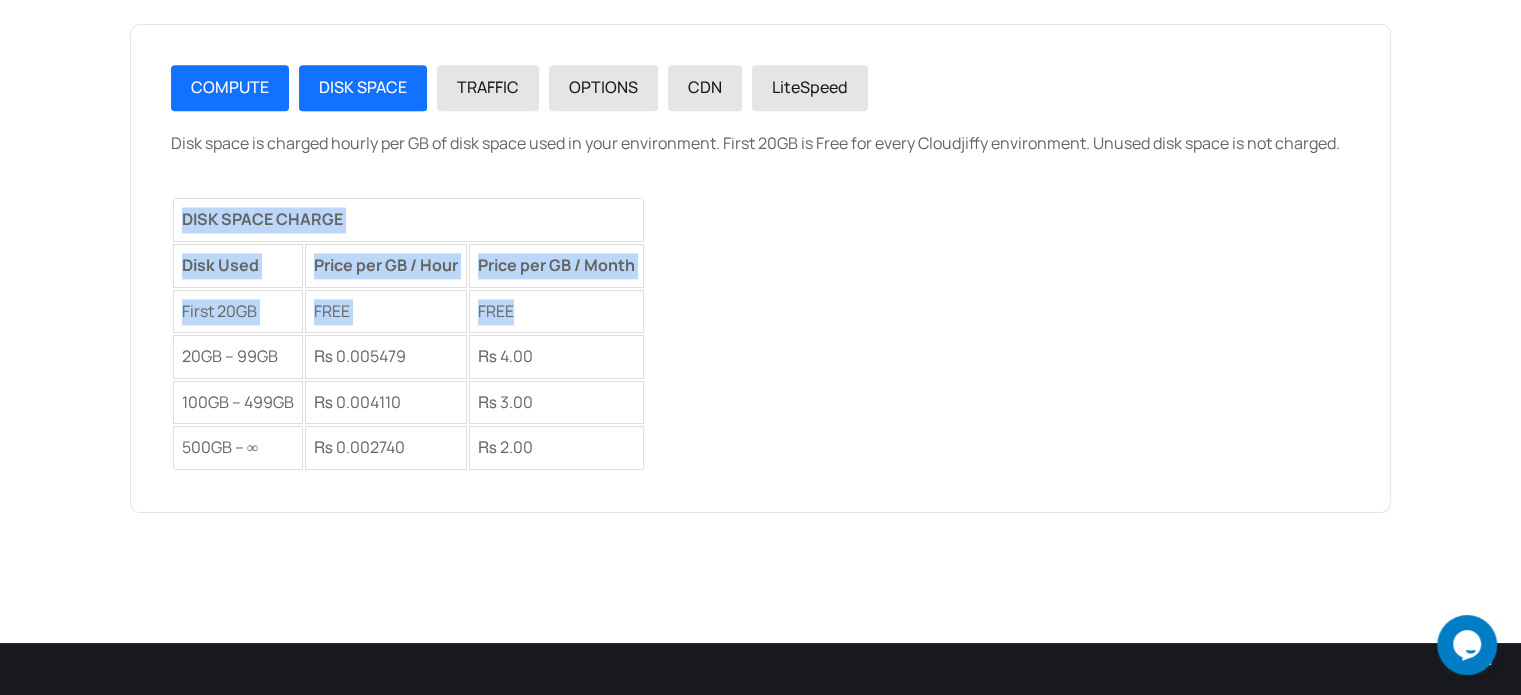 click on "COMPUTE" at bounding box center [230, 88] 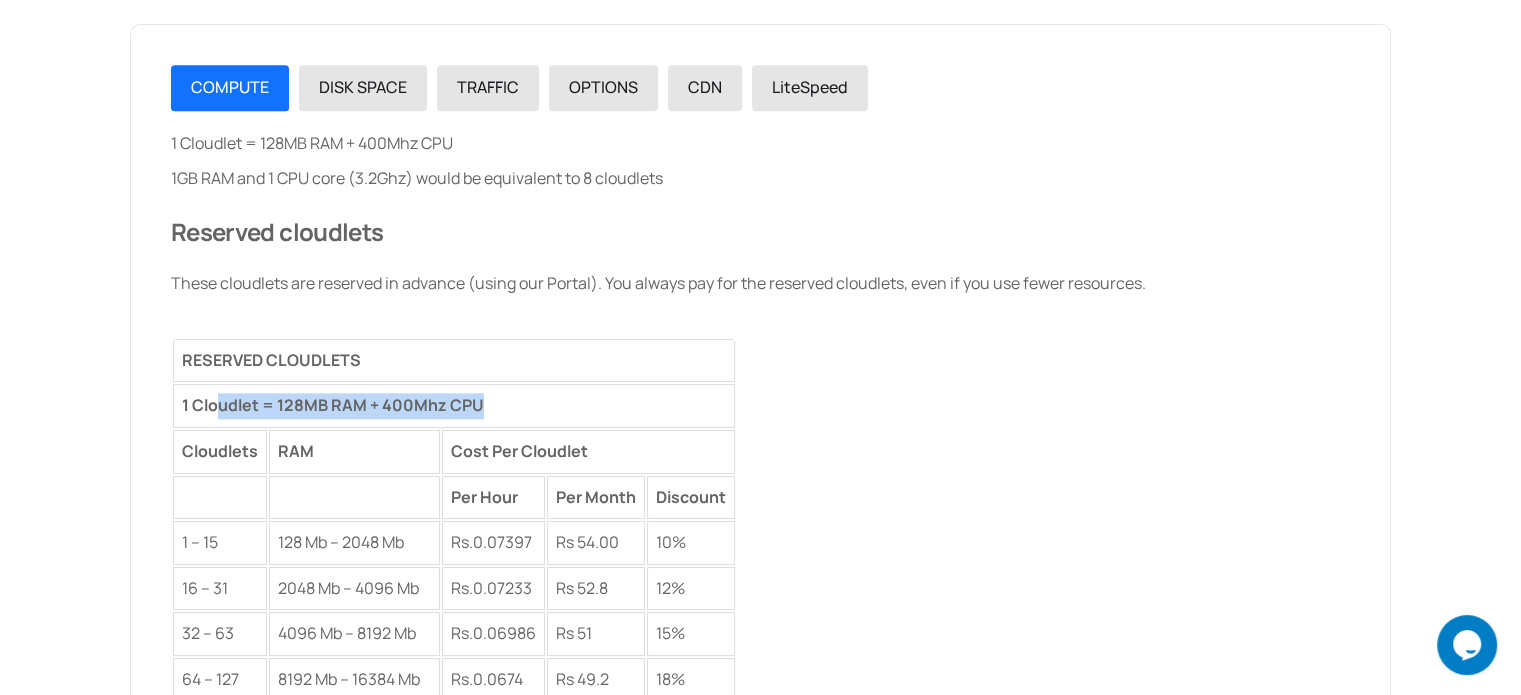 drag, startPoint x: 596, startPoint y: 408, endPoint x: 218, endPoint y: 391, distance: 378.38208 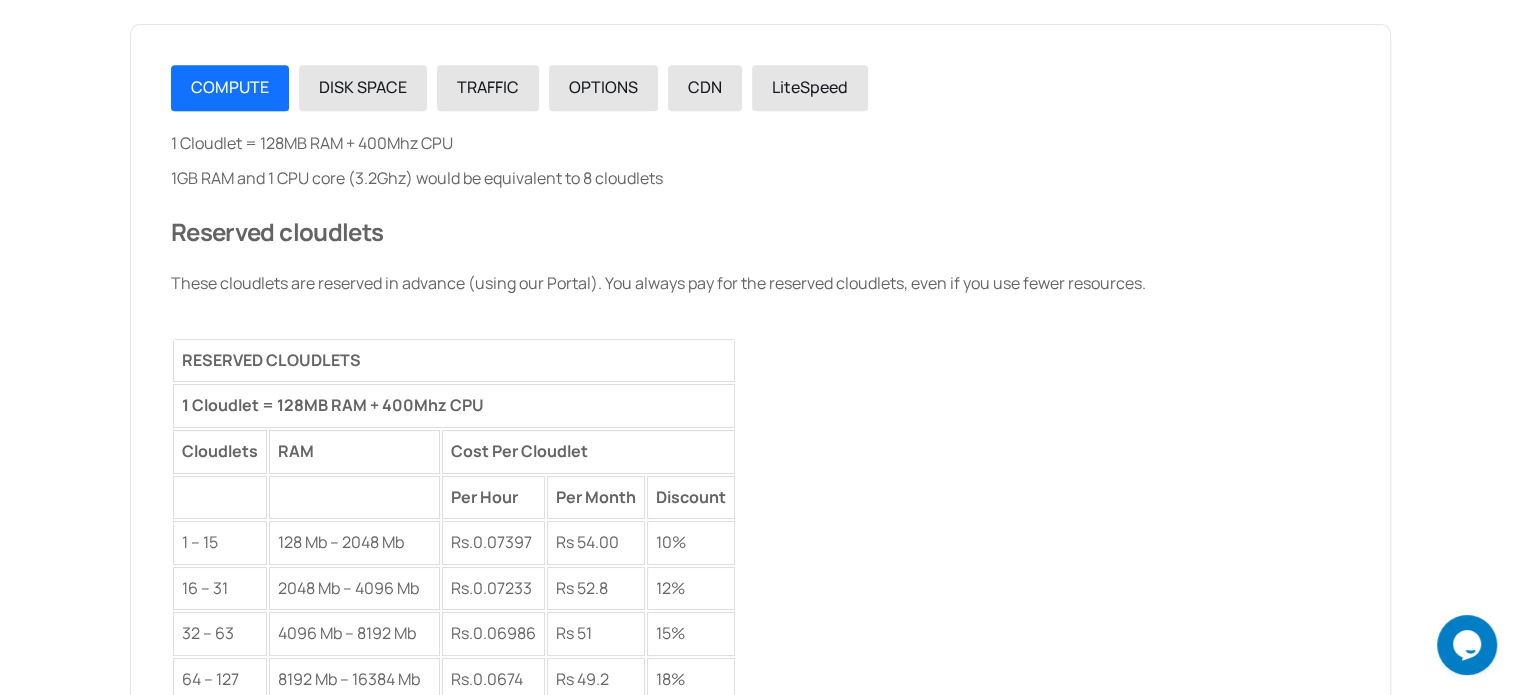 drag, startPoint x: 421, startPoint y: 458, endPoint x: 421, endPoint y: 423, distance: 35 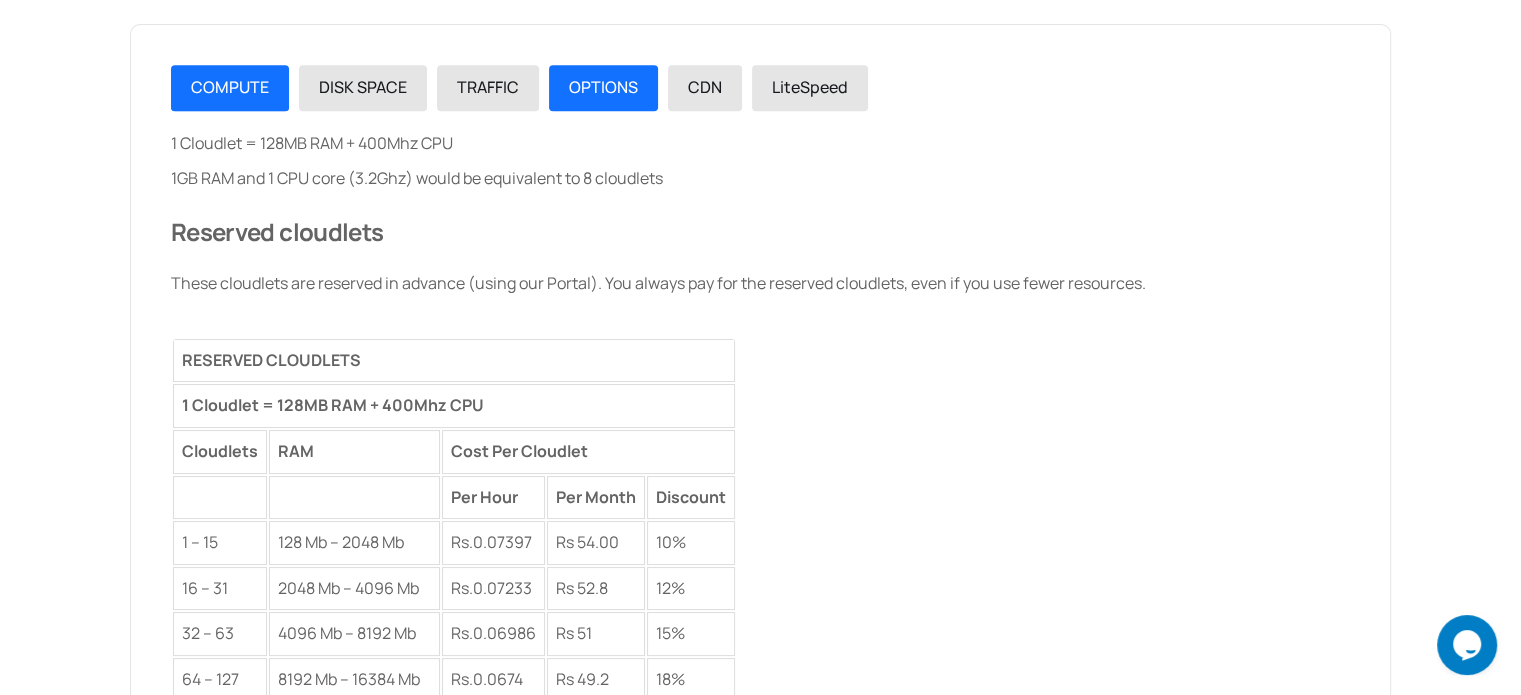 click on "OPTIONS" at bounding box center [603, 87] 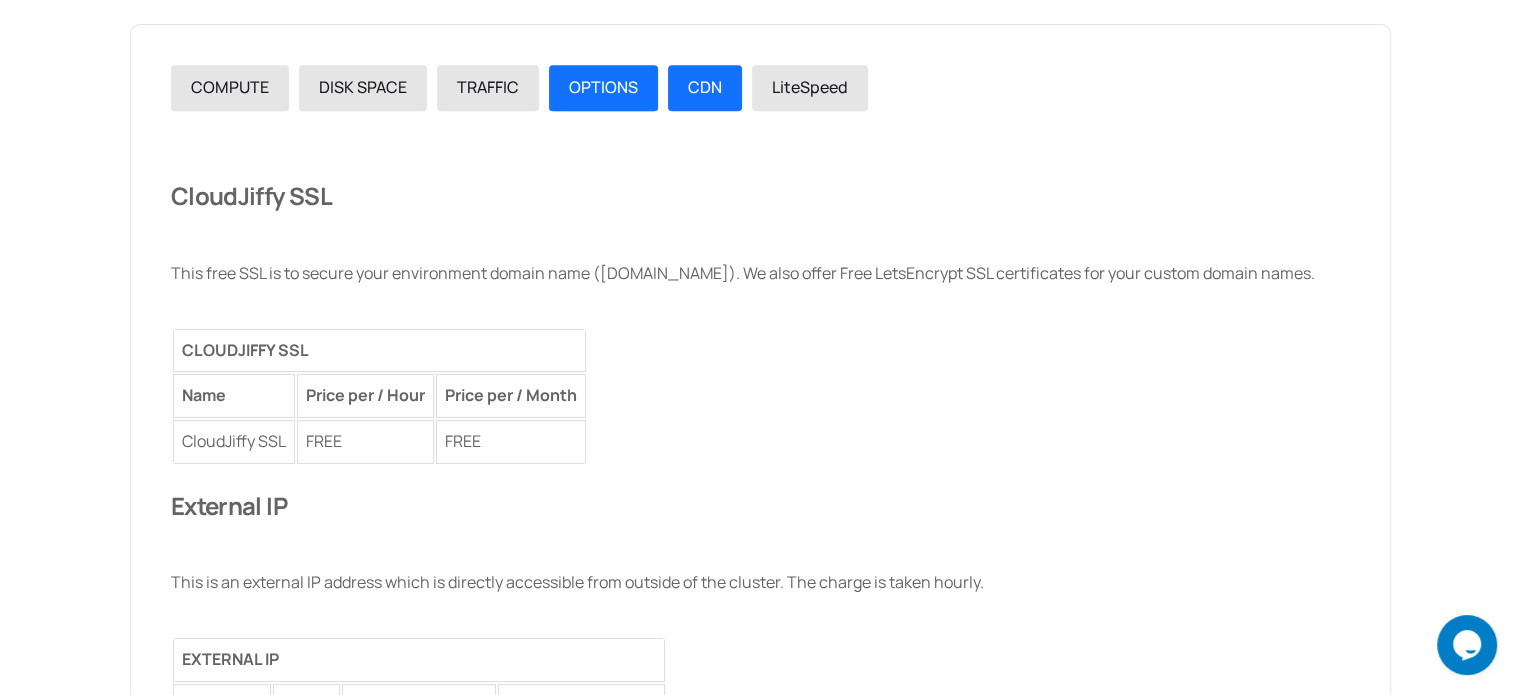 click on "CDN" at bounding box center [705, 87] 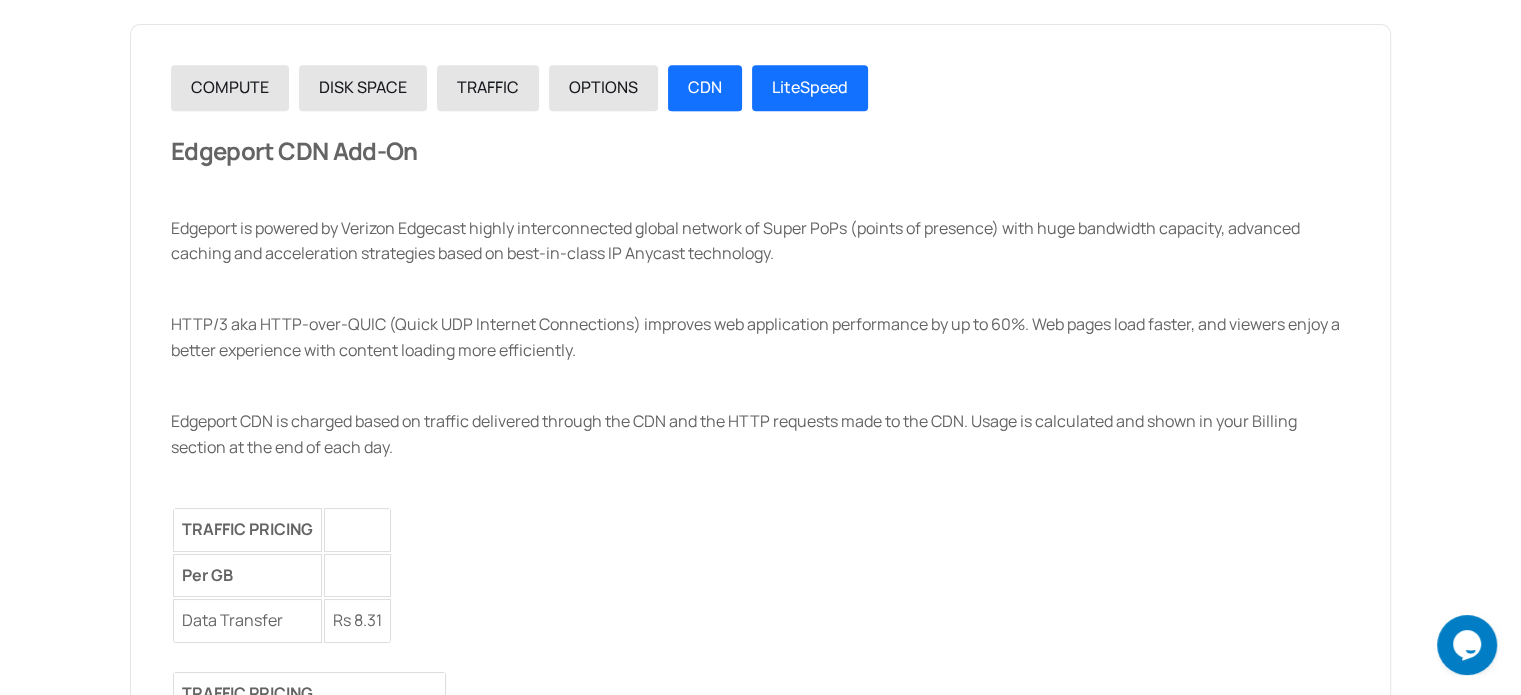 click on "LiteSpeed" at bounding box center [810, 87] 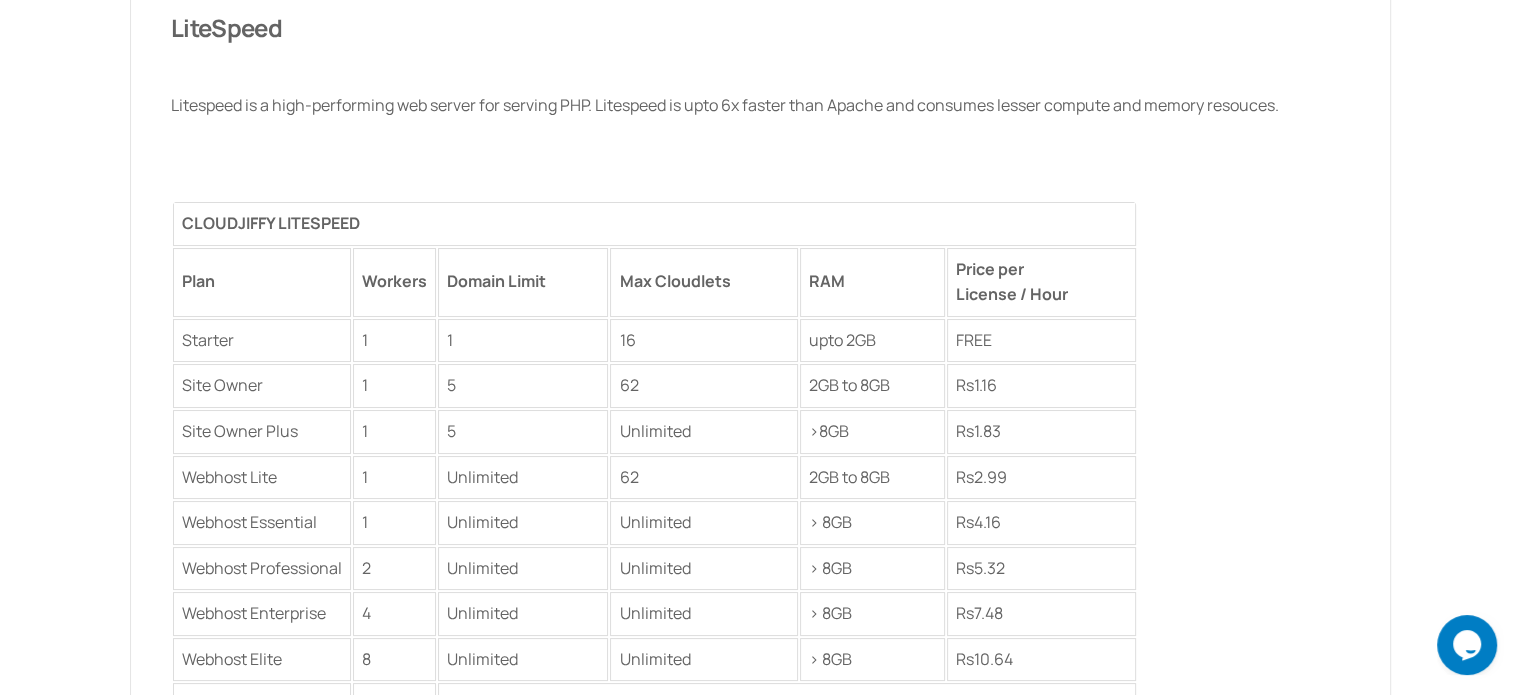 scroll, scrollTop: 2473, scrollLeft: 0, axis: vertical 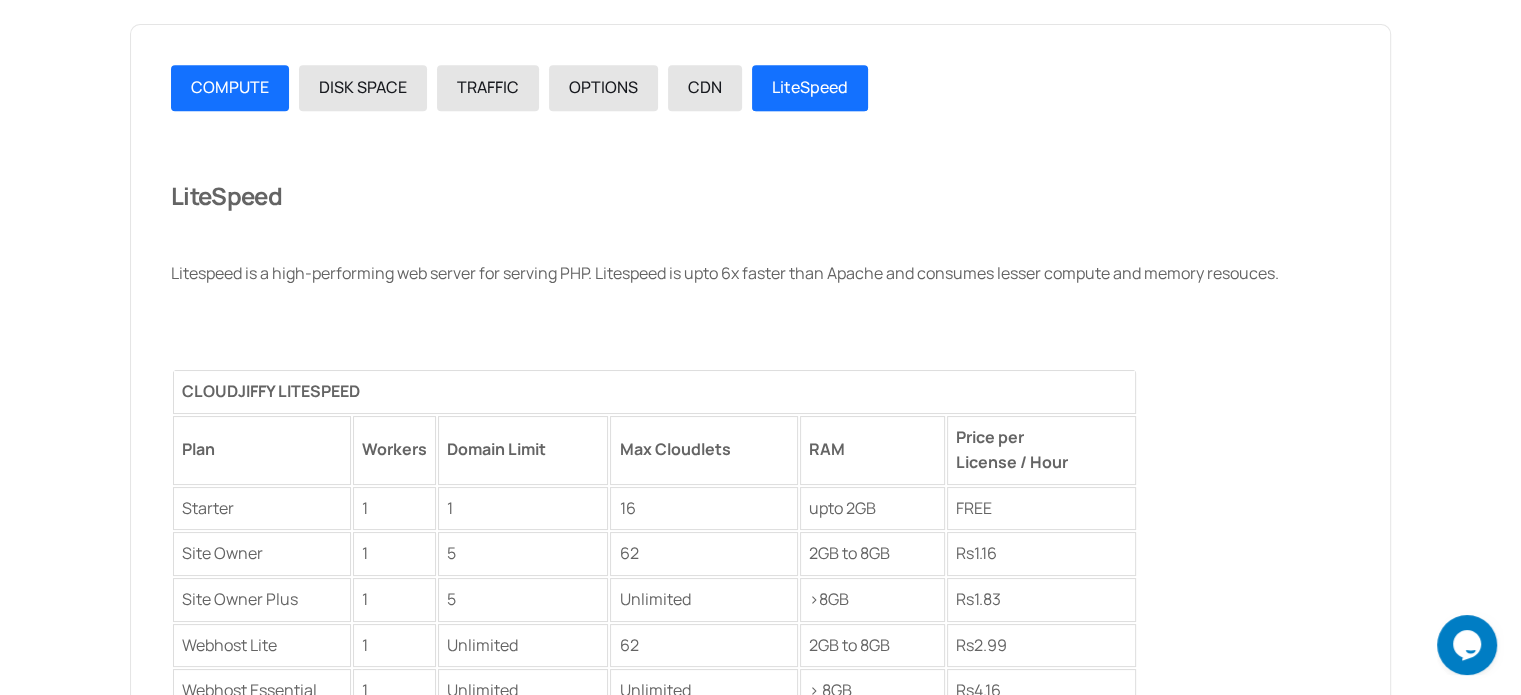 click on "COMPUTE" at bounding box center (230, 87) 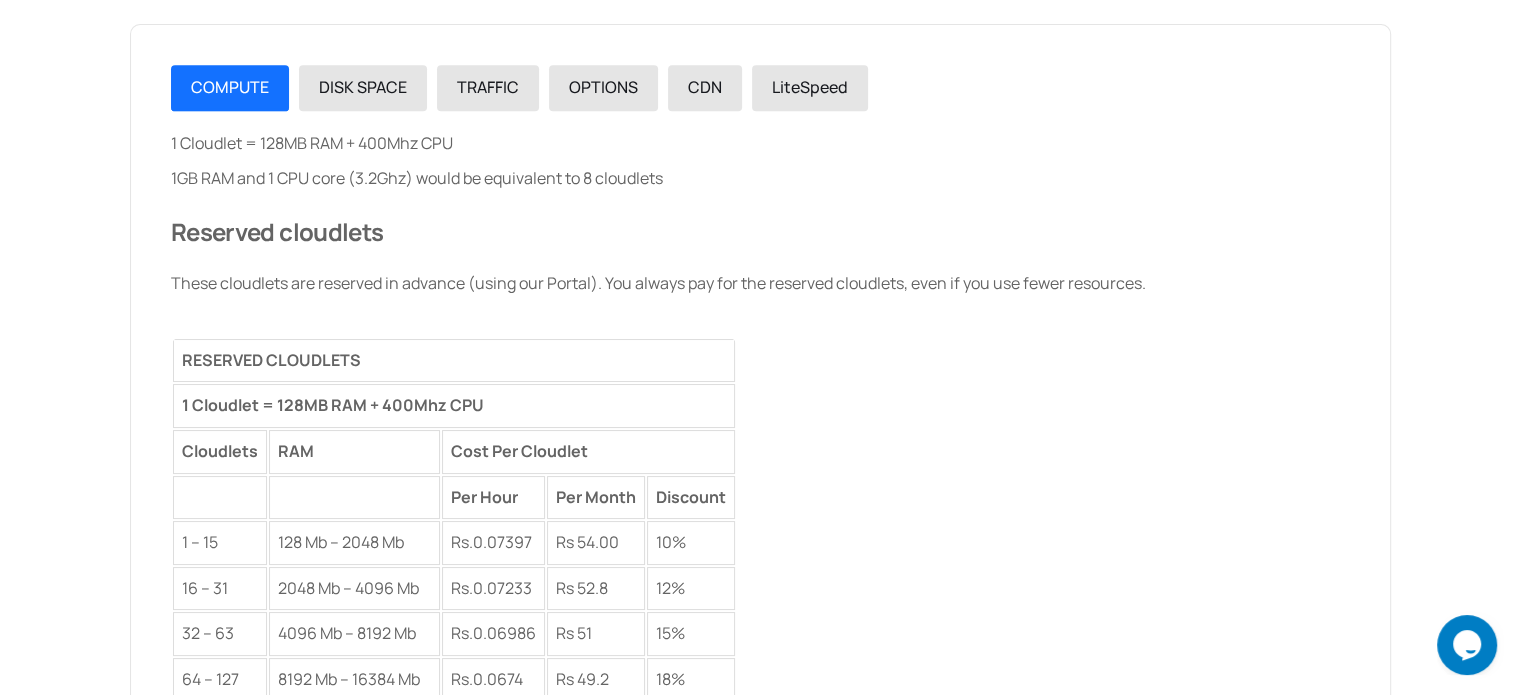 click on "COMPUTE" at bounding box center (230, 87) 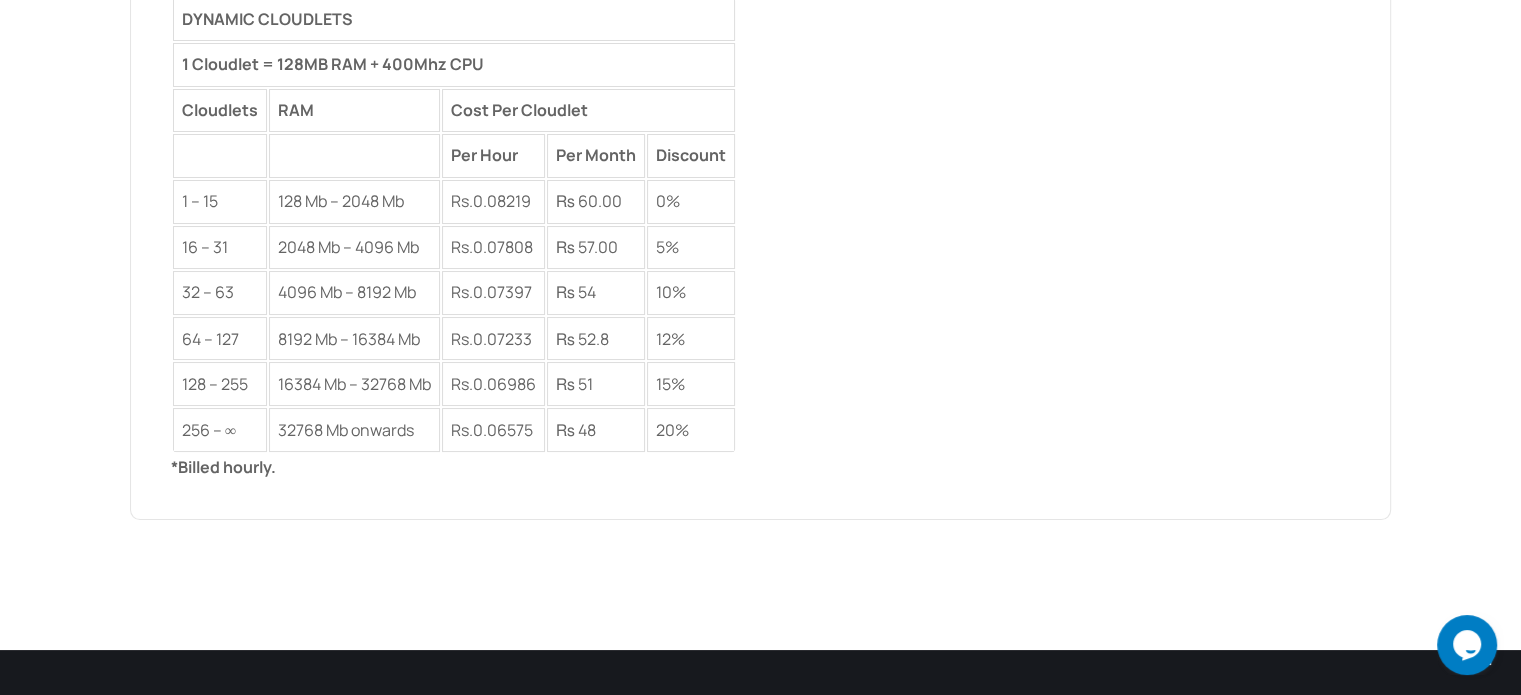 scroll, scrollTop: 3473, scrollLeft: 0, axis: vertical 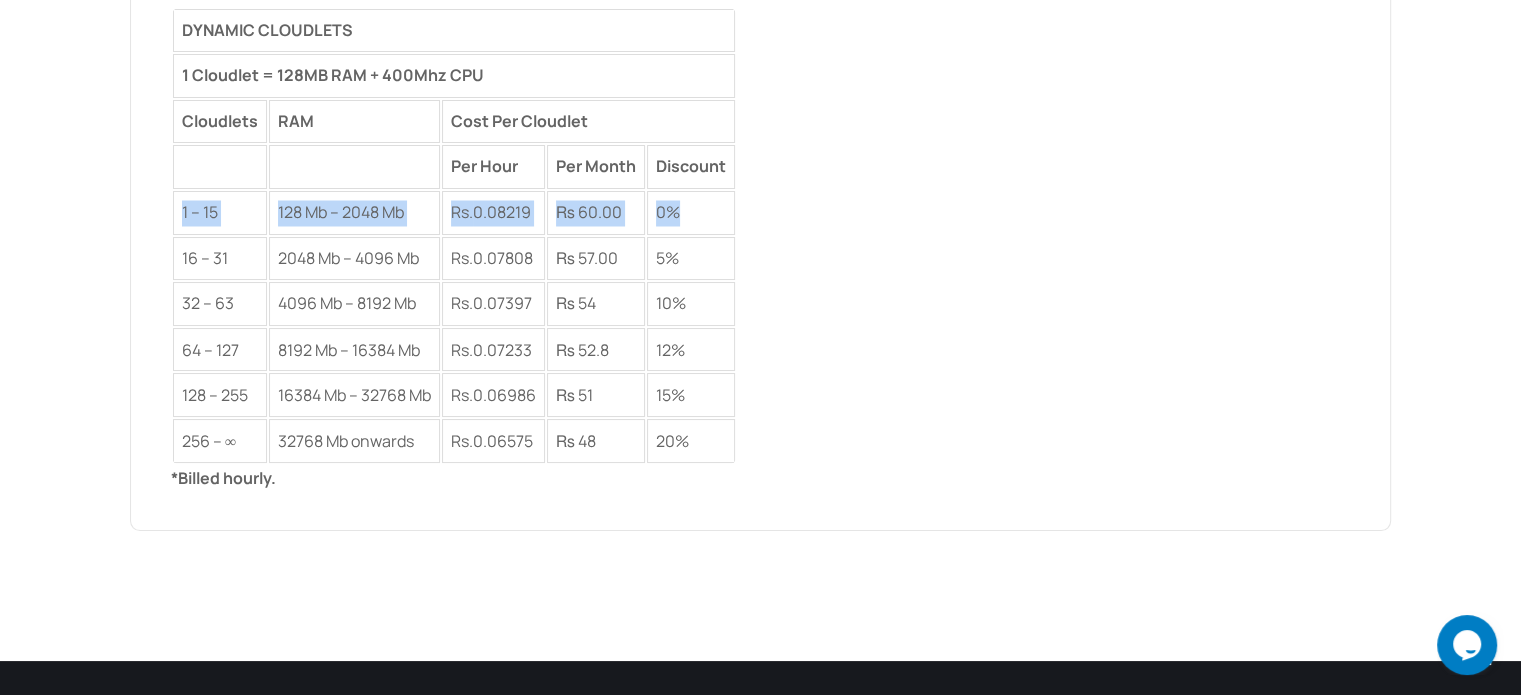 drag, startPoint x: 704, startPoint y: 202, endPoint x: 180, endPoint y: 215, distance: 524.16125 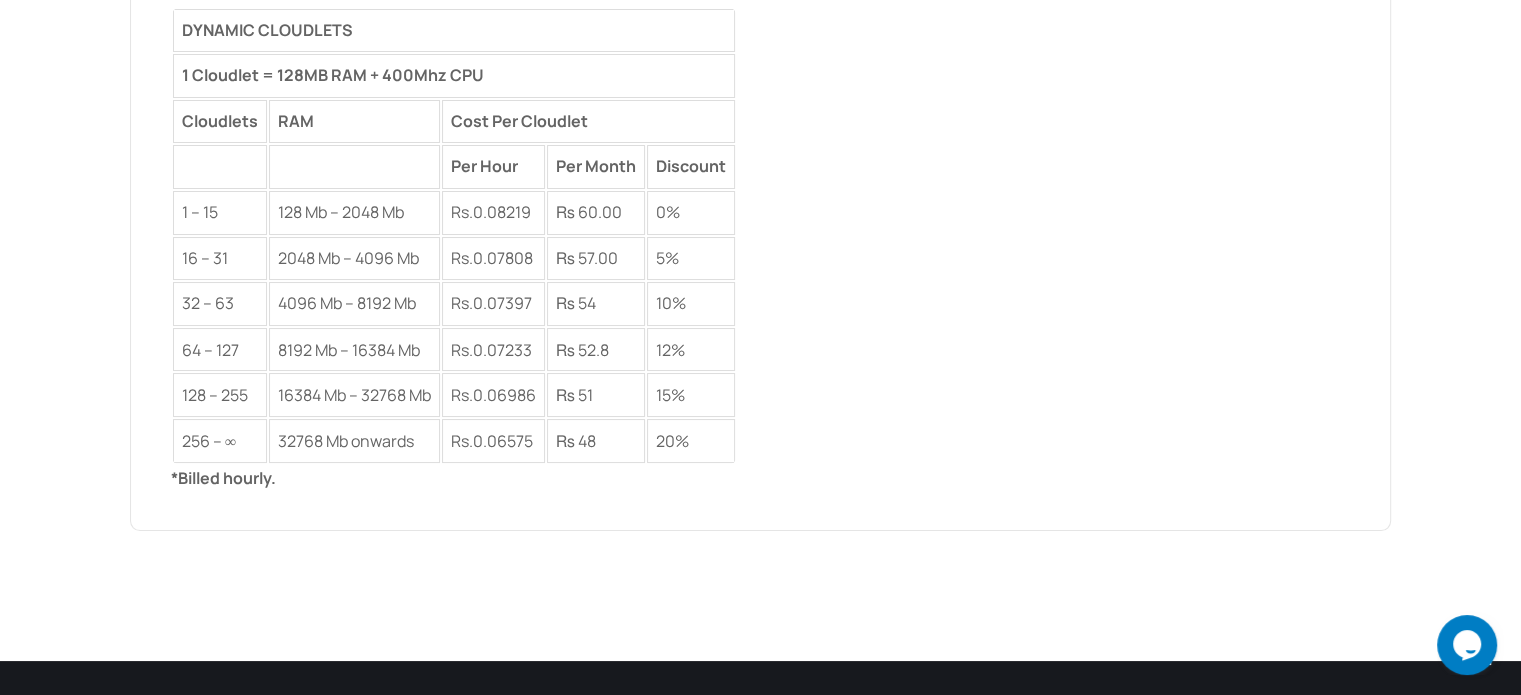 click on "*Billed hourly.  Dynamic cloudlets
Instant dynamic scaling resources for your application. You only pay for Dynamic Cloudlets in use. Use the Scaling Limit in the topology wizard to set the maximum allowed per server.The discount level is the total sum of all Dynamic Cloudlets in use per environment. DYNAMIC CLOUDLETS 1 Cloudlet = 128MB RAM + 400Mhz CPU Cloudlets RAM Cost Per Cloudlet Per Hour Per Month Discount 1 – 15 128 Mb – 2048 Mb Rs.  0.08219 ₨ 60.00 0% 16 – 31 2048 Mb – 4096 Mb Rs.  0.07808 ₨ 57.00 5% 32 – 63 4096 Mb – 8192 Mb Rs.  0.07397 ₨ 54 10% 64 – 127 8192 Mb – 16384 Mb Rs.  0.07233 ₨ 52.8 12% 128 – 255 16384 Mb – 32768 Mb Rs.  0.06986 ₨ 51 15% 256 – ∞ 32768 Mb onwards Rs.  0.06575 ₨ 48 20% *Billed hourly." at bounding box center [760, 143] 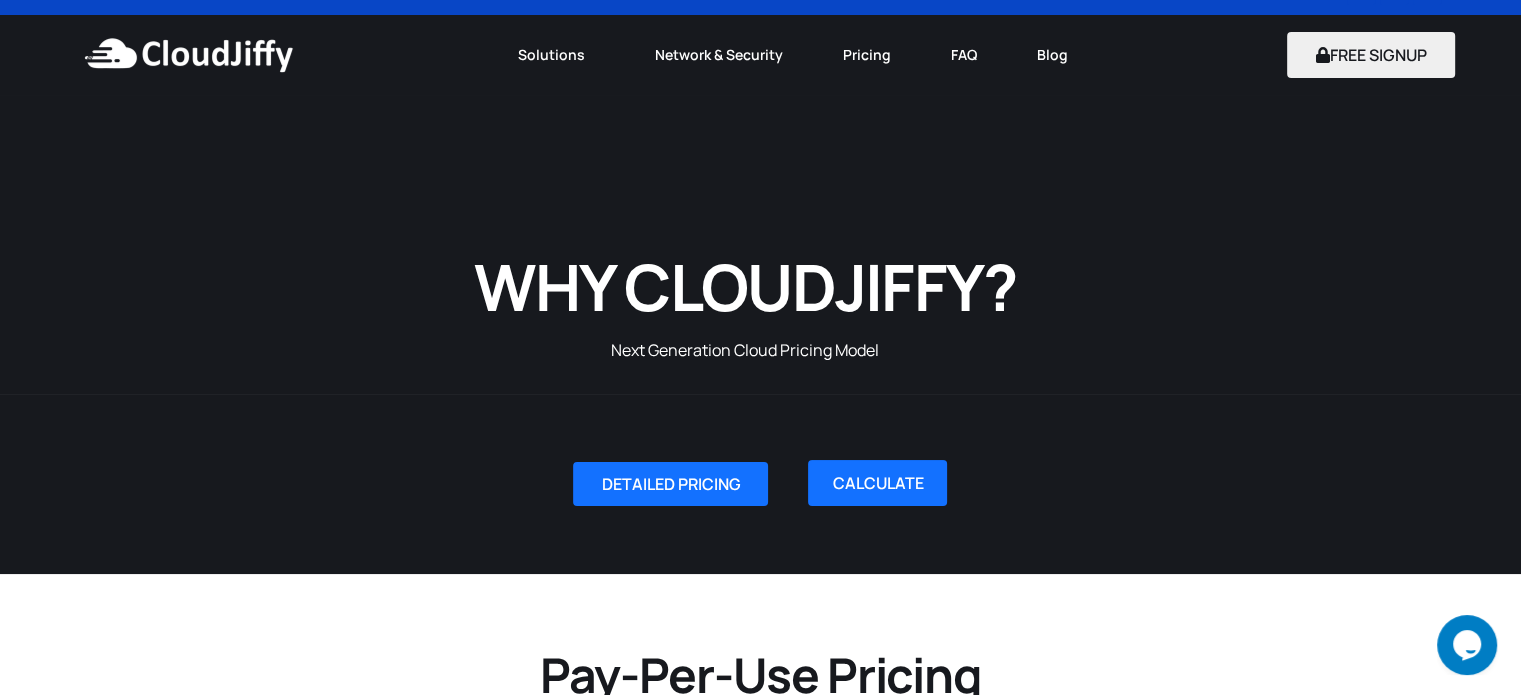 scroll, scrollTop: 0, scrollLeft: 0, axis: both 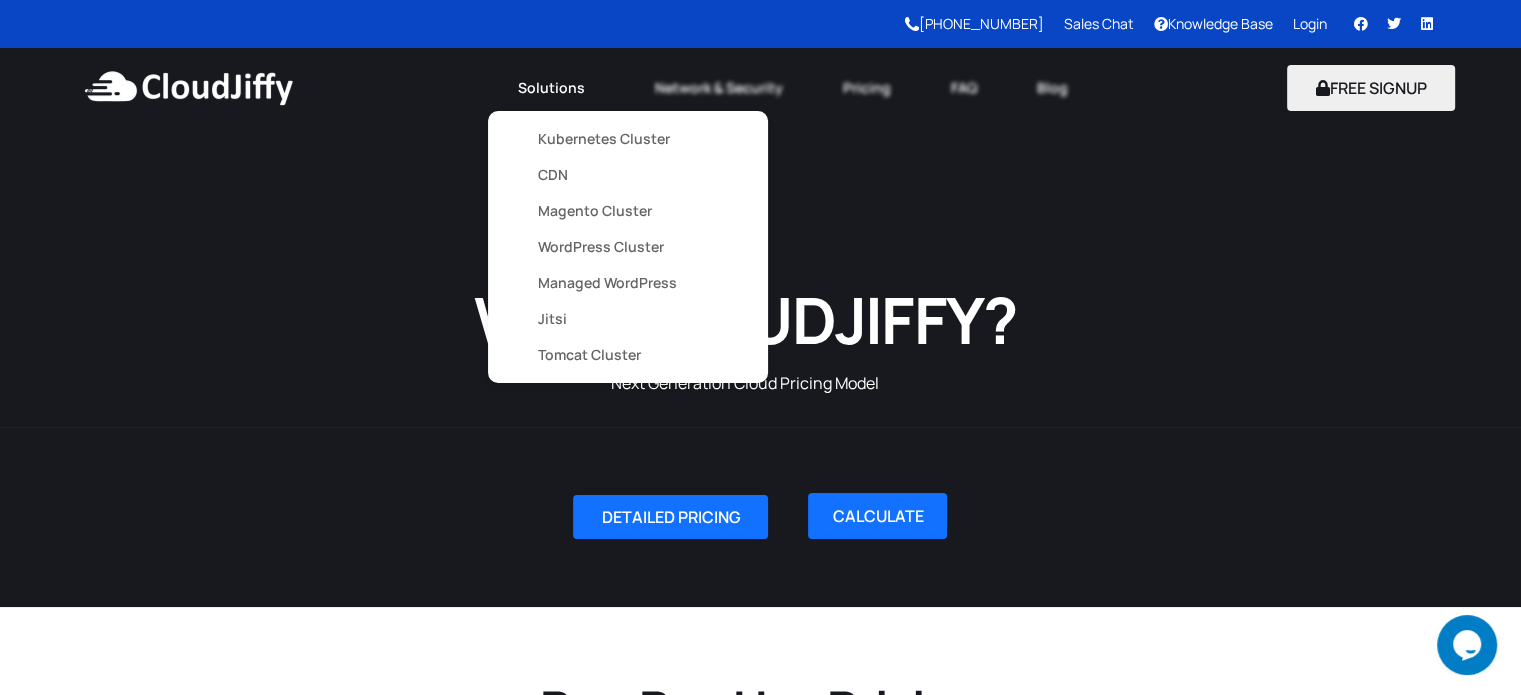 click on "Jitsi" at bounding box center [628, 319] 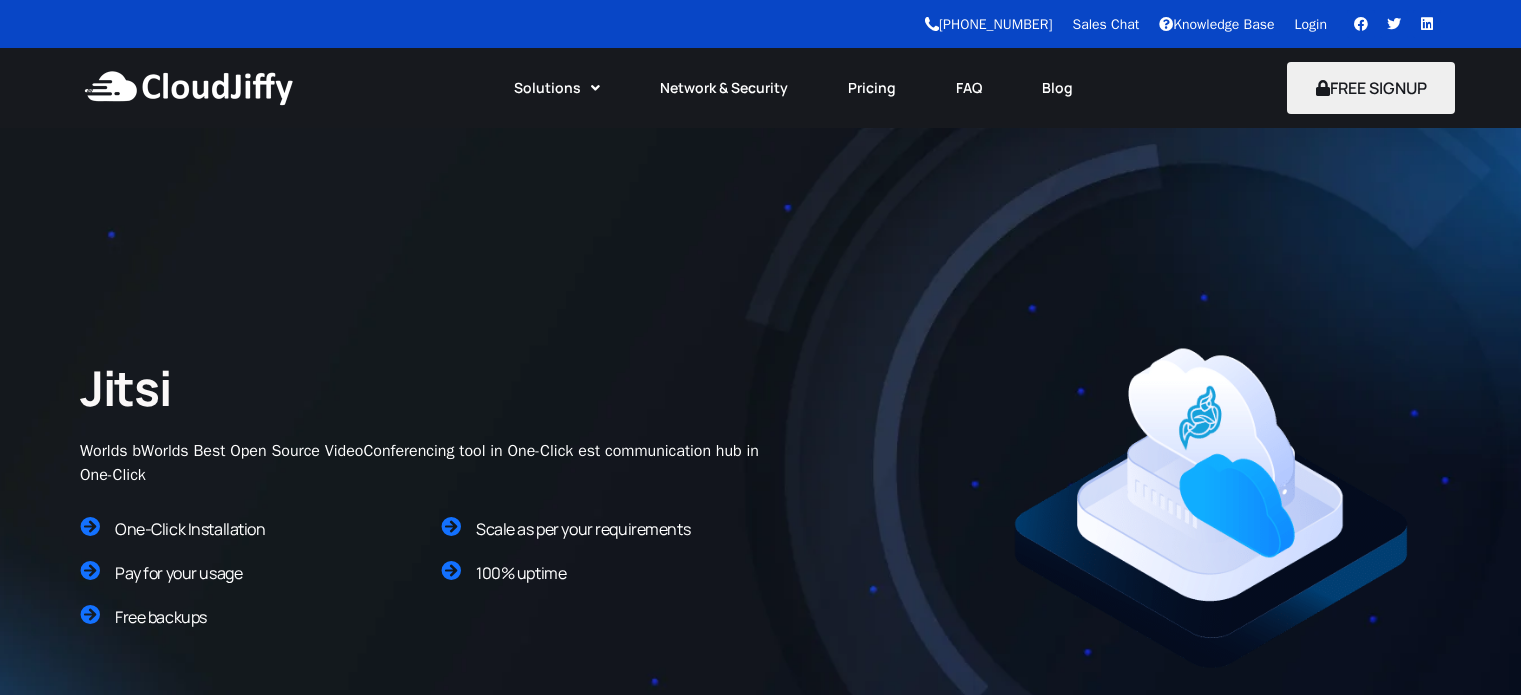 scroll, scrollTop: 0, scrollLeft: 0, axis: both 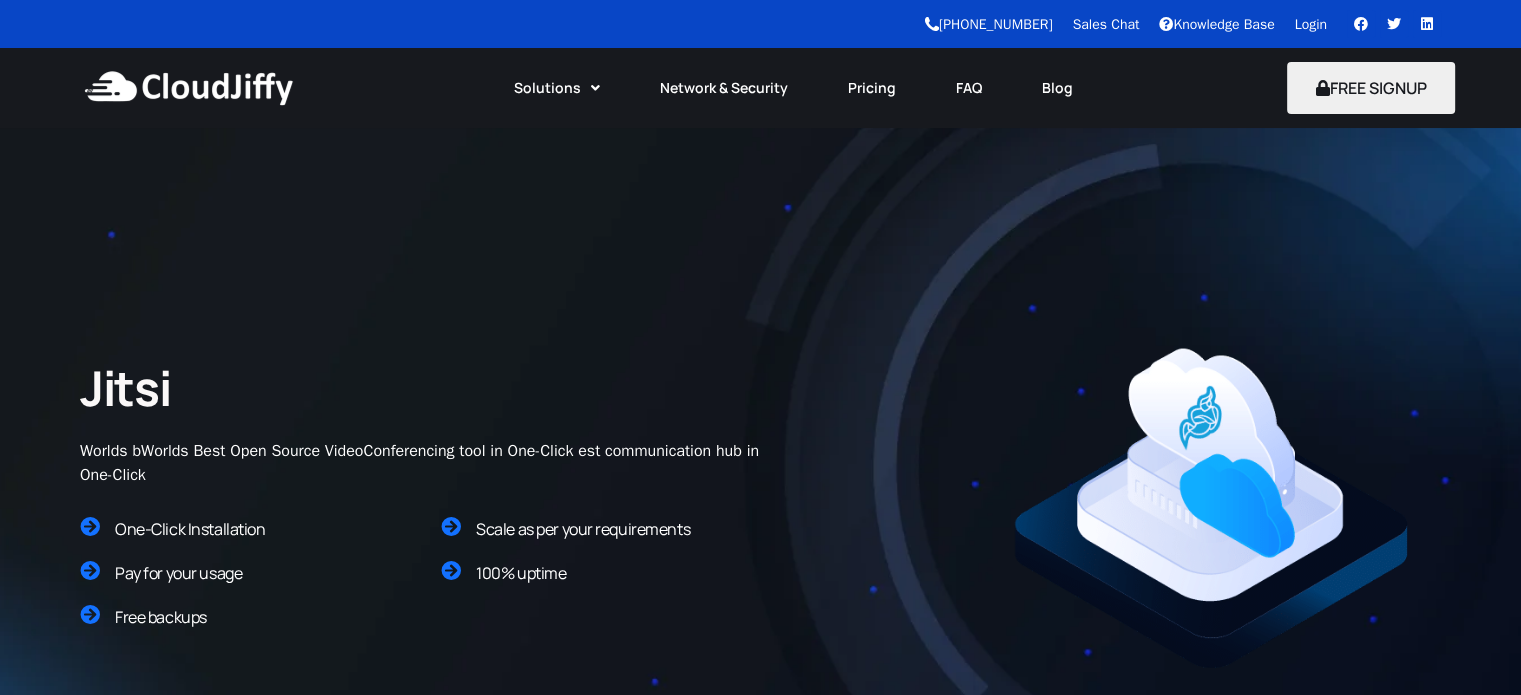 drag, startPoint x: 0, startPoint y: 0, endPoint x: 418, endPoint y: 279, distance: 502.55844 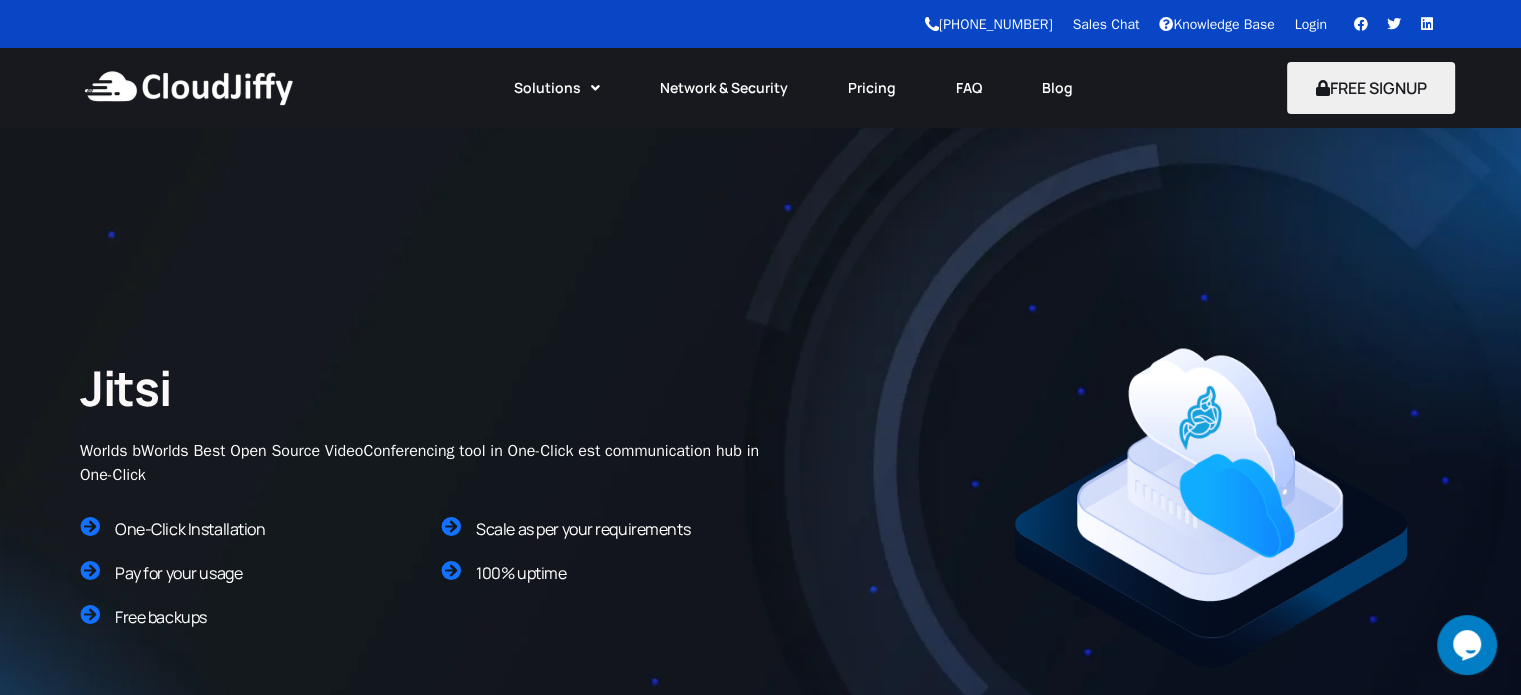 scroll, scrollTop: 0, scrollLeft: 0, axis: both 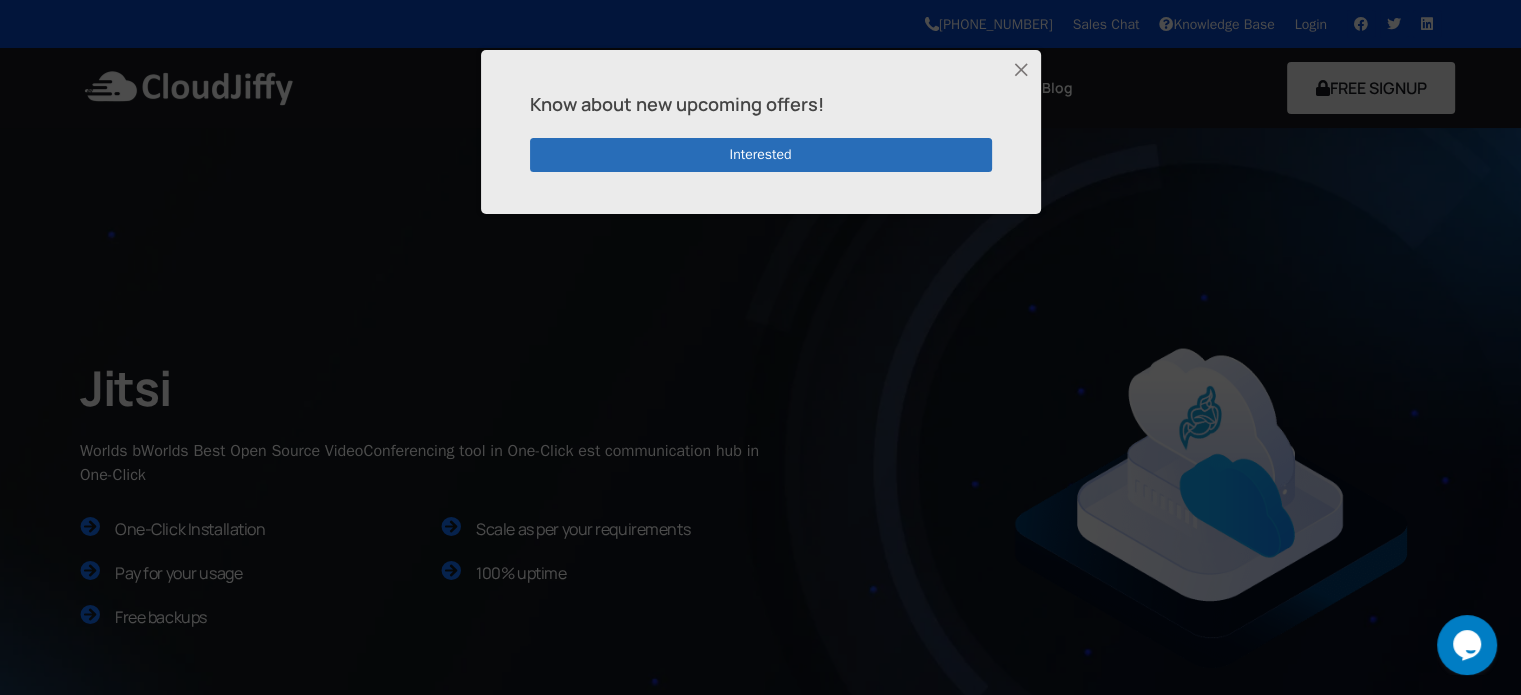 click on "Interested" at bounding box center [761, 155] 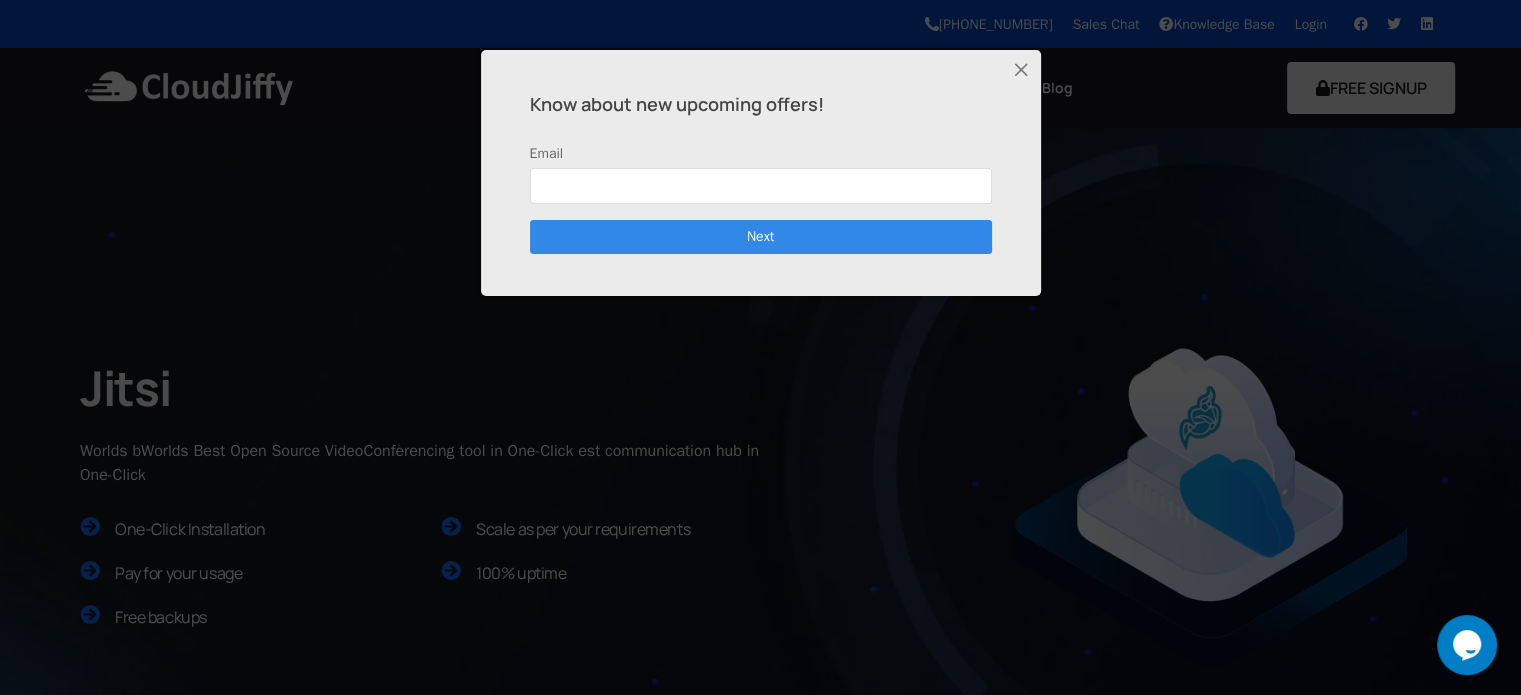 click at bounding box center (1021, 70) 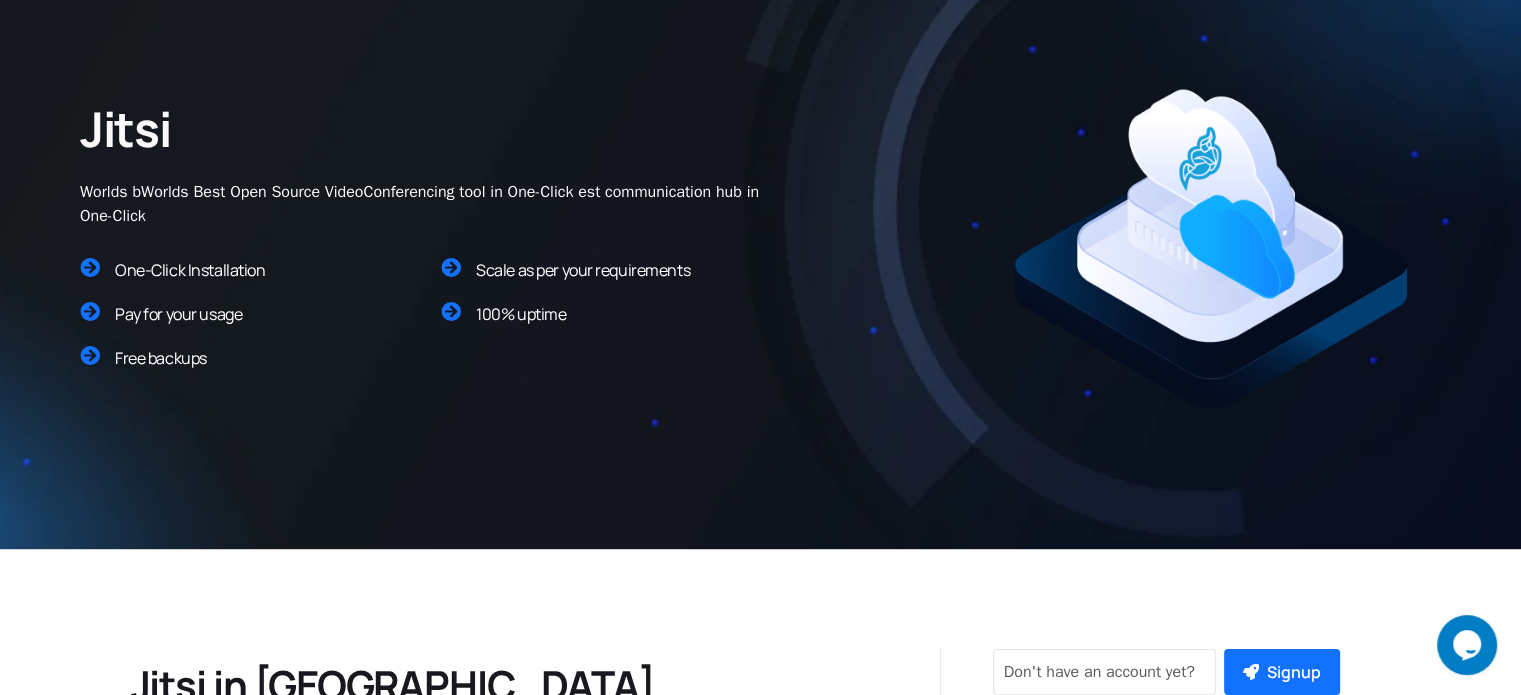 scroll, scrollTop: 200, scrollLeft: 0, axis: vertical 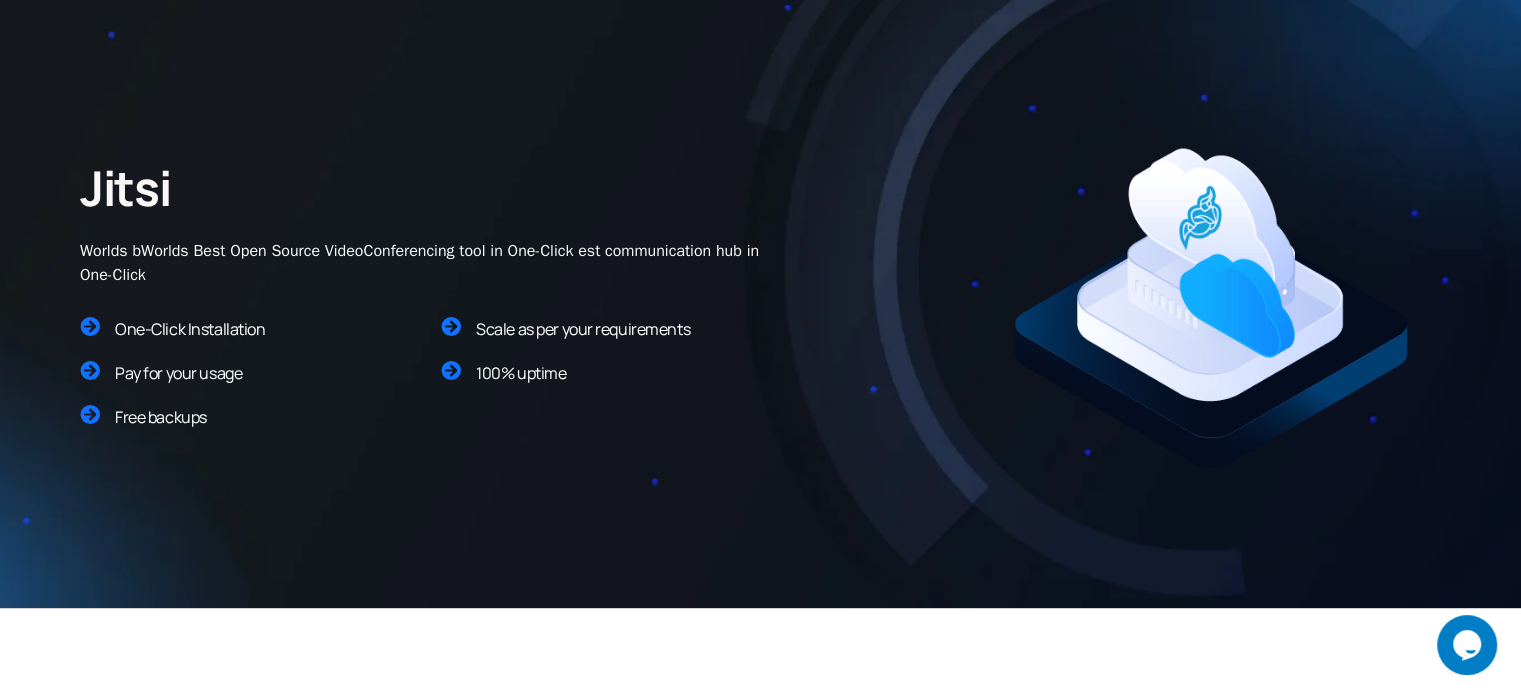 drag, startPoint x: 309, startPoint y: 414, endPoint x: 640, endPoint y: 361, distance: 335.21634 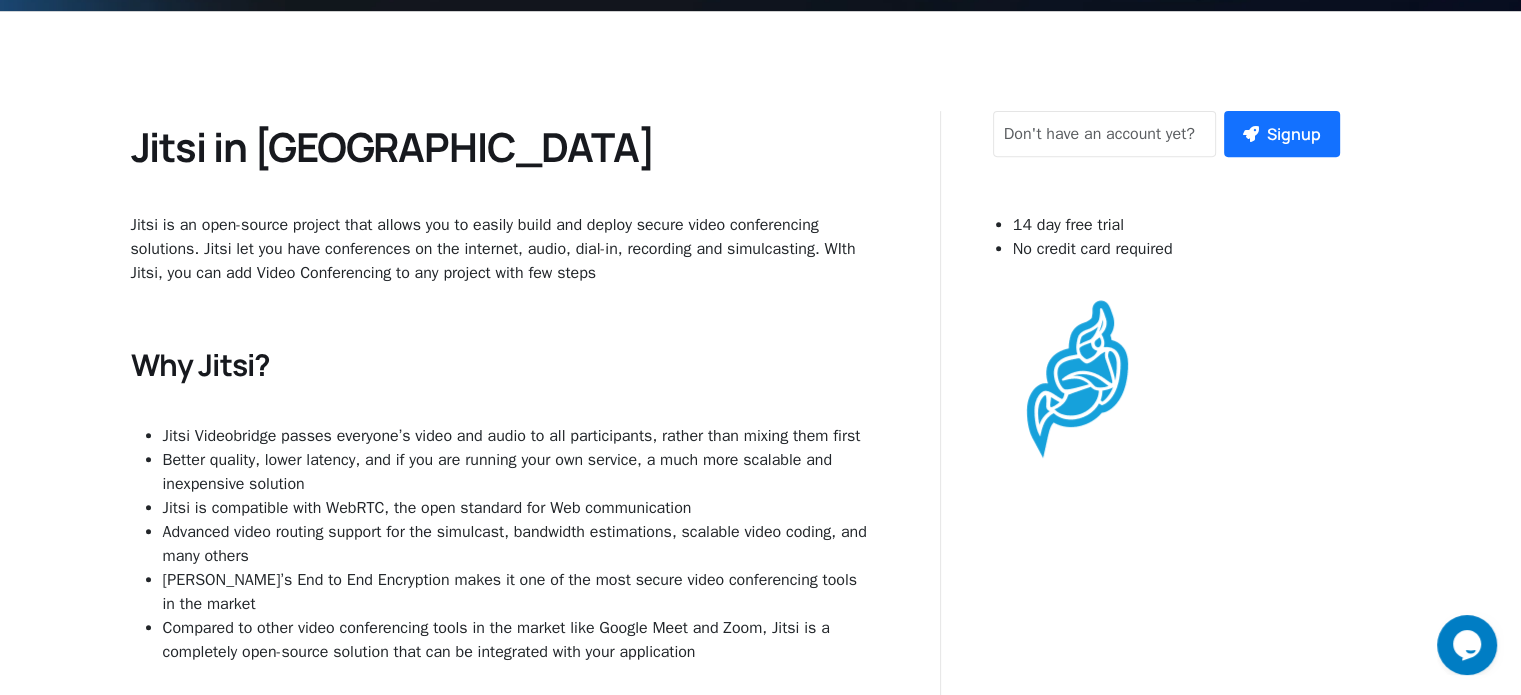 scroll, scrollTop: 800, scrollLeft: 0, axis: vertical 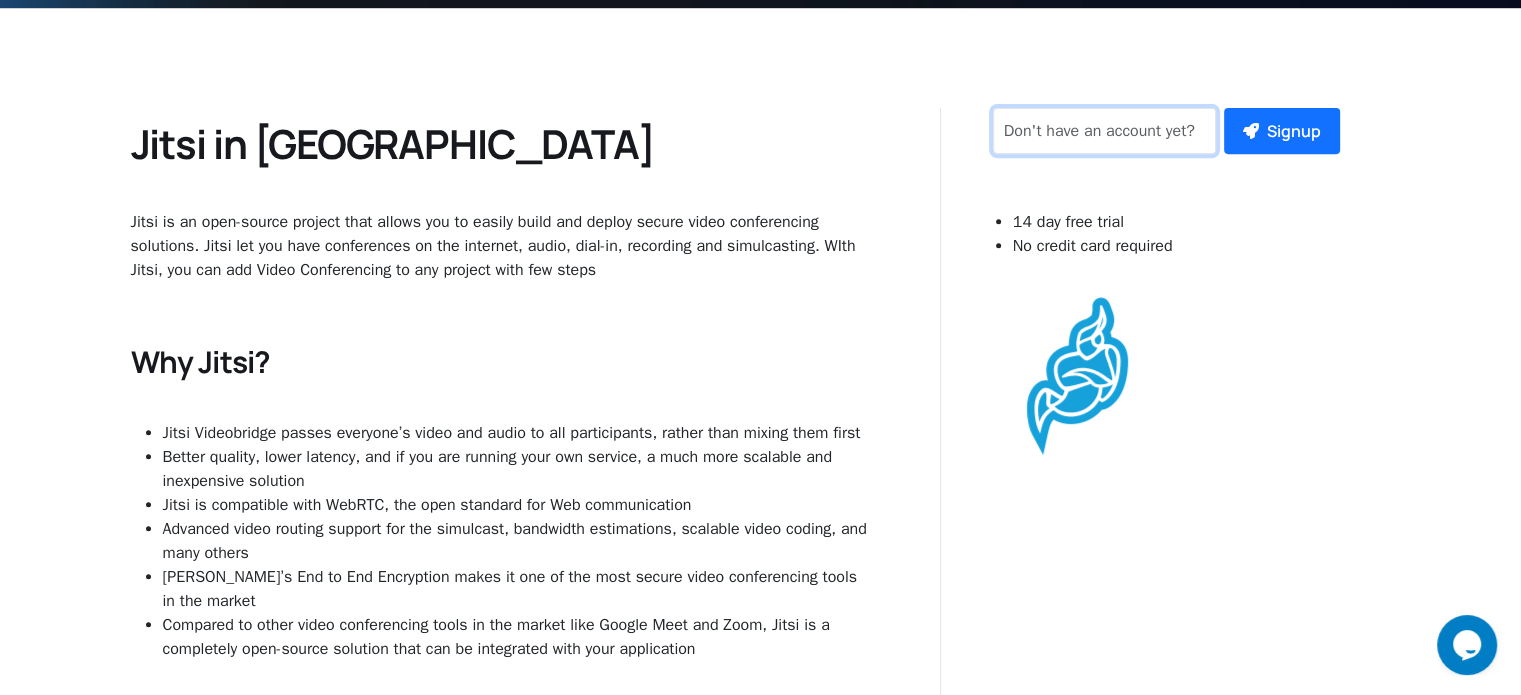 click at bounding box center (1105, 131) 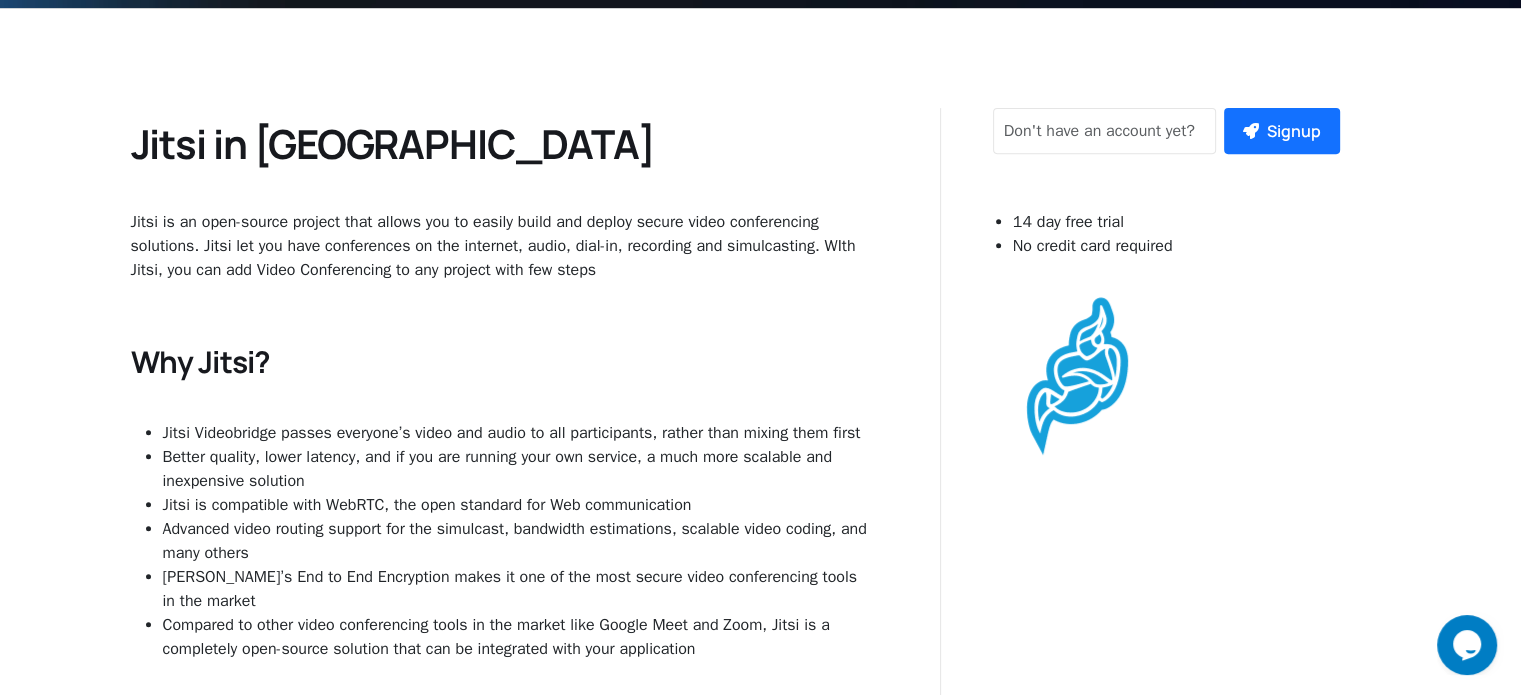 click on "Jitsi is an open-source project that allows you to easily build and deploy secure video conferencing solutions. Jitsi let you have conferences on the internet, audio, dial-in, recording and simulcasting. WIth Jitsi, you can add Video Conferencing to any project with few steps" at bounding box center (500, 236) 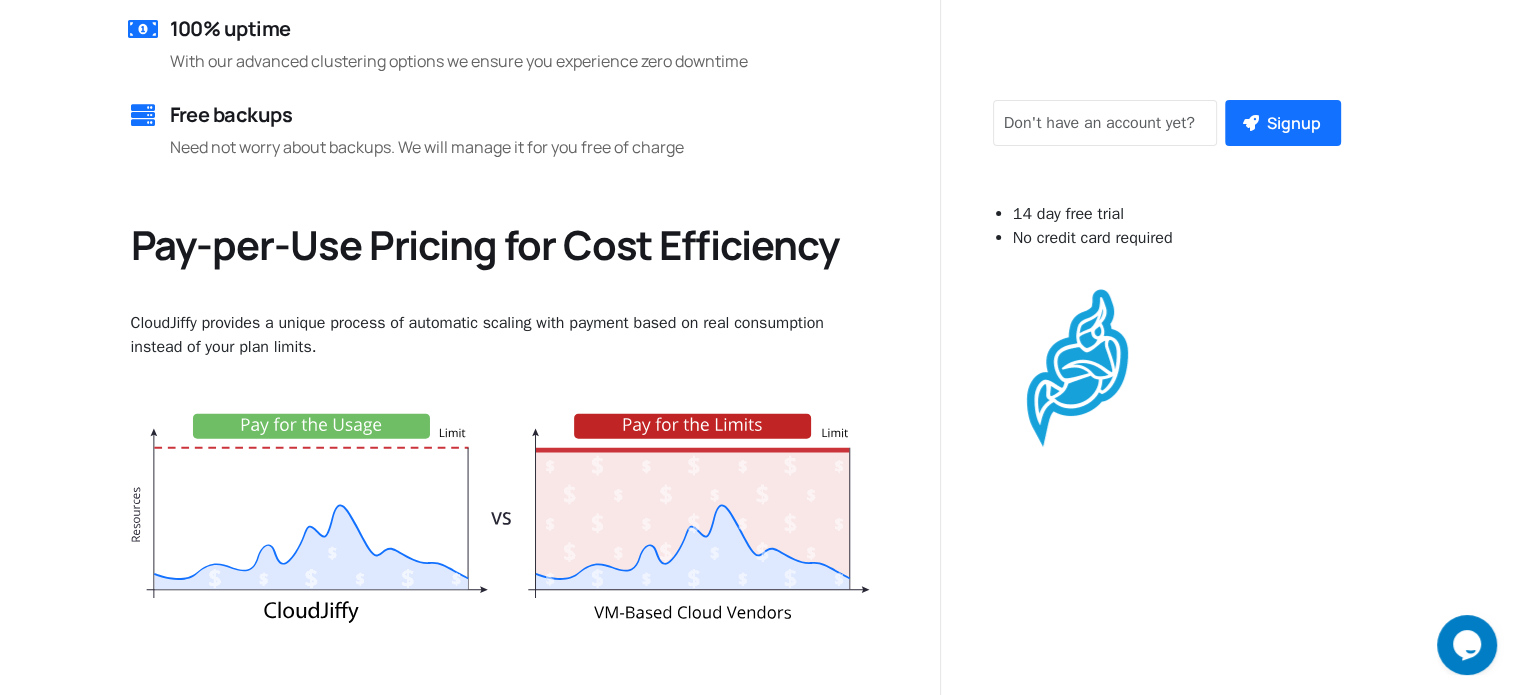 scroll, scrollTop: 2500, scrollLeft: 0, axis: vertical 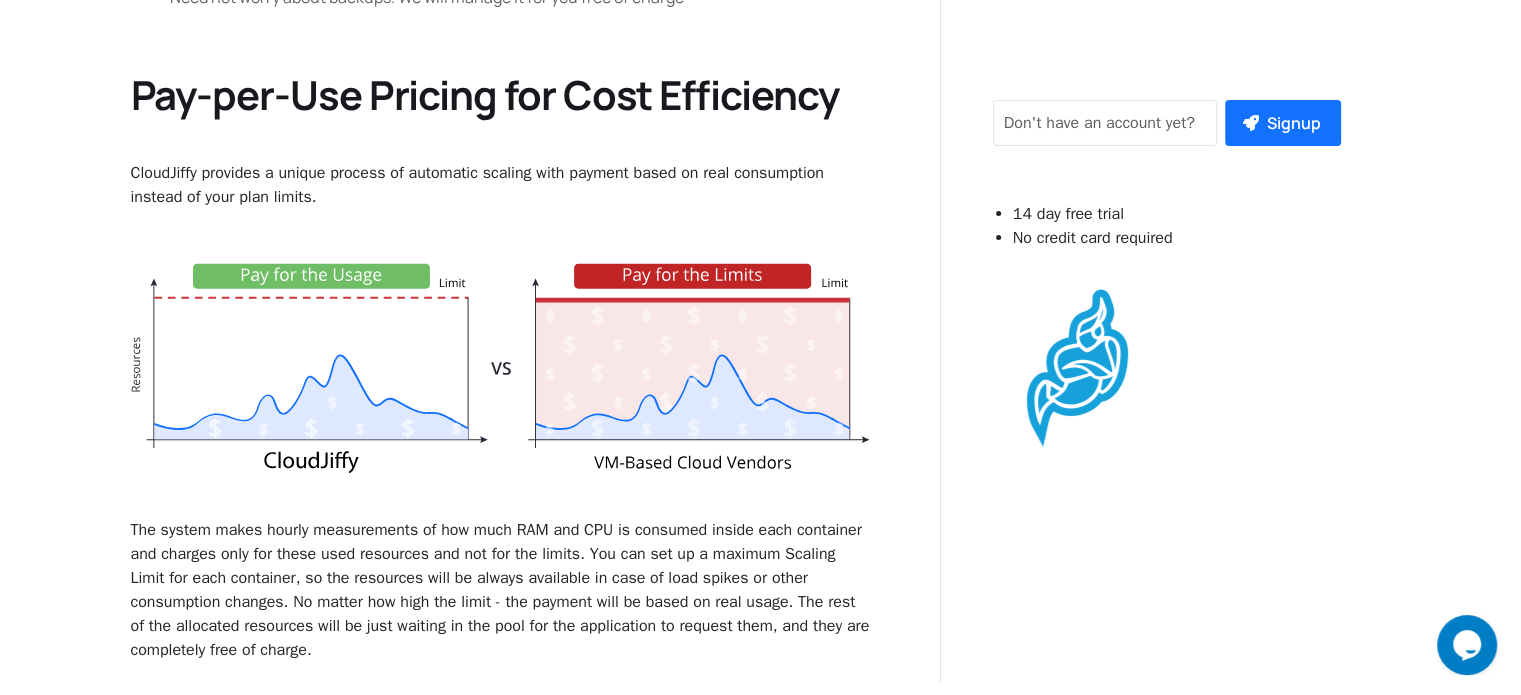 drag, startPoint x: 657, startPoint y: 380, endPoint x: 629, endPoint y: 395, distance: 31.764761 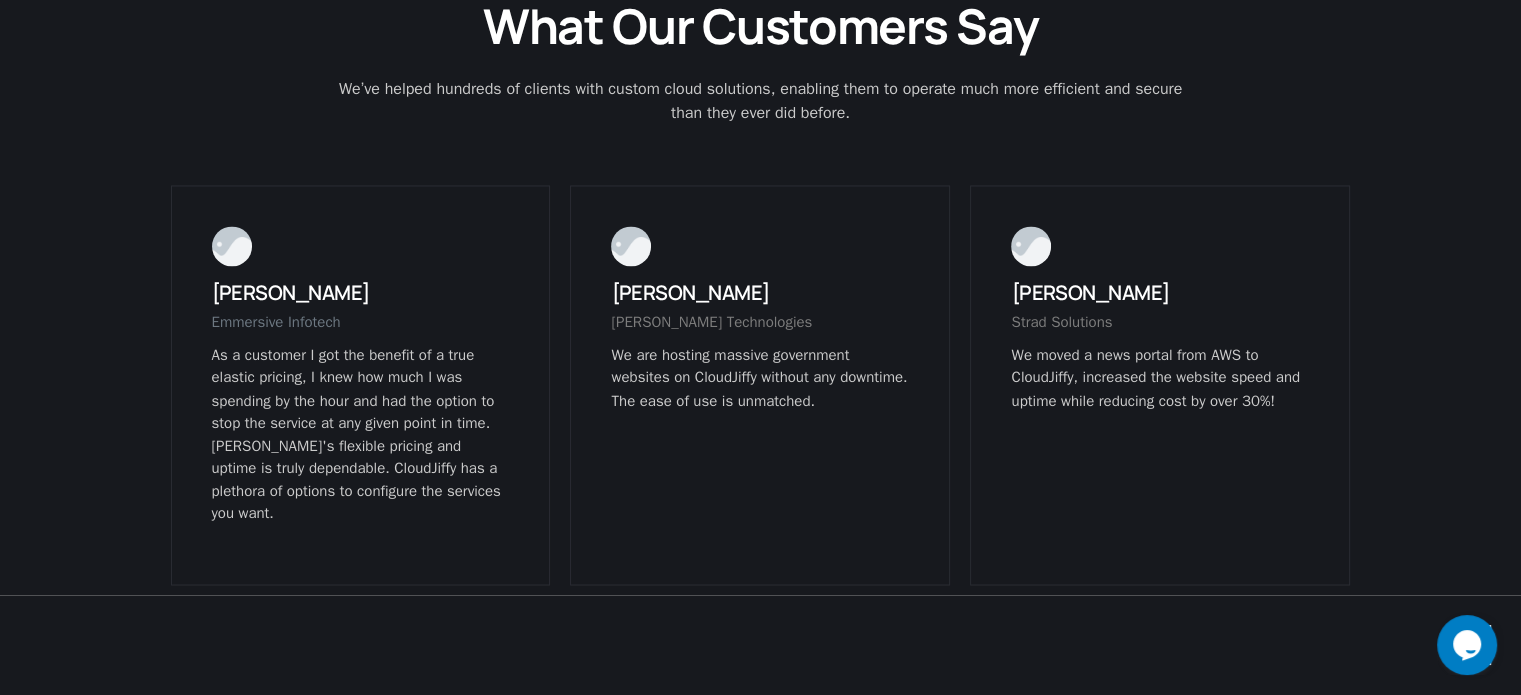 scroll, scrollTop: 3400, scrollLeft: 0, axis: vertical 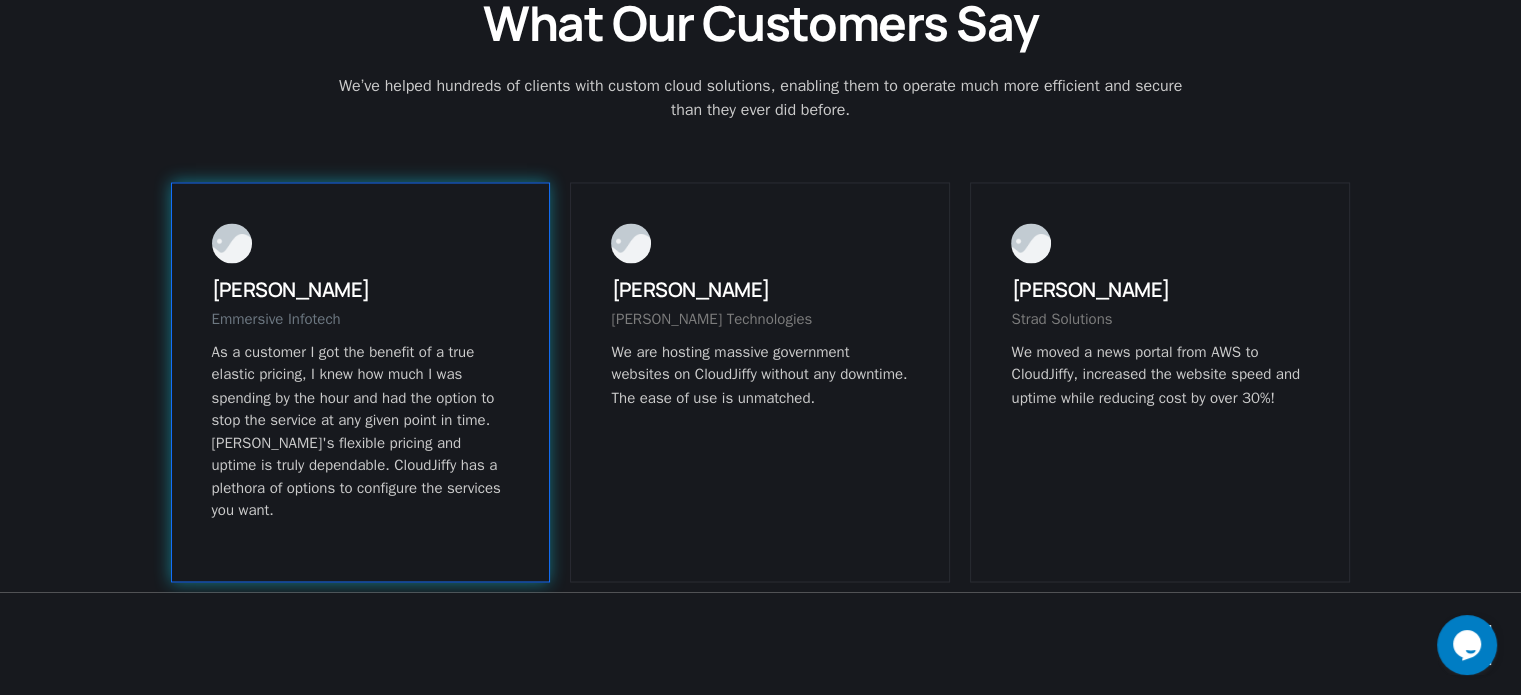 click on "As a customer I got the benefit of a true elastic pricing, I knew how much I was spending by the hour and had the option to stop the service at any given point in time. [PERSON_NAME]'s flexible pricing and uptime is truly dependable. CloudJiffy has a plethora of options to configure the services you want." at bounding box center [361, 431] 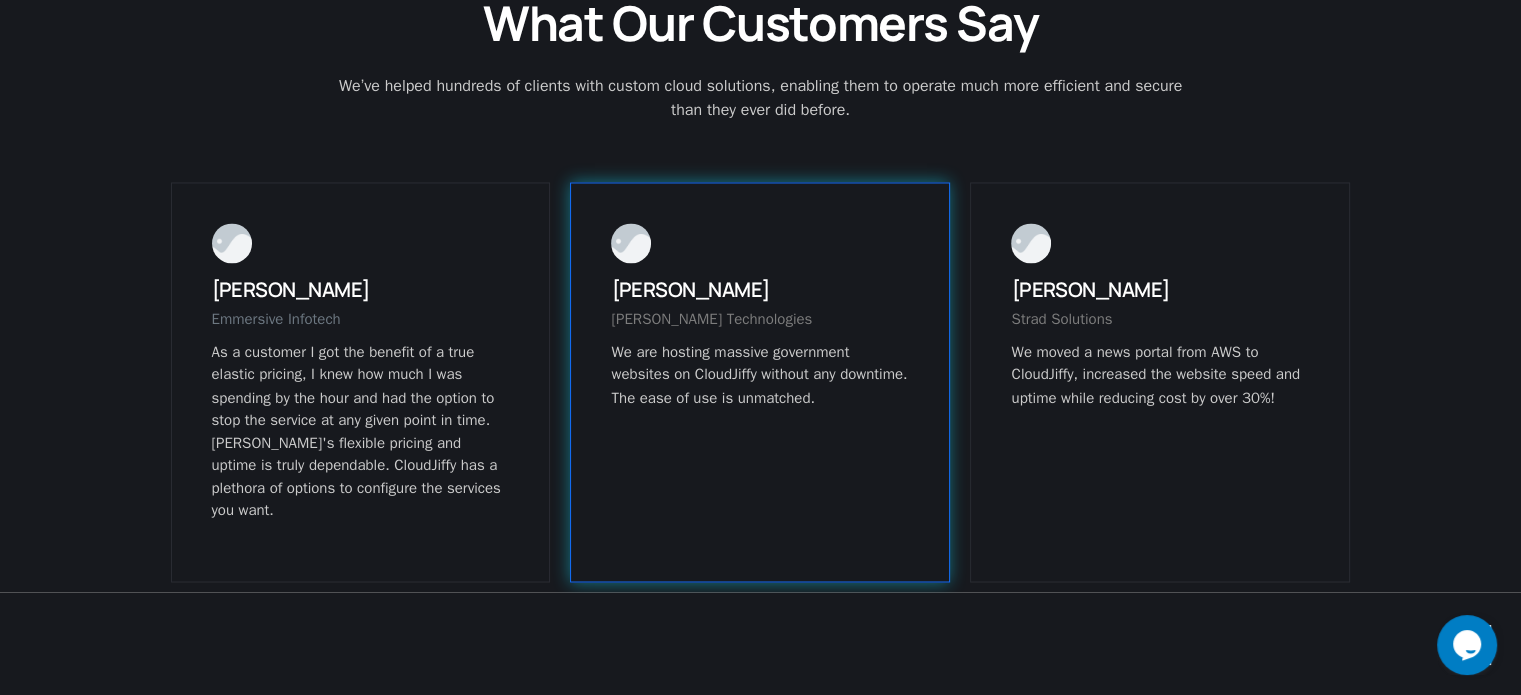 click on "Rahul Joshi
Kalp Technologies
We are hosting massive government websites on CloudJiffy without any downtime. The ease of use is unmatched." at bounding box center [760, 382] 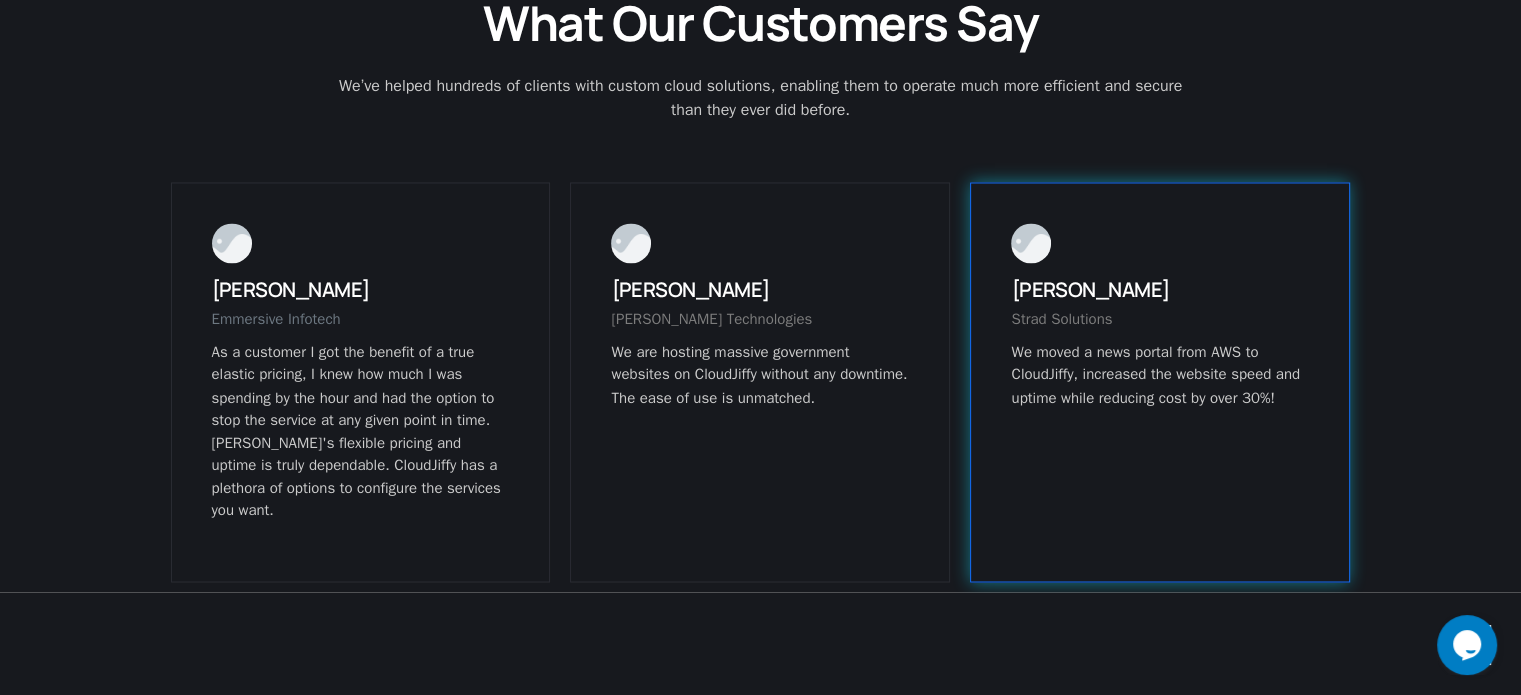 click on "Karan Jaju
Strad Solutions
We moved a news portal from AWS to CloudJiffy, increased the website speed and uptime while reducing cost by over 30%!" at bounding box center (1160, 382) 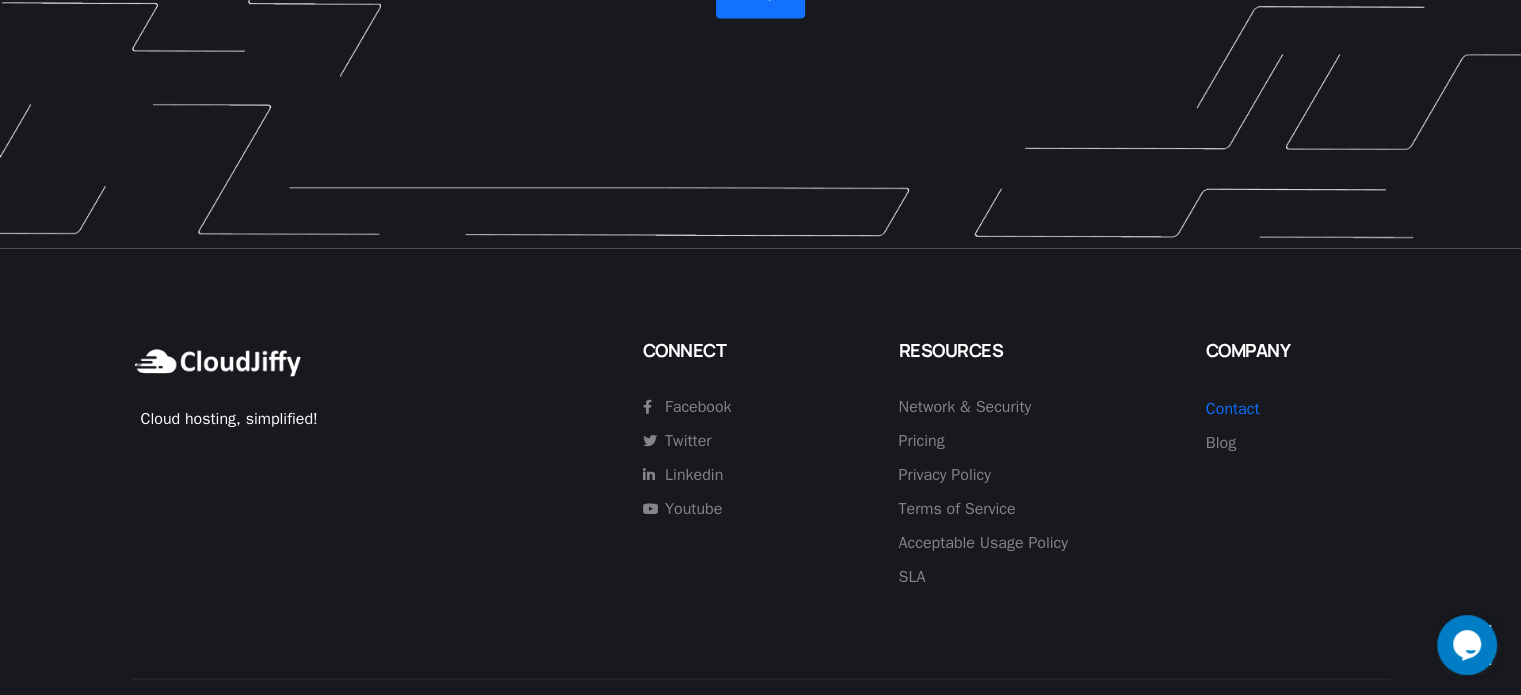 scroll, scrollTop: 4355, scrollLeft: 0, axis: vertical 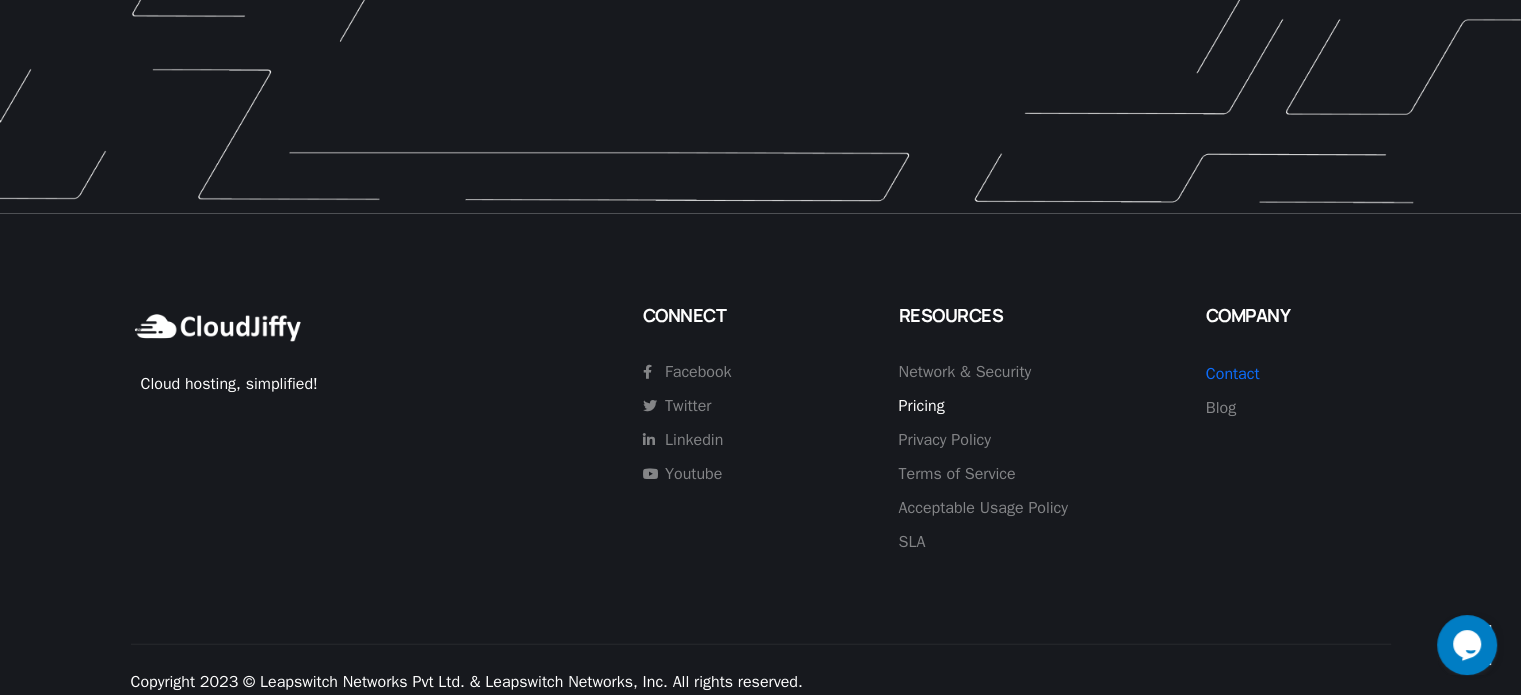 click on "Pricing" at bounding box center (922, 406) 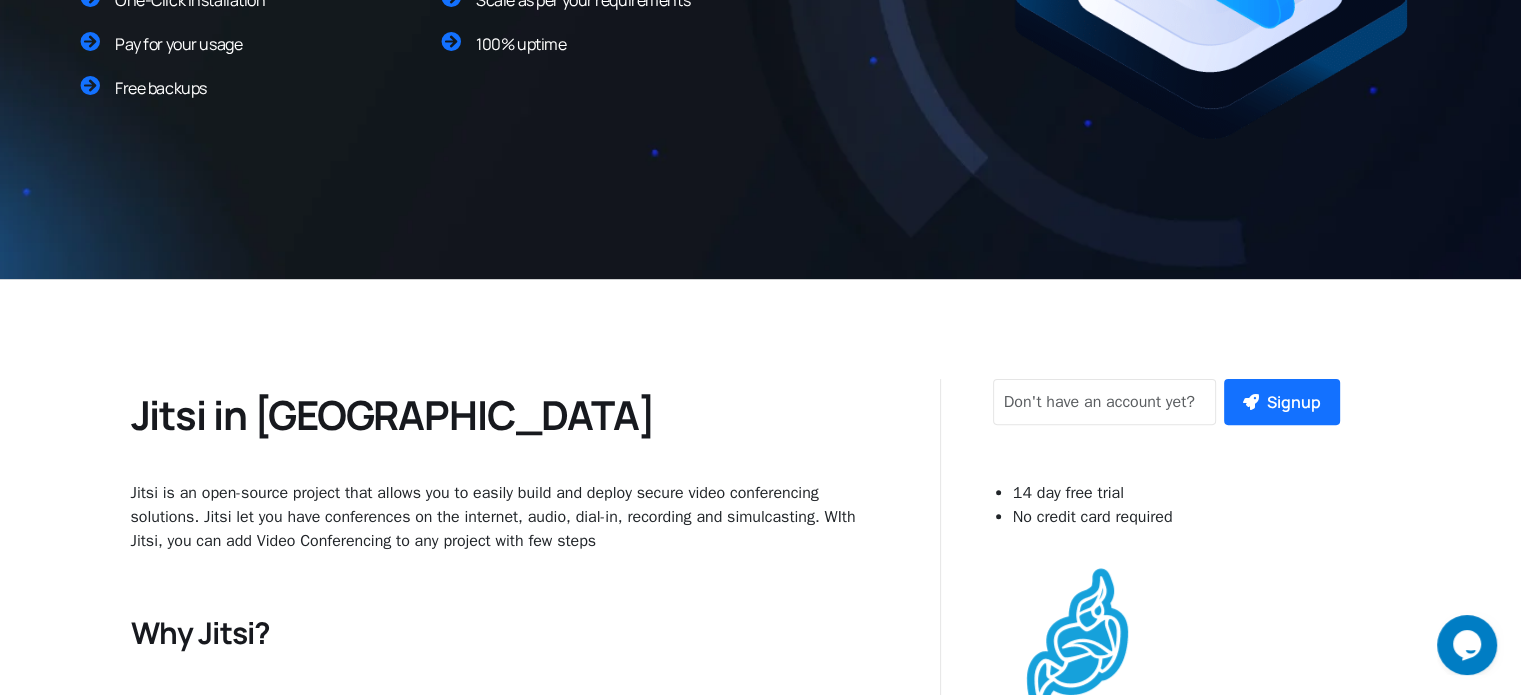 scroll, scrollTop: 455, scrollLeft: 0, axis: vertical 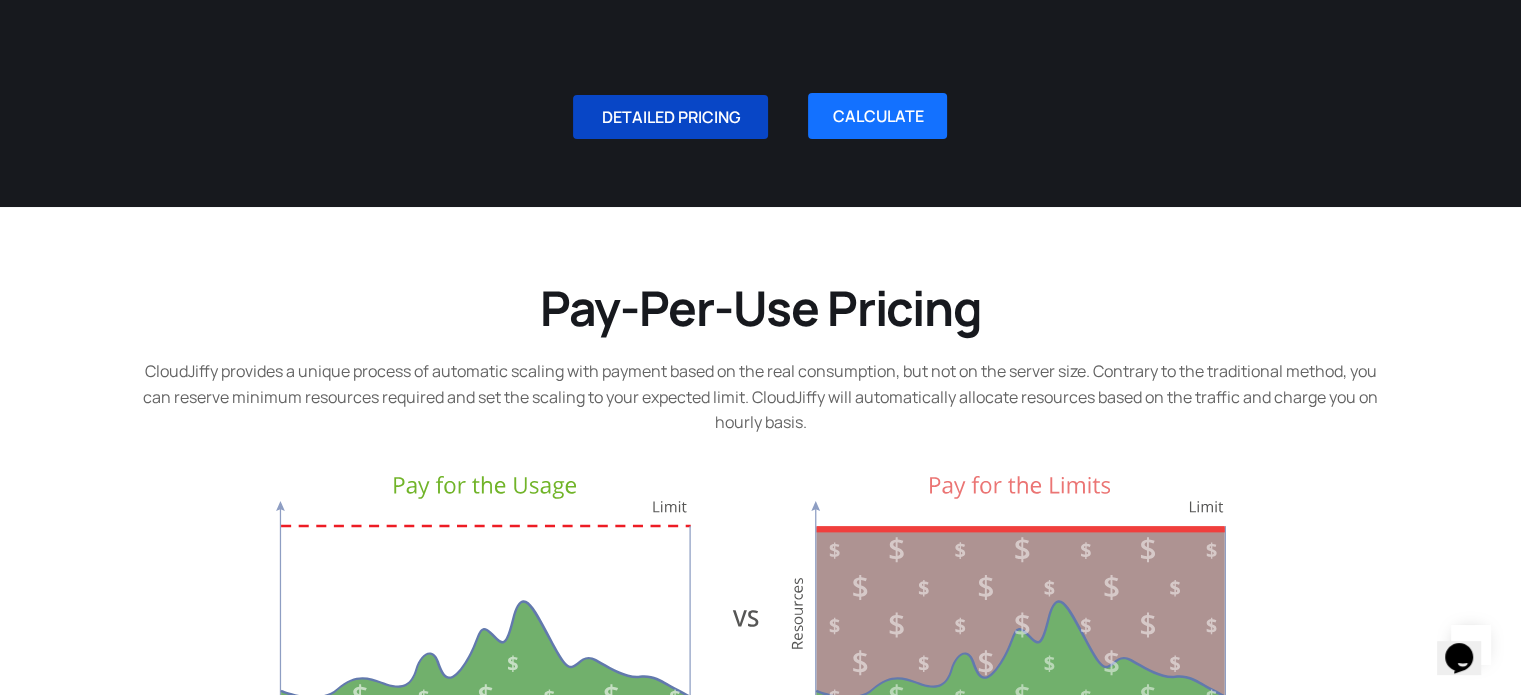 click on "DETAILED PRICING" at bounding box center (670, 117) 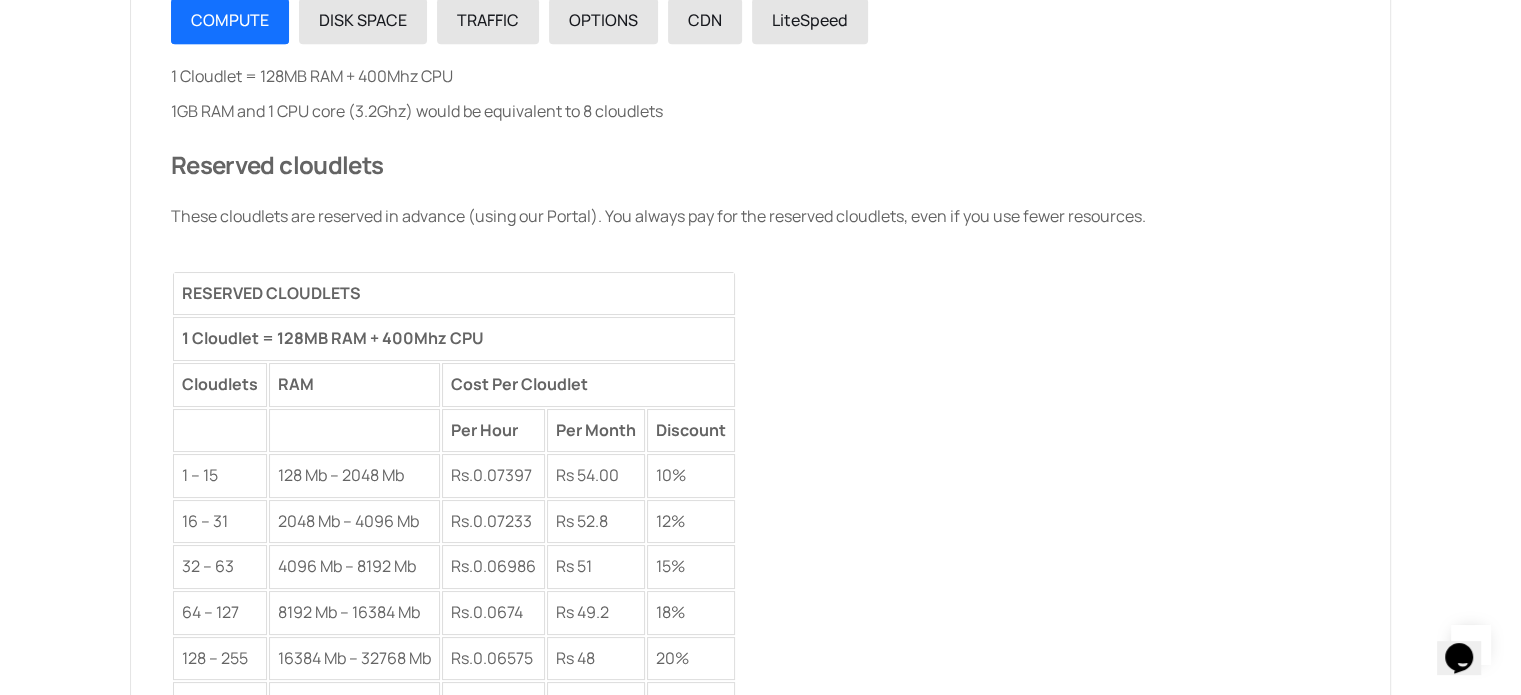 scroll, scrollTop: 2748, scrollLeft: 0, axis: vertical 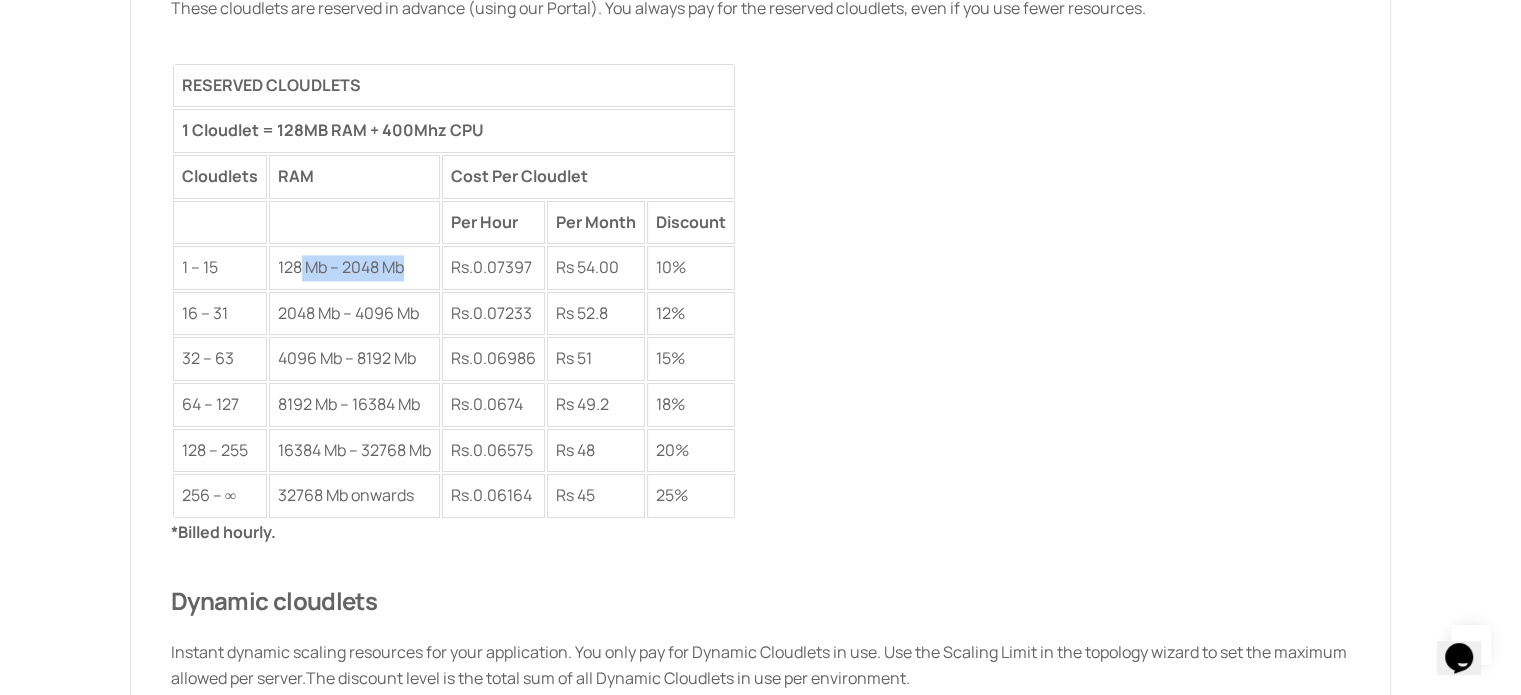 drag, startPoint x: 301, startPoint y: 266, endPoint x: 408, endPoint y: 263, distance: 107.042046 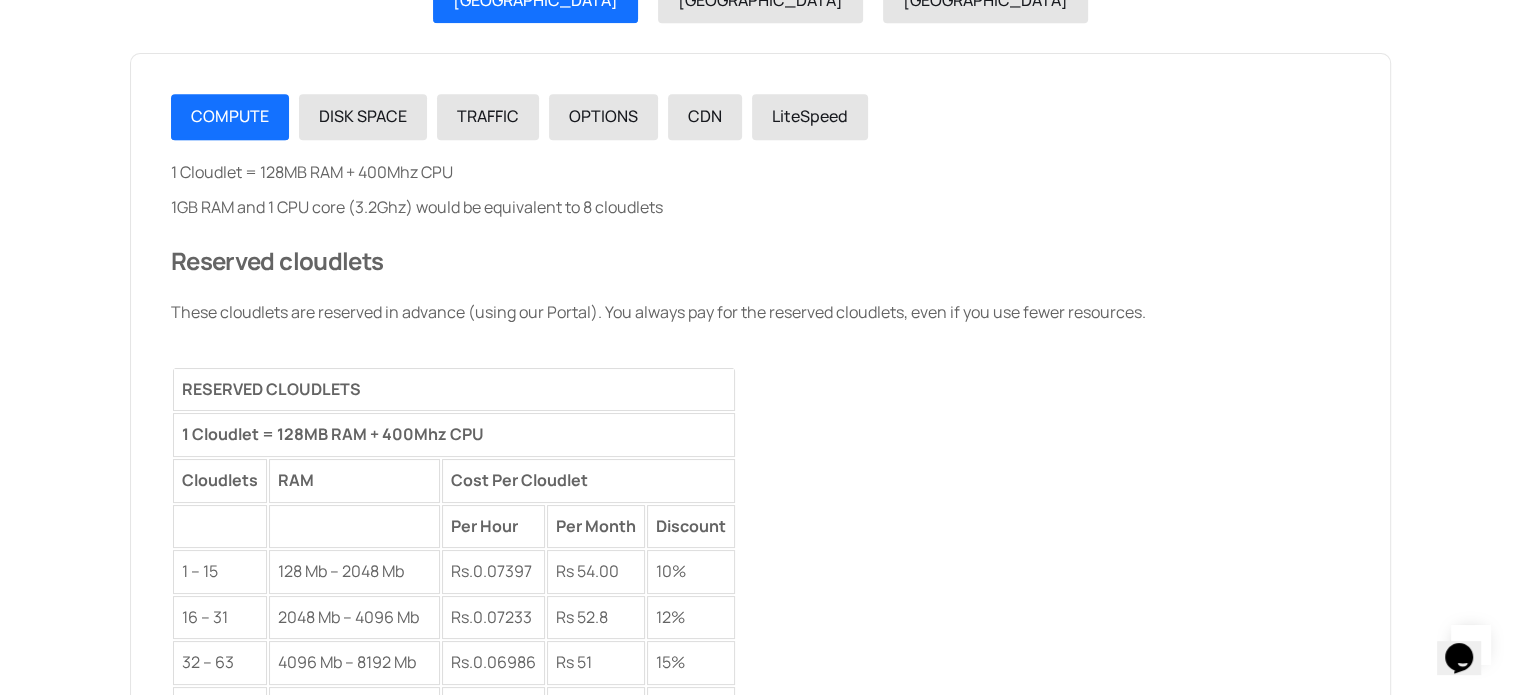 scroll, scrollTop: 2348, scrollLeft: 0, axis: vertical 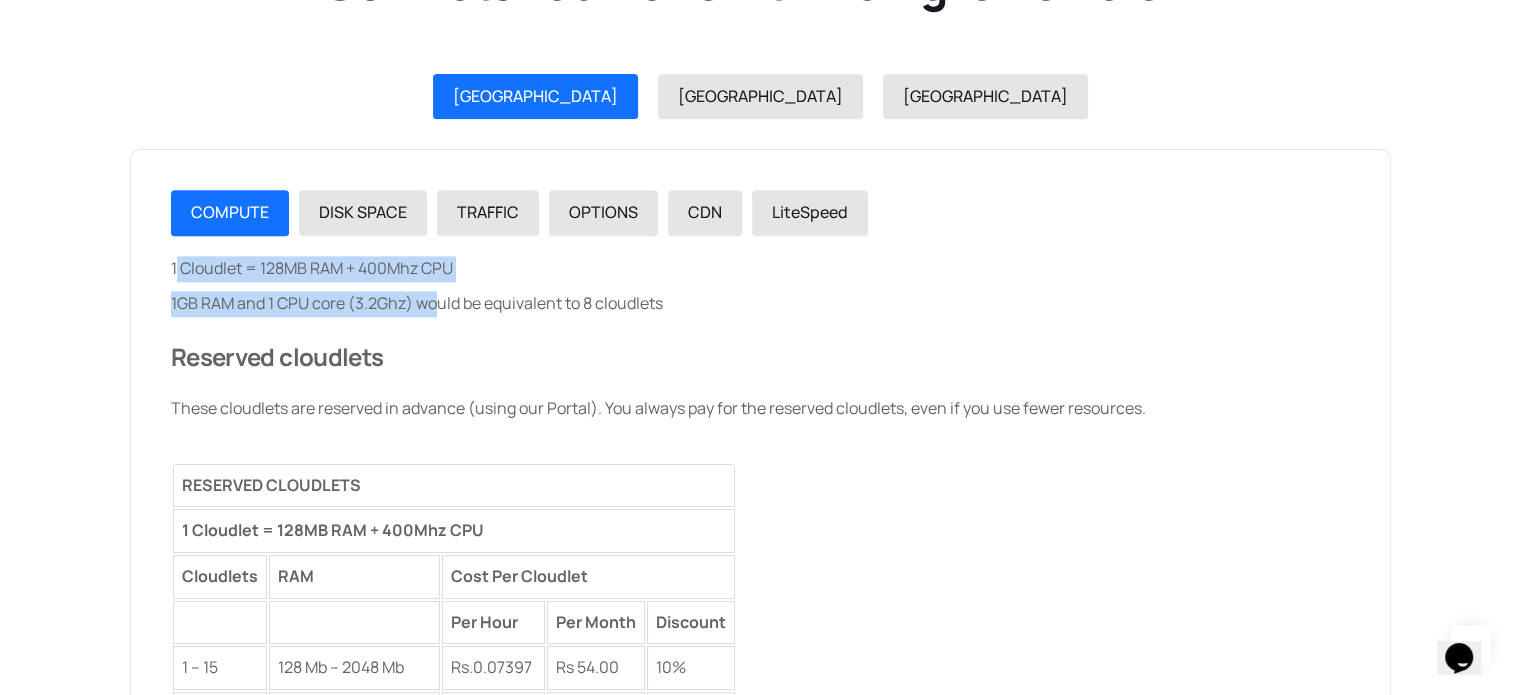 drag, startPoint x: 172, startPoint y: 266, endPoint x: 428, endPoint y: 287, distance: 256.8599 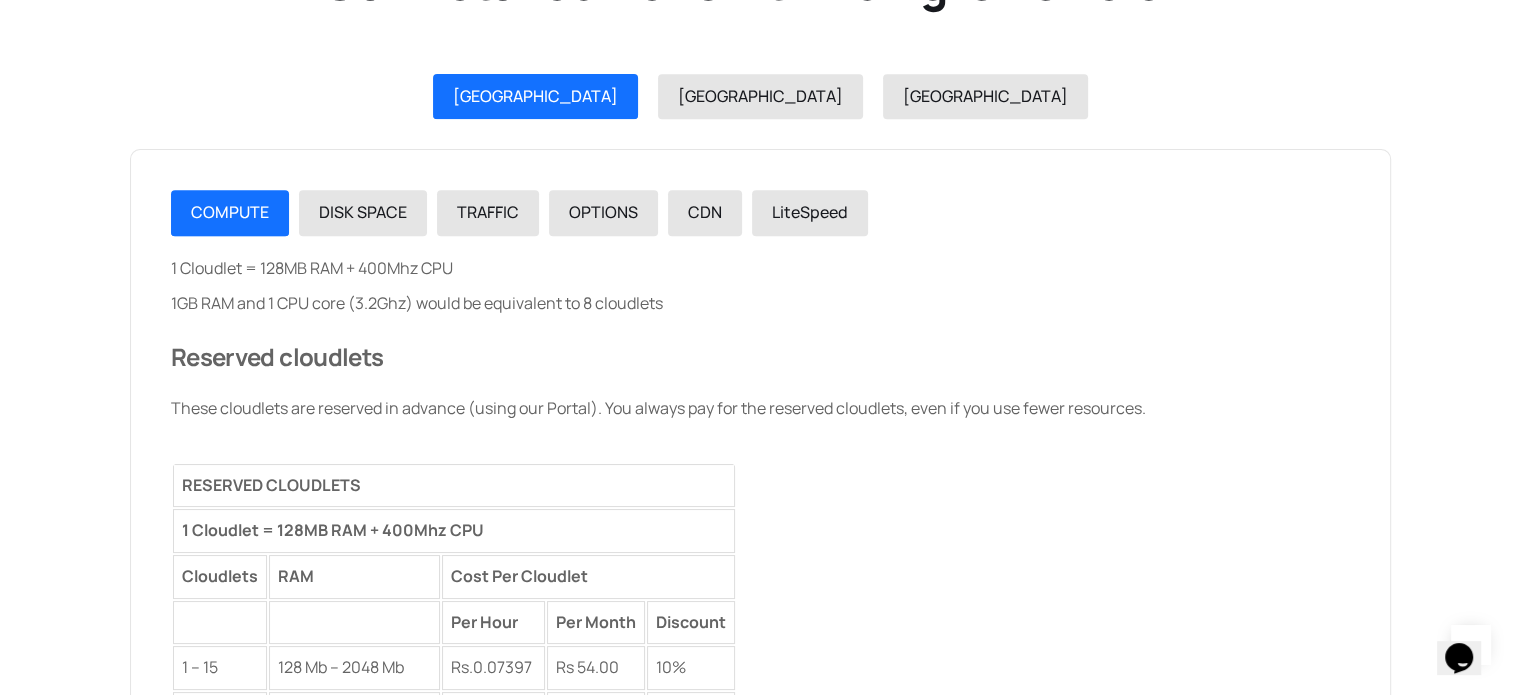 click on "Reserved cloudlets" at bounding box center [760, 356] 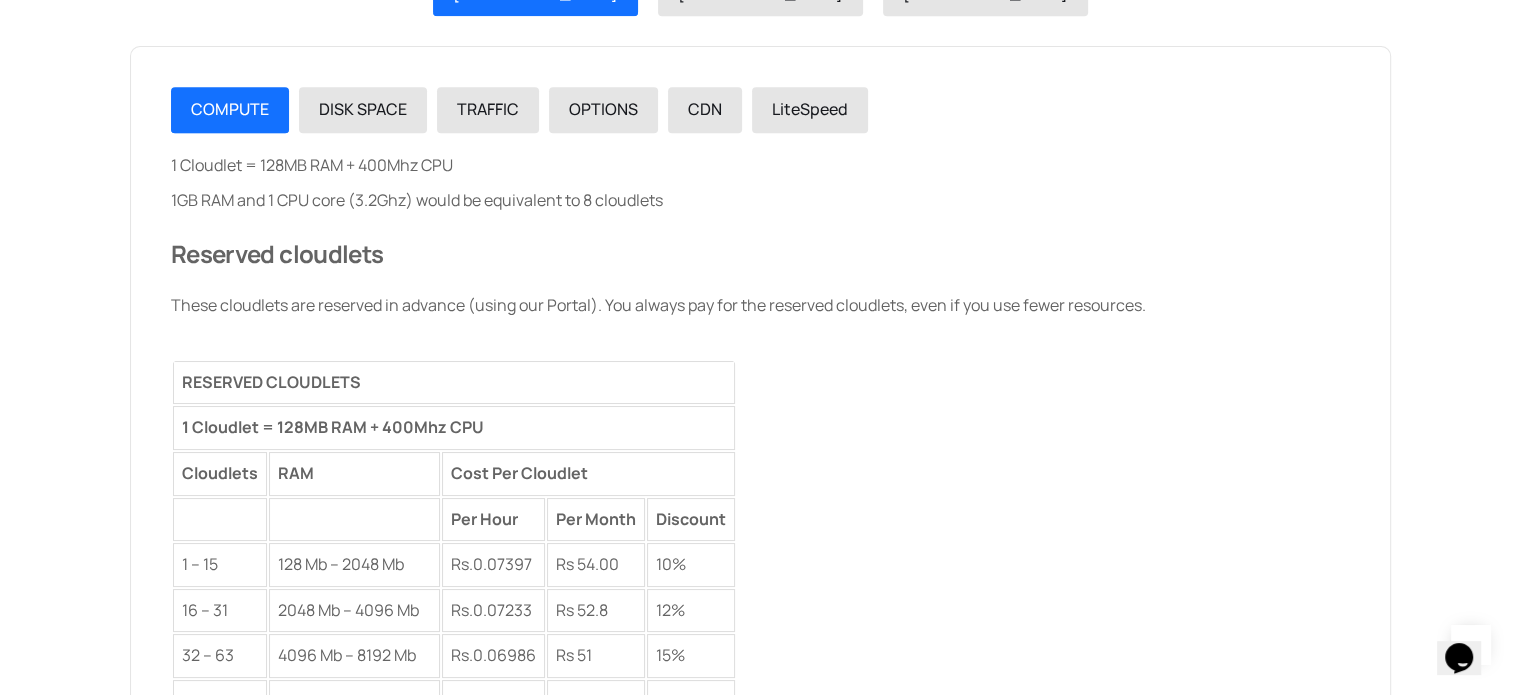 scroll, scrollTop: 2548, scrollLeft: 0, axis: vertical 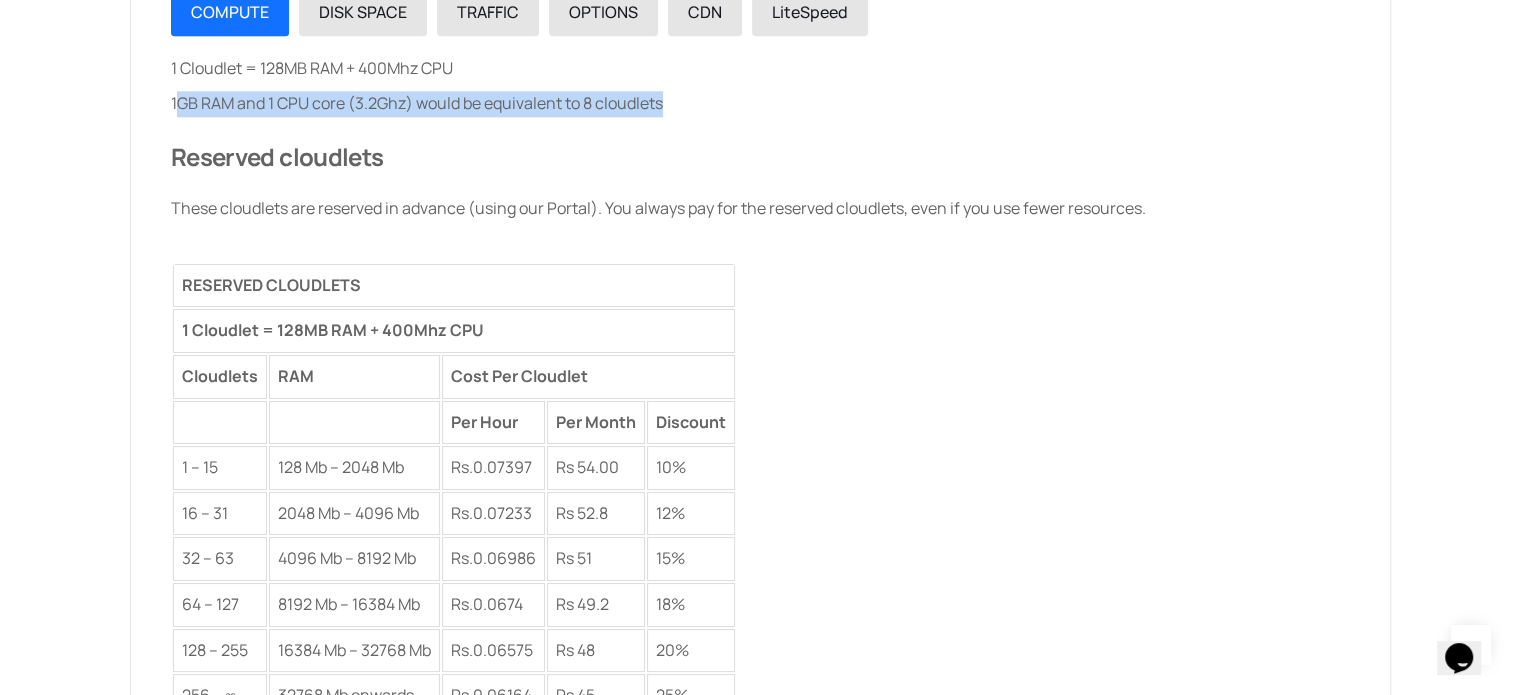 drag, startPoint x: 159, startPoint y: 105, endPoint x: 664, endPoint y: 115, distance: 505.099 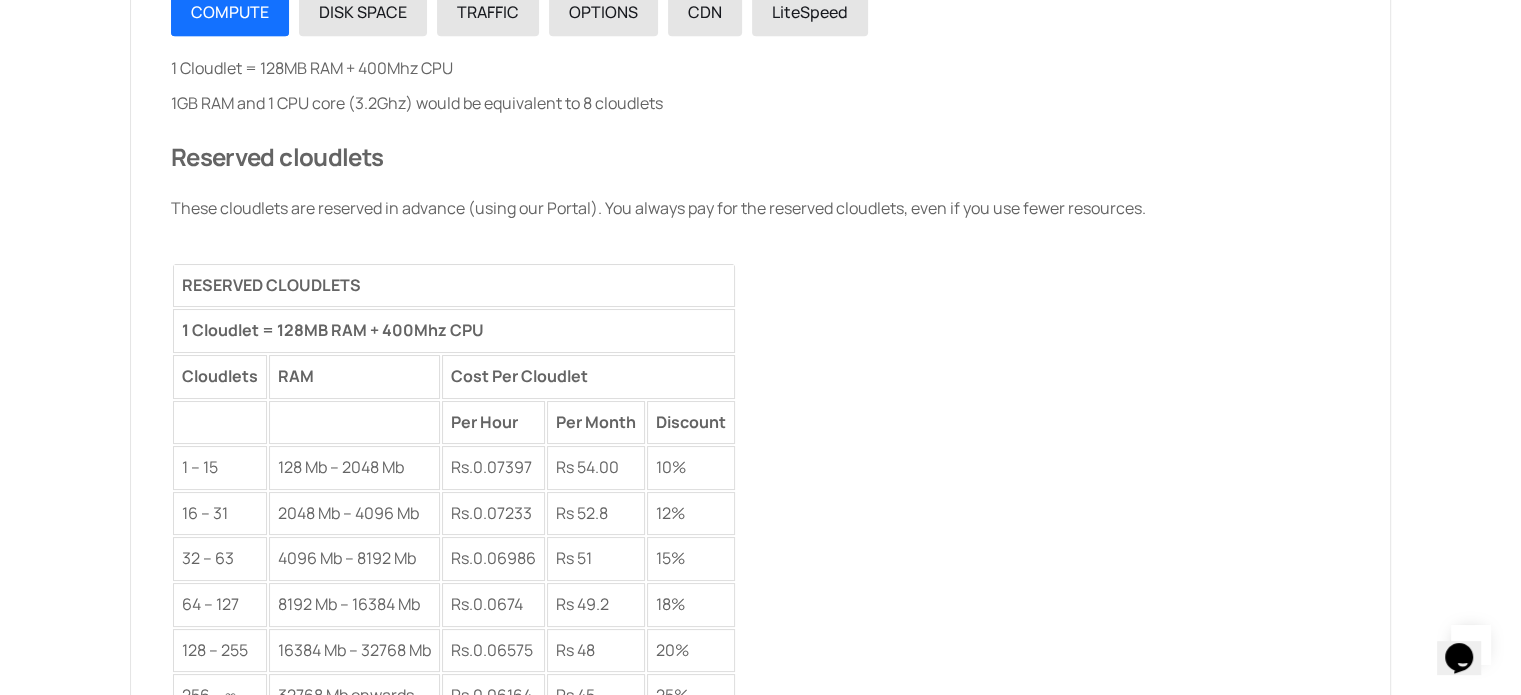 click on "1 Cloudlet = 128MB RAM + 400Mhz CPU
1GB RAM and 1 CPU core (3.2Ghz) would be equivalent to 8 cloudlets Reserved cloudlets
These cloudlets are reserved in advance (using our Portal). You always pay for the reserved cloudlets, even if you use fewer resources. RESERVED CLOUDLETS 1 Cloudlet = 128MB RAM + 400Mhz CPU Cloudlets RAM Cost Per Cloudlet Per Hour Per Month Discount 1 – 15 128 Mb – 2048 Mb Rs.  0.07397 Rs 54.00 10% 16 – 31 2048 Mb – 4096 Mb Rs.  0.07233 Rs 52.8 12% 32 – 63 4096 Mb – 8192 Mb Rs.  0.06986 Rs 51 15% 64 – 127 8192 Mb – 16384 Mb Rs.  0.0674 Rs 49.2 18% 128 – 255 16384 Mb – 32768 Mb Rs.  0.06575 Rs 48 20% 256 – ∞ 32768 Mb onwards Rs.  0.06164 Rs 45 25%" at bounding box center [760, 388] 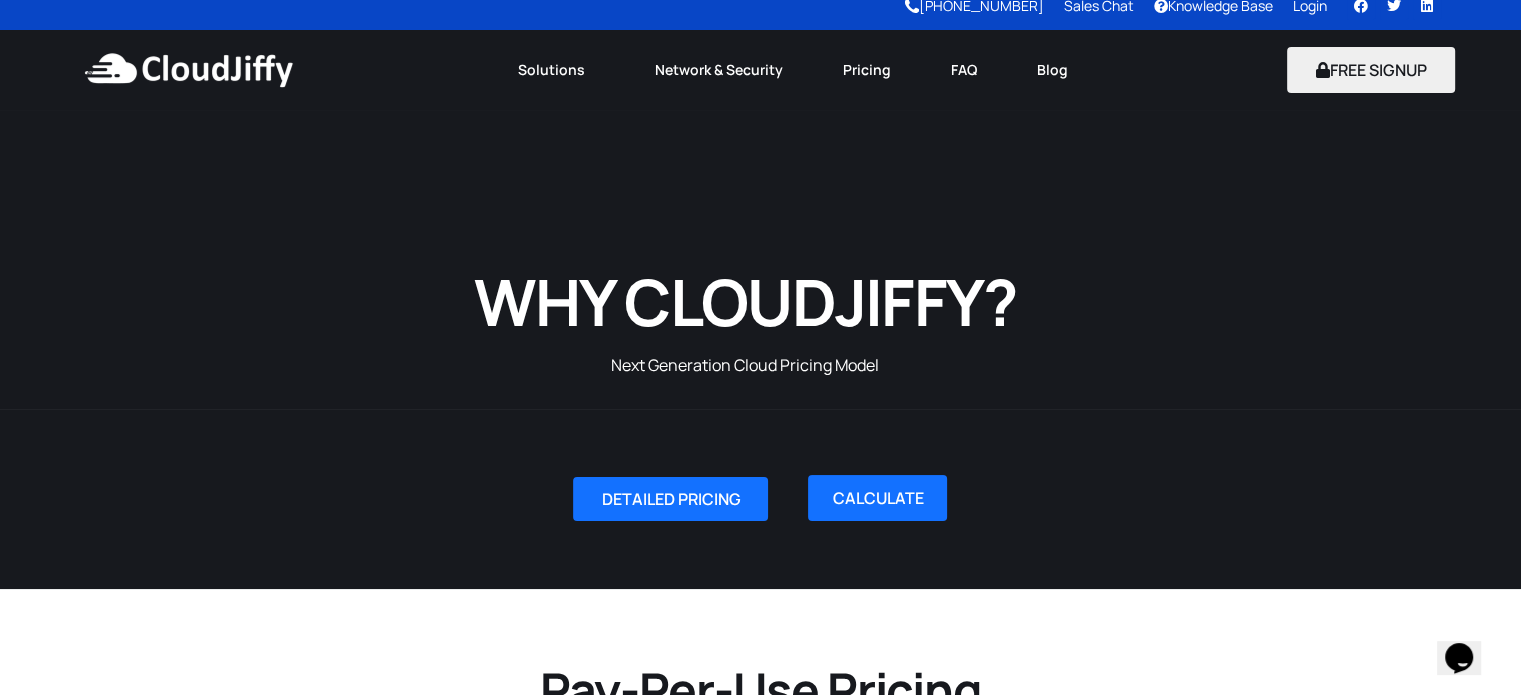 scroll, scrollTop: 0, scrollLeft: 0, axis: both 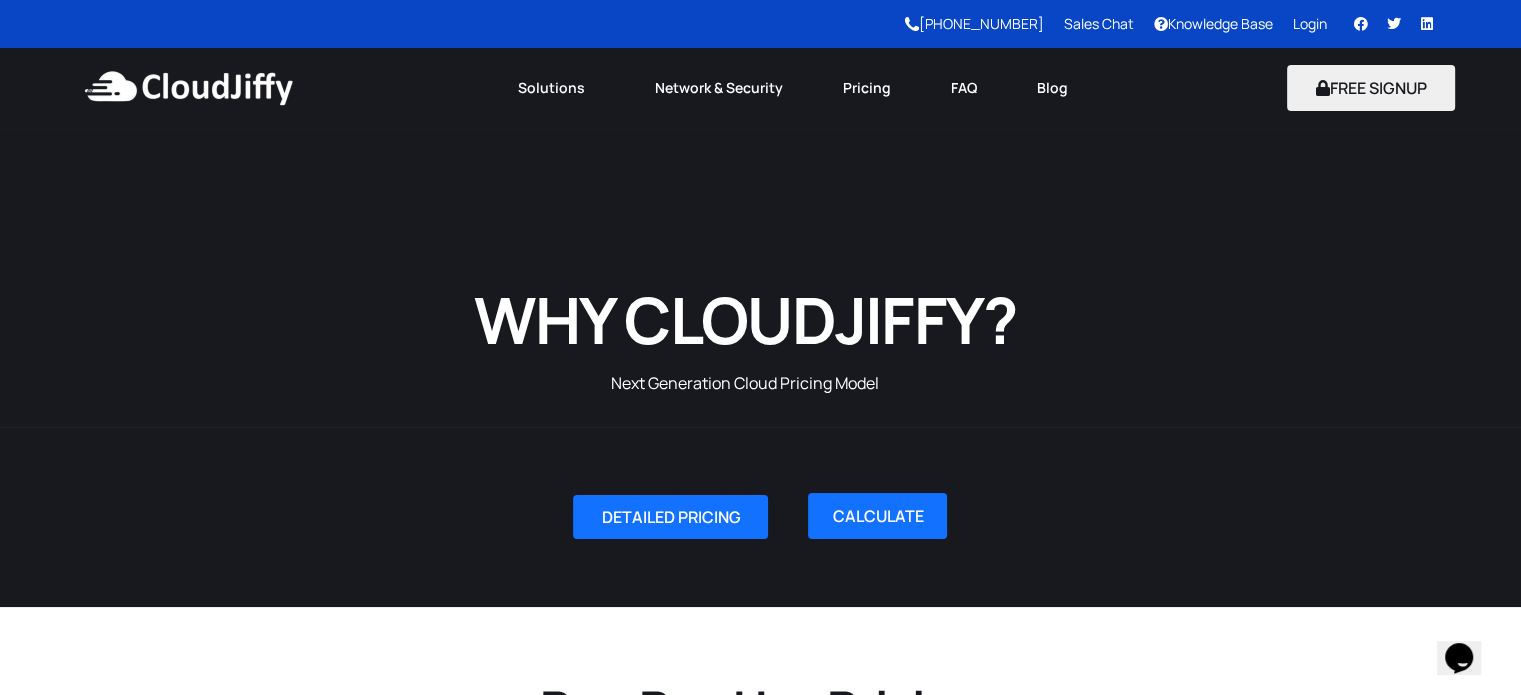 click at bounding box center [188, 88] 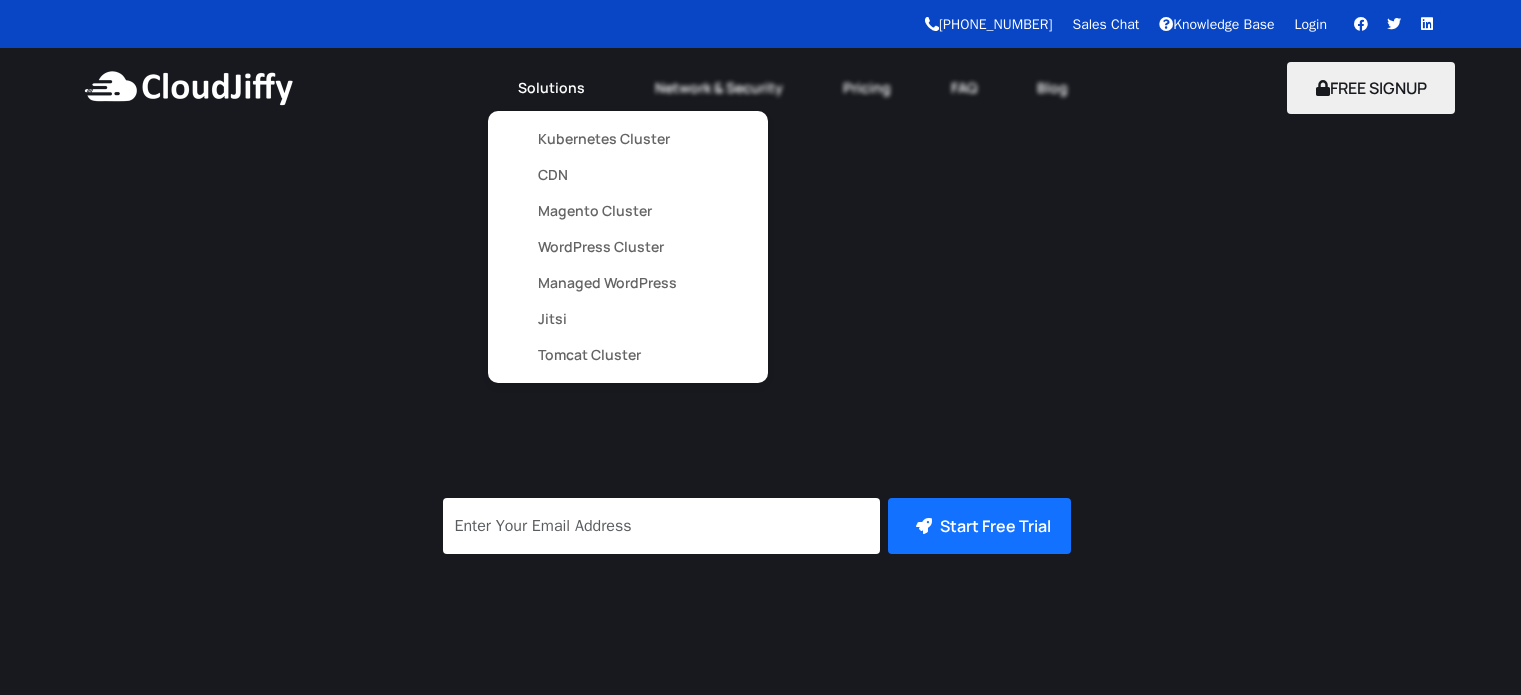 scroll, scrollTop: 0, scrollLeft: 0, axis: both 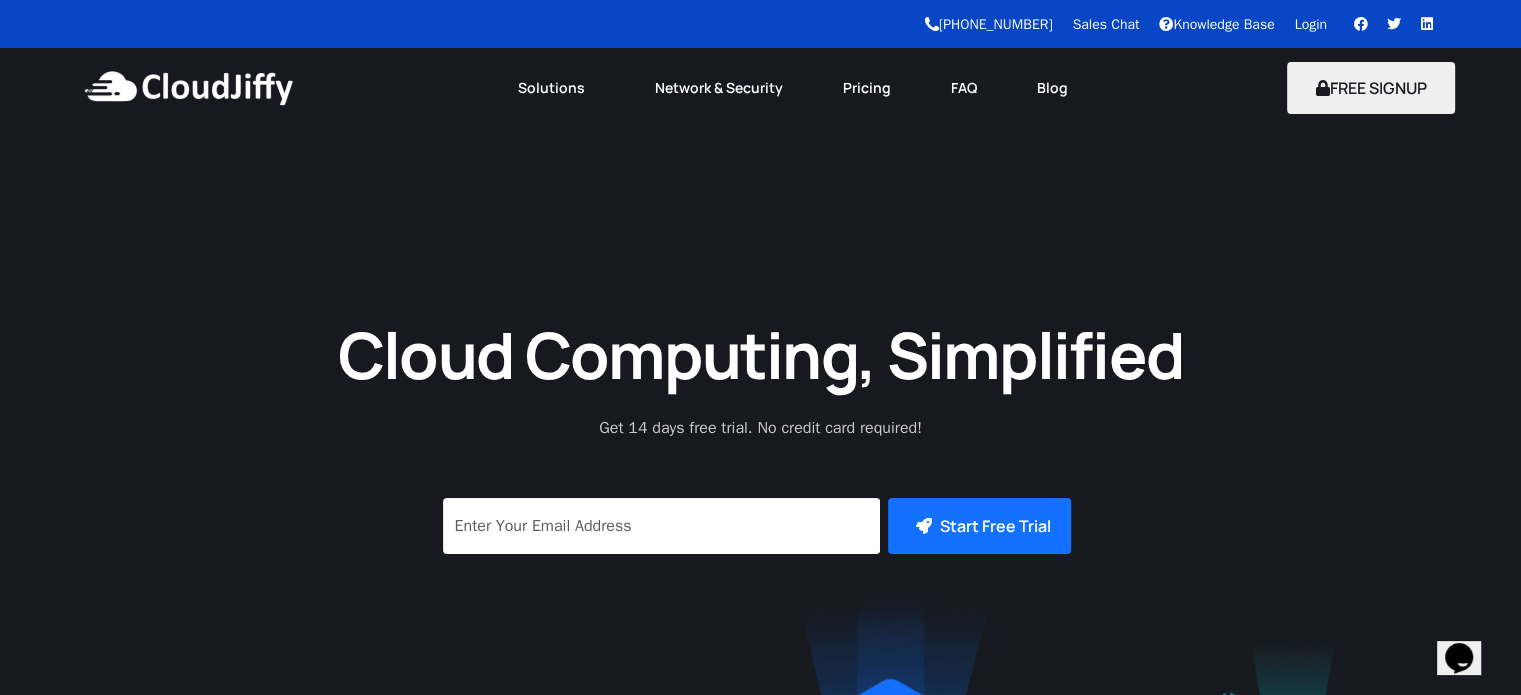 click on "Cloud Computing, Simplified Get 14 days free trial. No credit card required!
Subscriber Form with Icon
Start Free Trial" at bounding box center [760, 594] 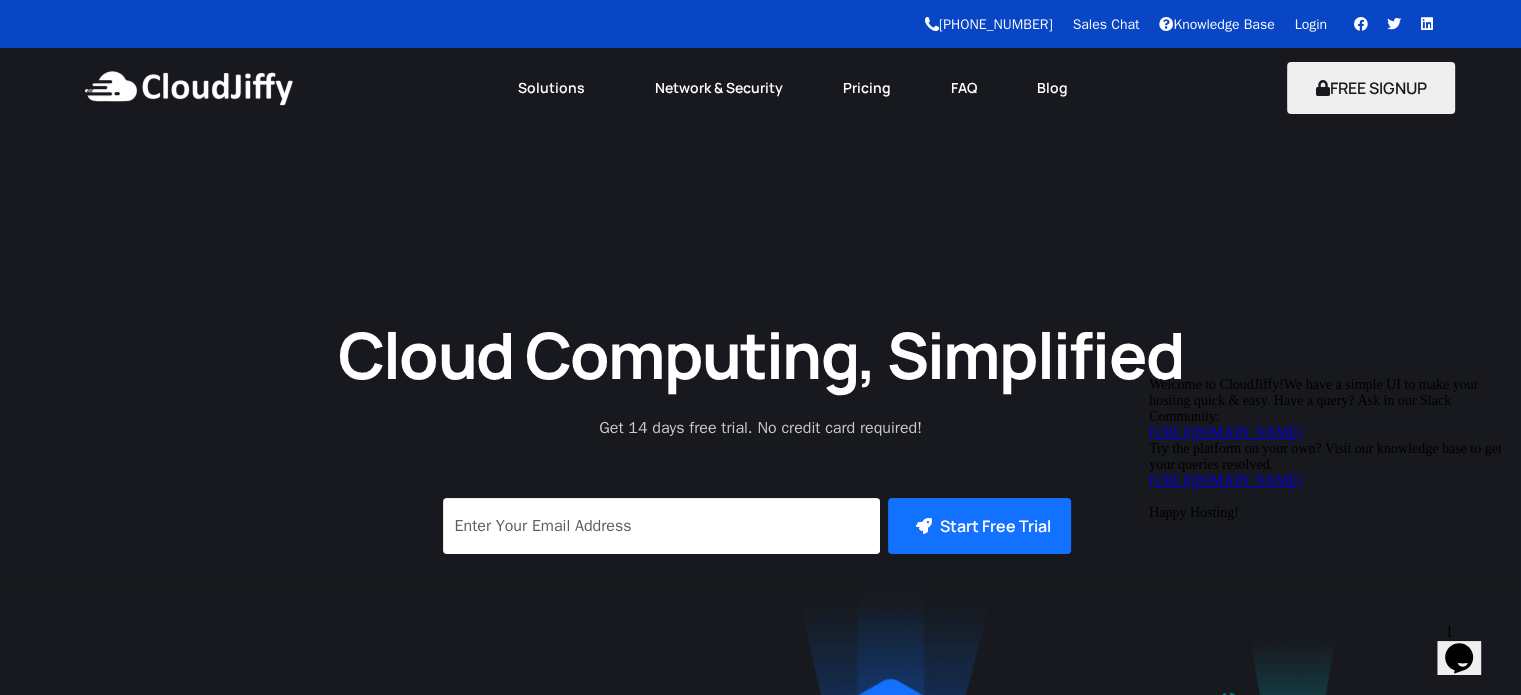 click on "Cloud Computing, Simplified Get 14 days free trial. No credit card required!
Subscriber Form with Icon
Start Free Trial" at bounding box center (760, 594) 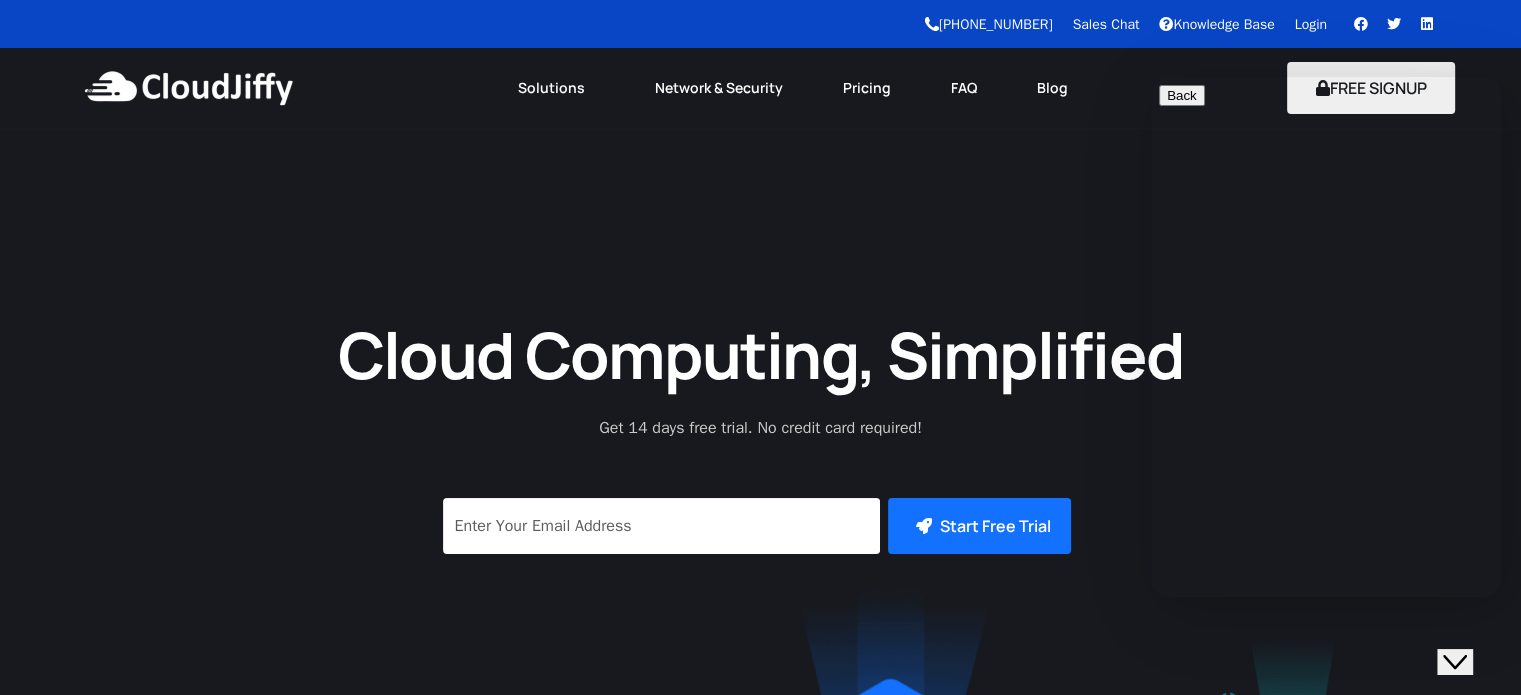 click 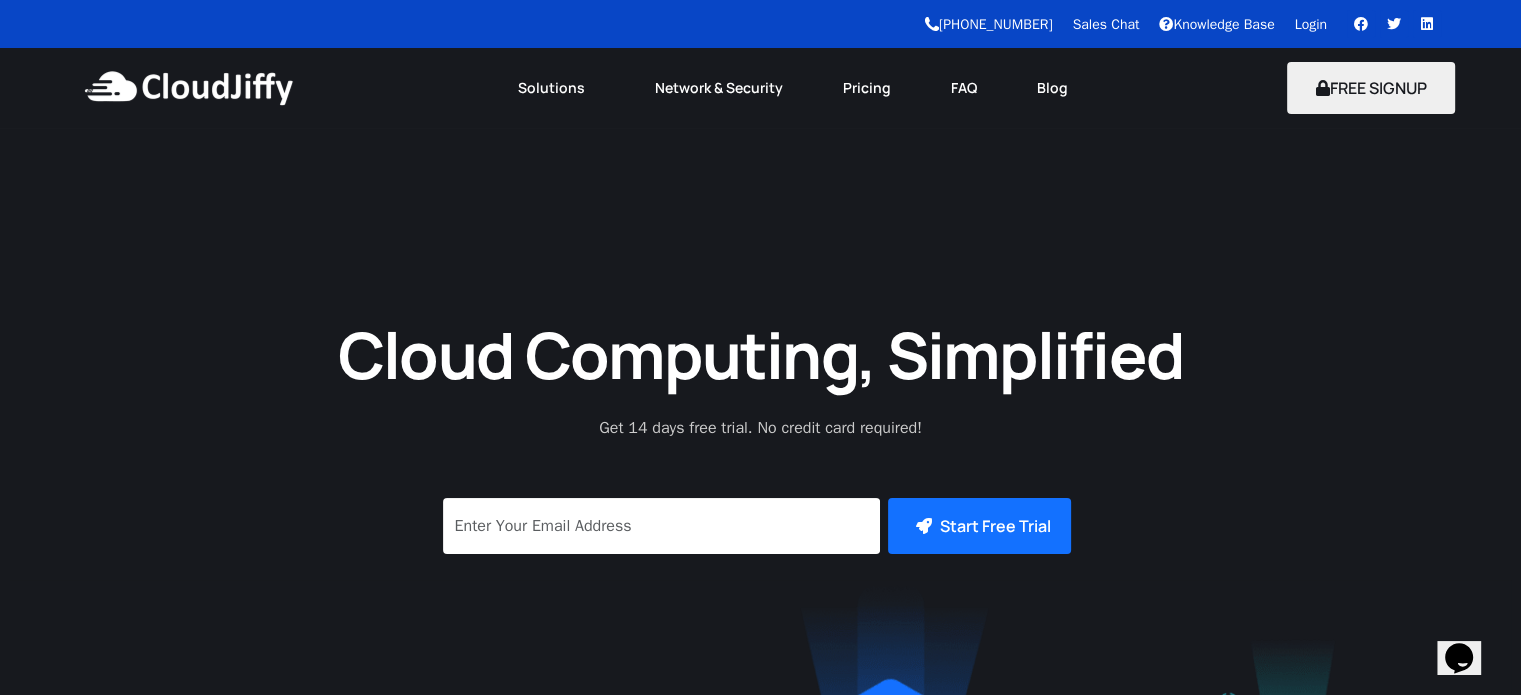 click 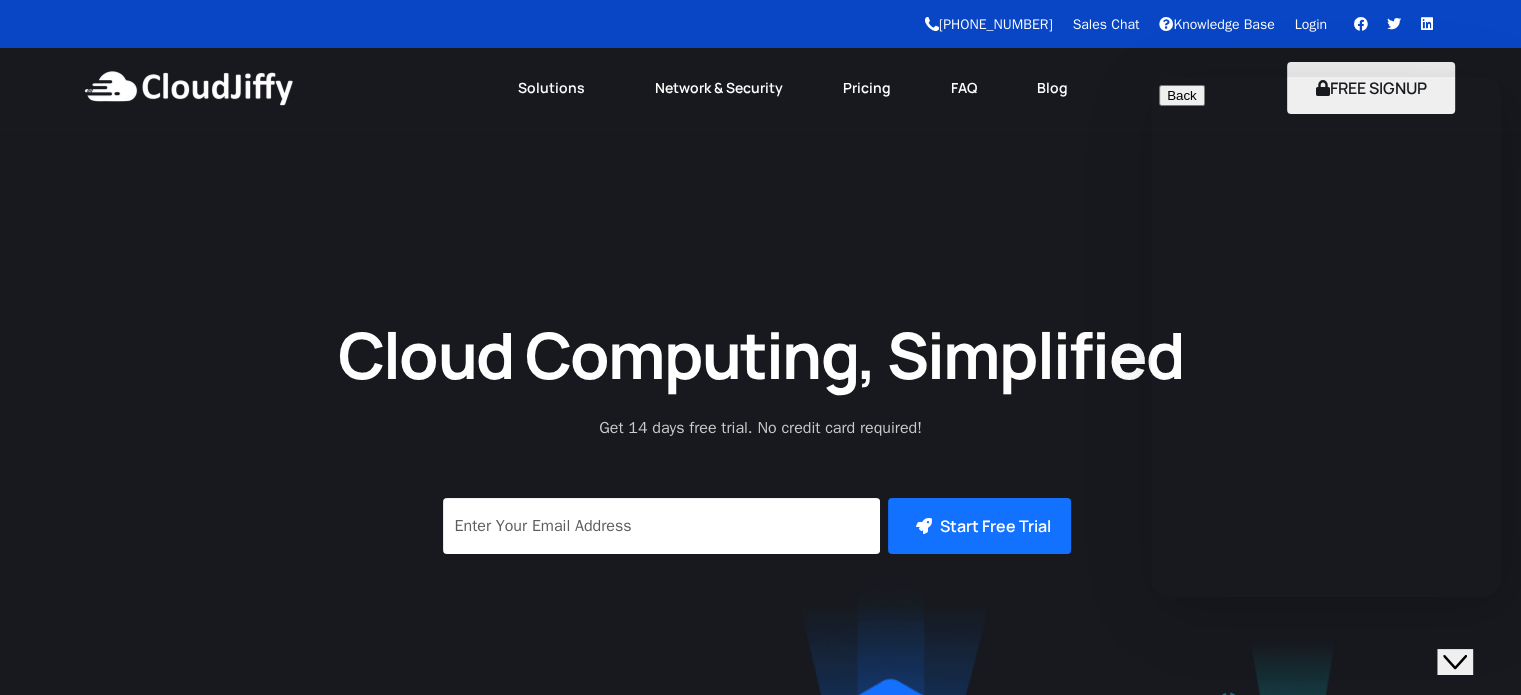 click on "We typically reply in a few minutes" at bounding box center (1326, 737) 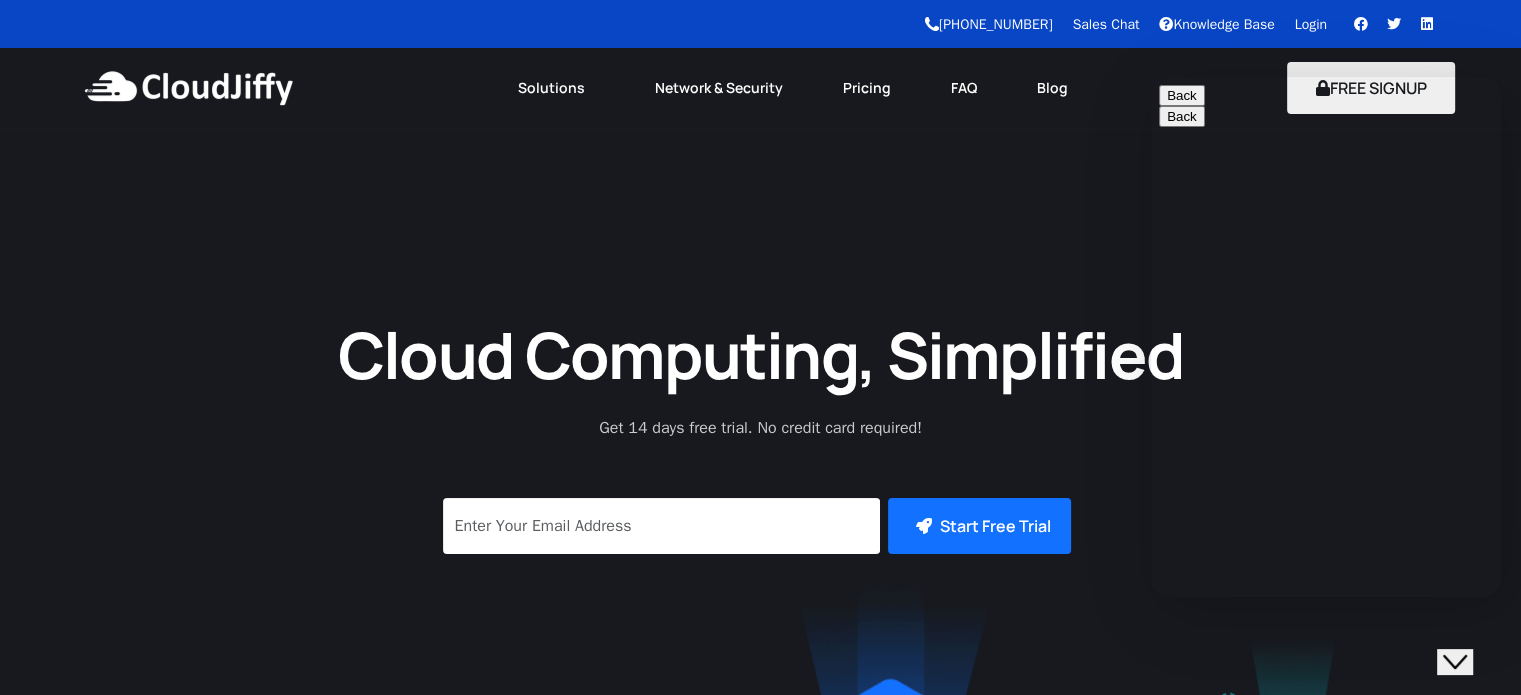 click on "Back" at bounding box center [1182, 95] 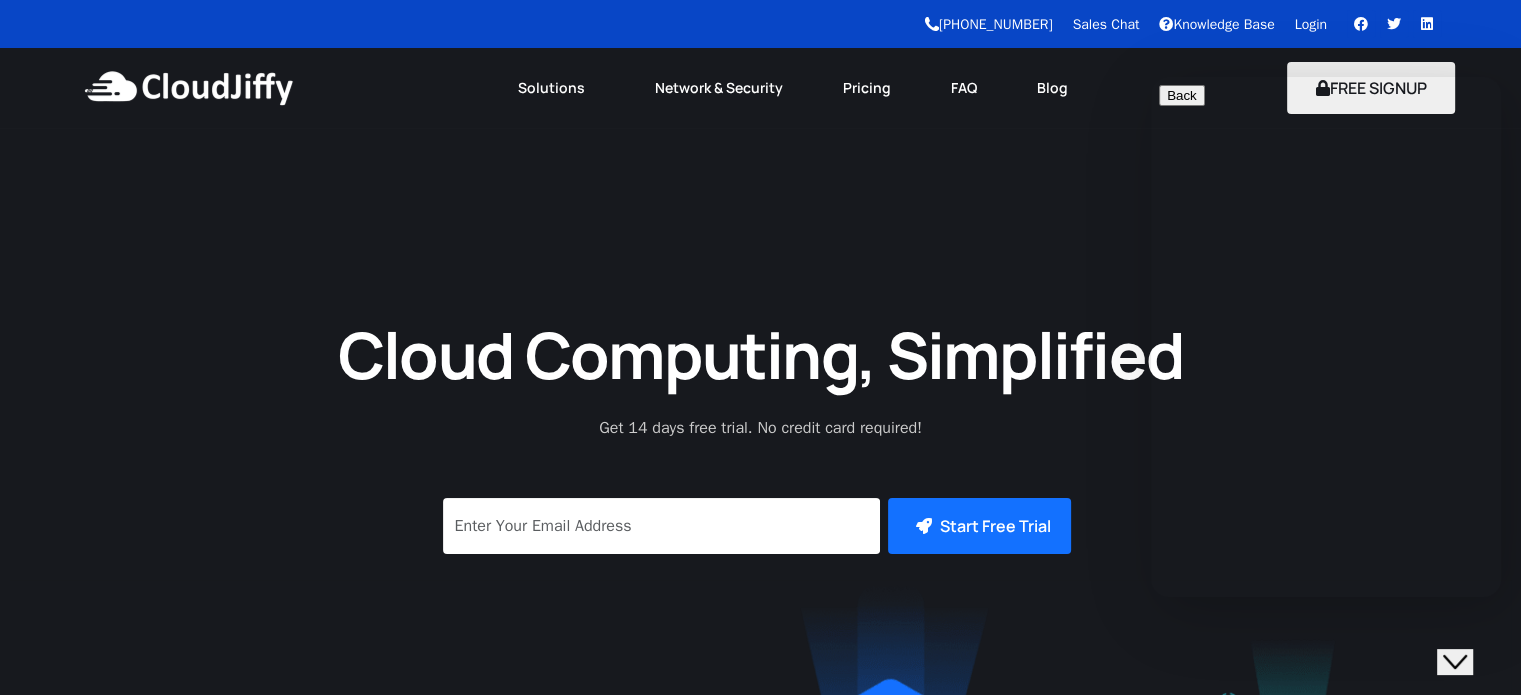 click on "Cloud Computing, Simplified Get 14 days free trial. No credit card required!
Subscriber Form with Icon
Start Free Trial" at bounding box center (760, 594) 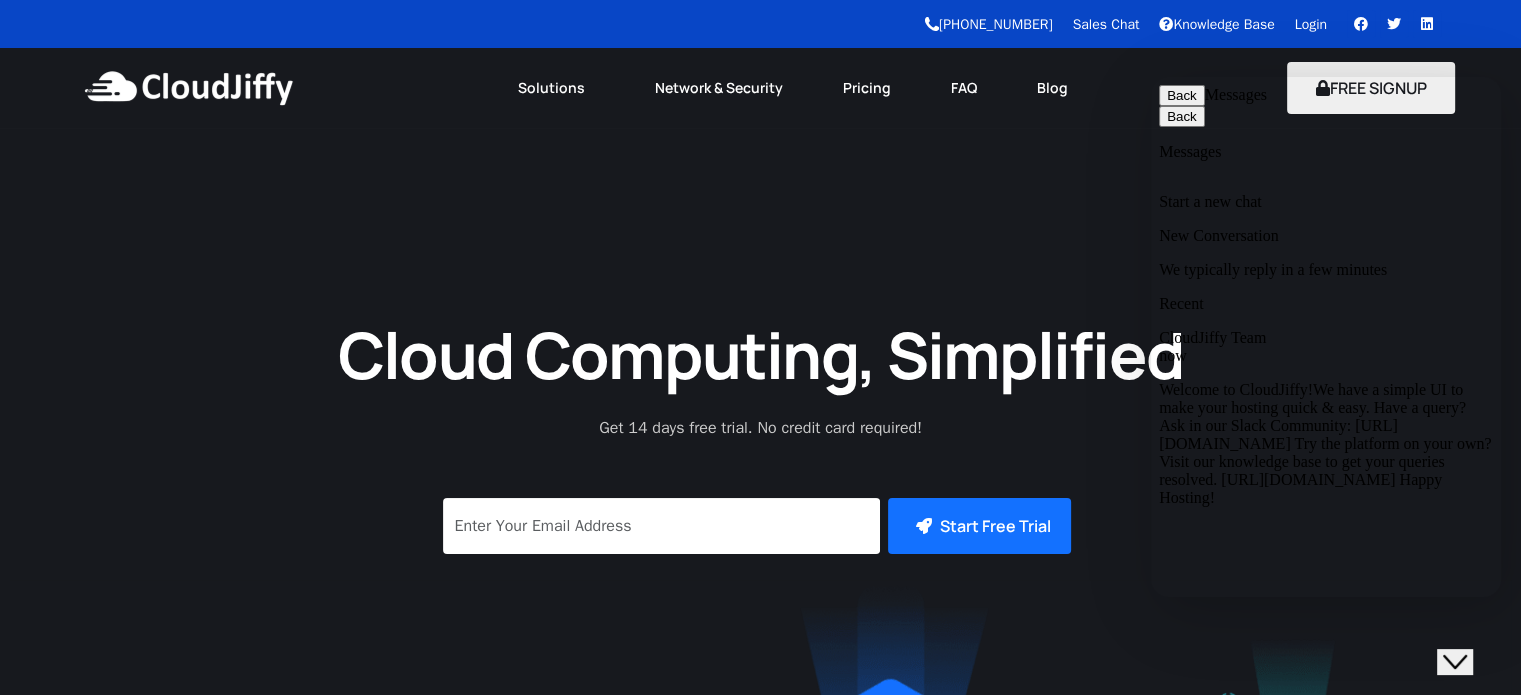 click at bounding box center [1167, 1030] 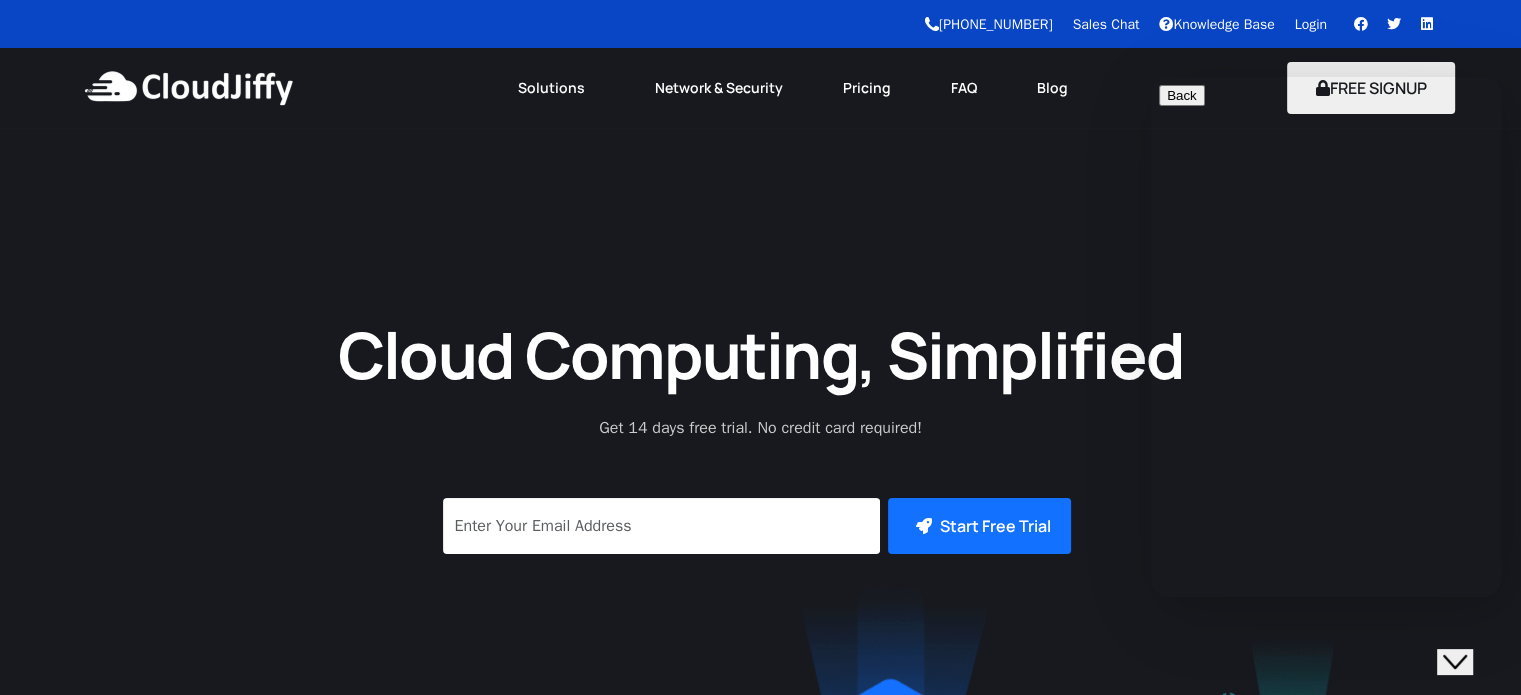 click on "Subscriber Form with Icon
Start Free Trial" at bounding box center [760, 520] 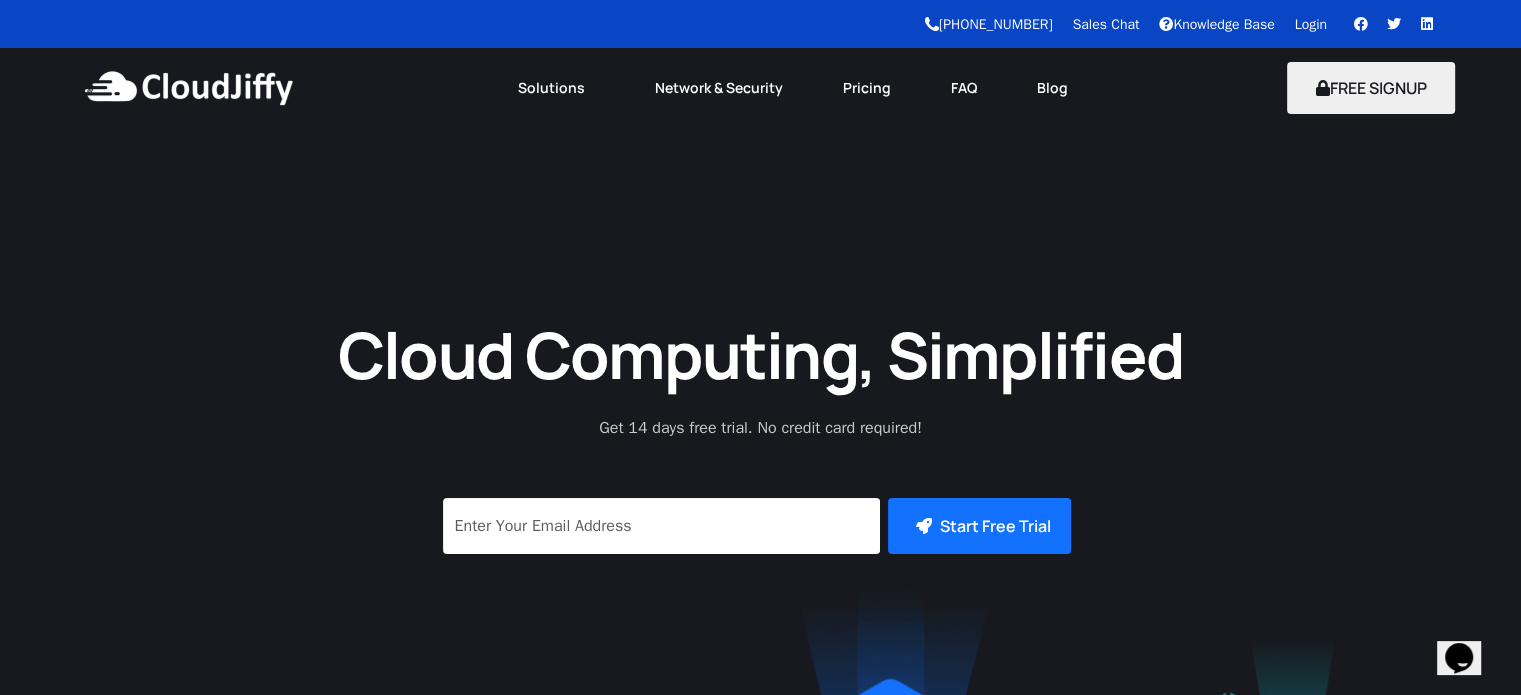 click on "Cloud Computing, Simplified Get 14 days free trial. No credit card required!
Subscriber Form with Icon
Start Free Trial" at bounding box center (760, 594) 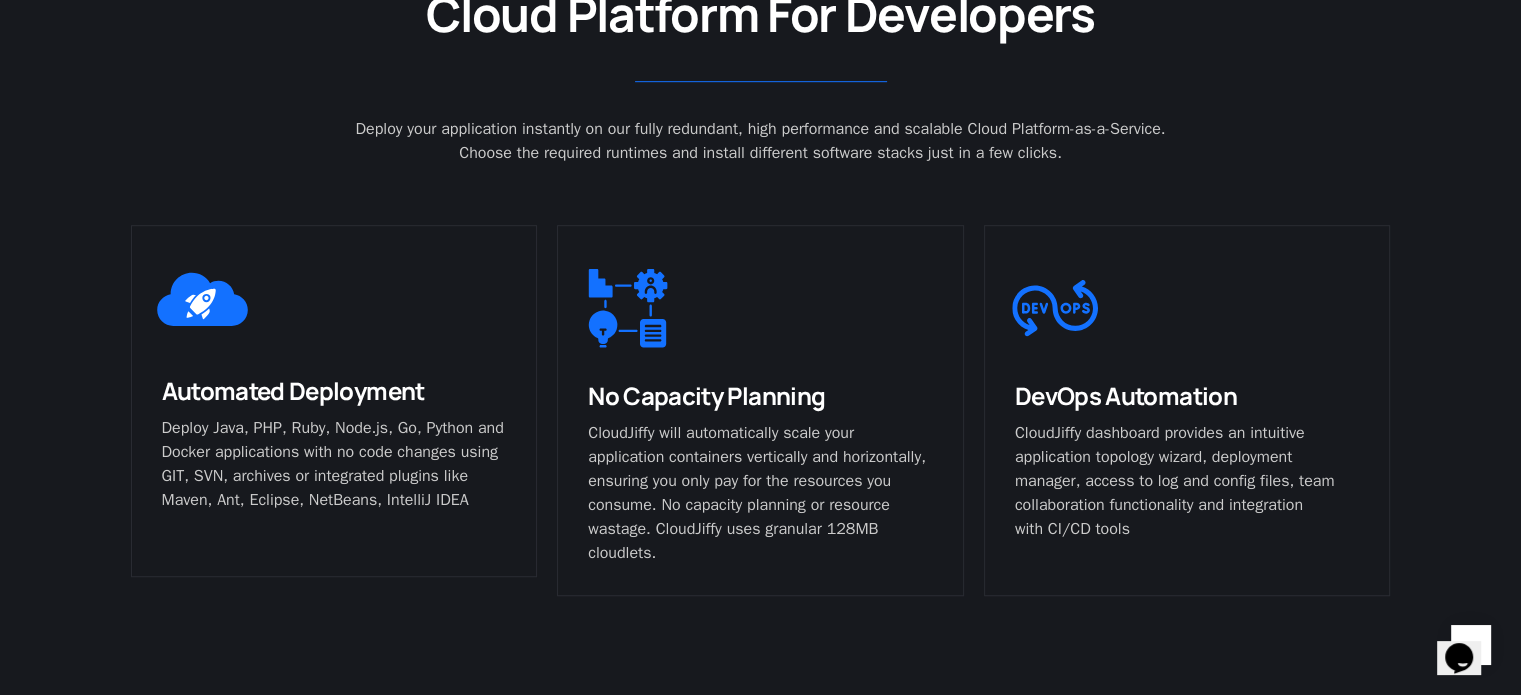 scroll, scrollTop: 1200, scrollLeft: 0, axis: vertical 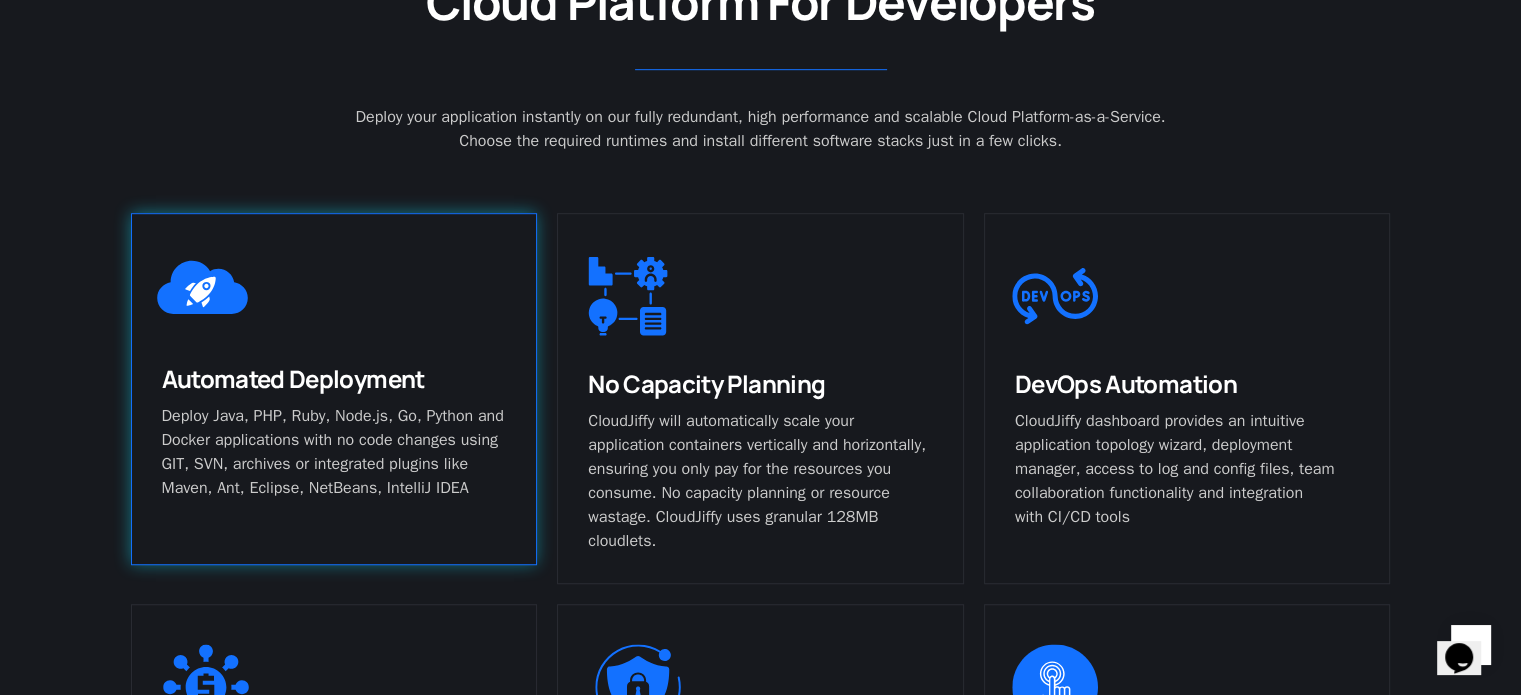 click on "Automated Deployment" at bounding box center (293, 378) 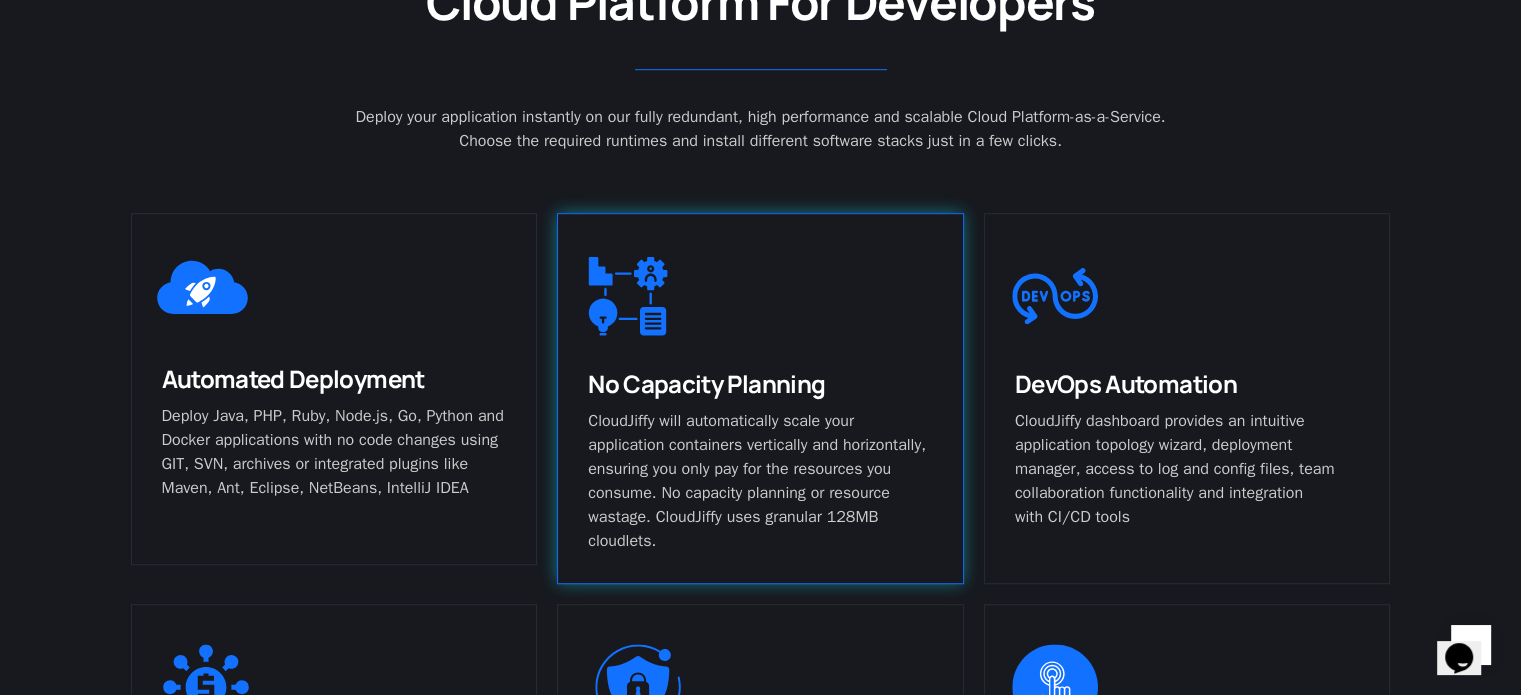 click on "No Capacity Planning				 CloudJiffy will automatically scale your application containers vertically and horizontally, ensuring you only pay for the resources you consume. No capacity planning or resource wastage. CloudJiffy uses granular 128MB cloudlets." at bounding box center [760, 414] 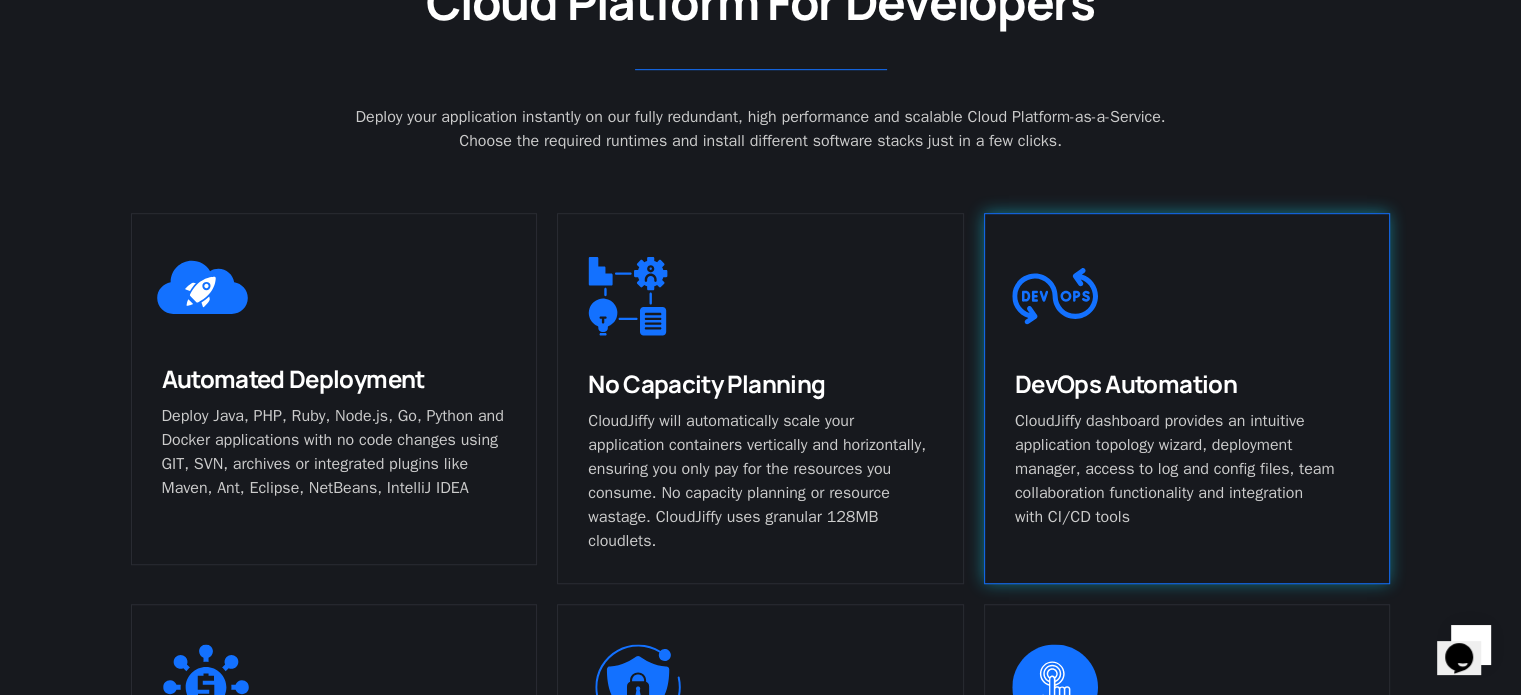 click on "DevOps Automation" at bounding box center (1126, 383) 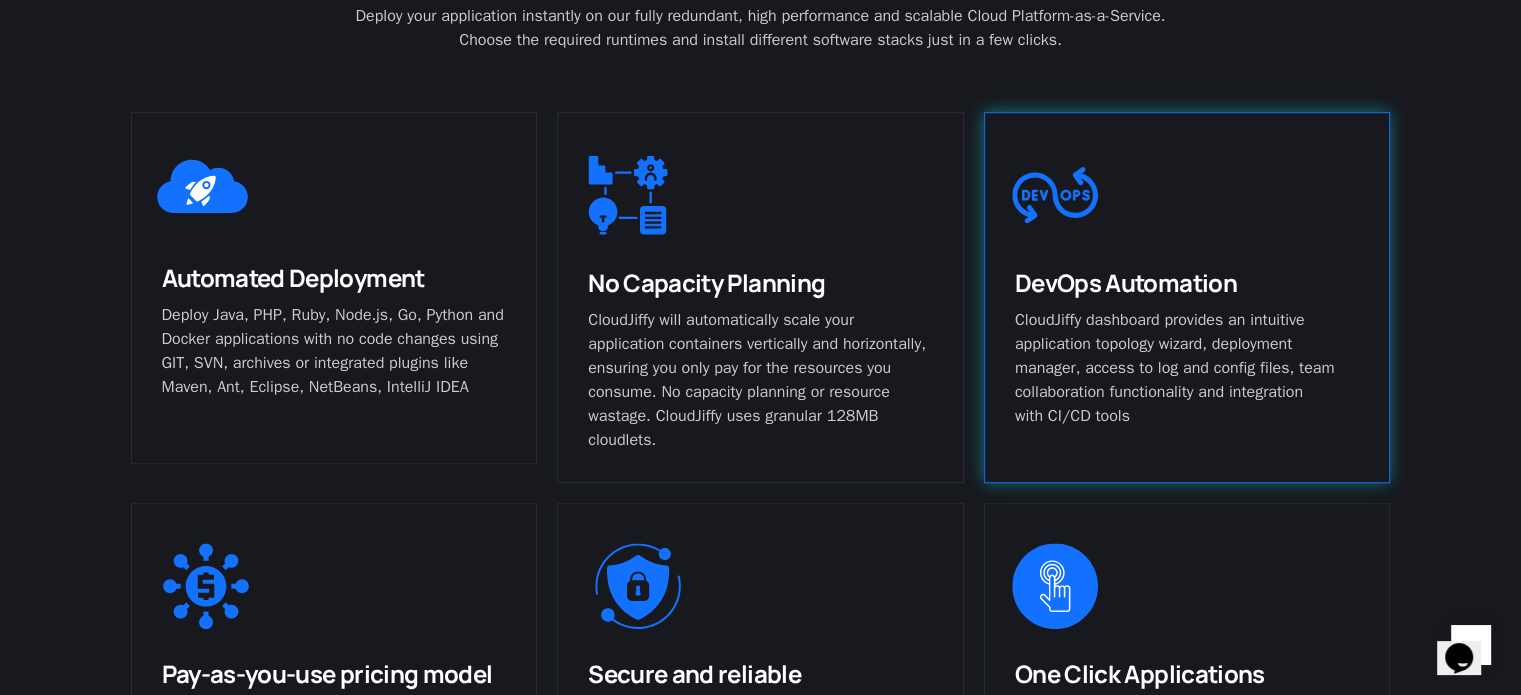 scroll, scrollTop: 1400, scrollLeft: 0, axis: vertical 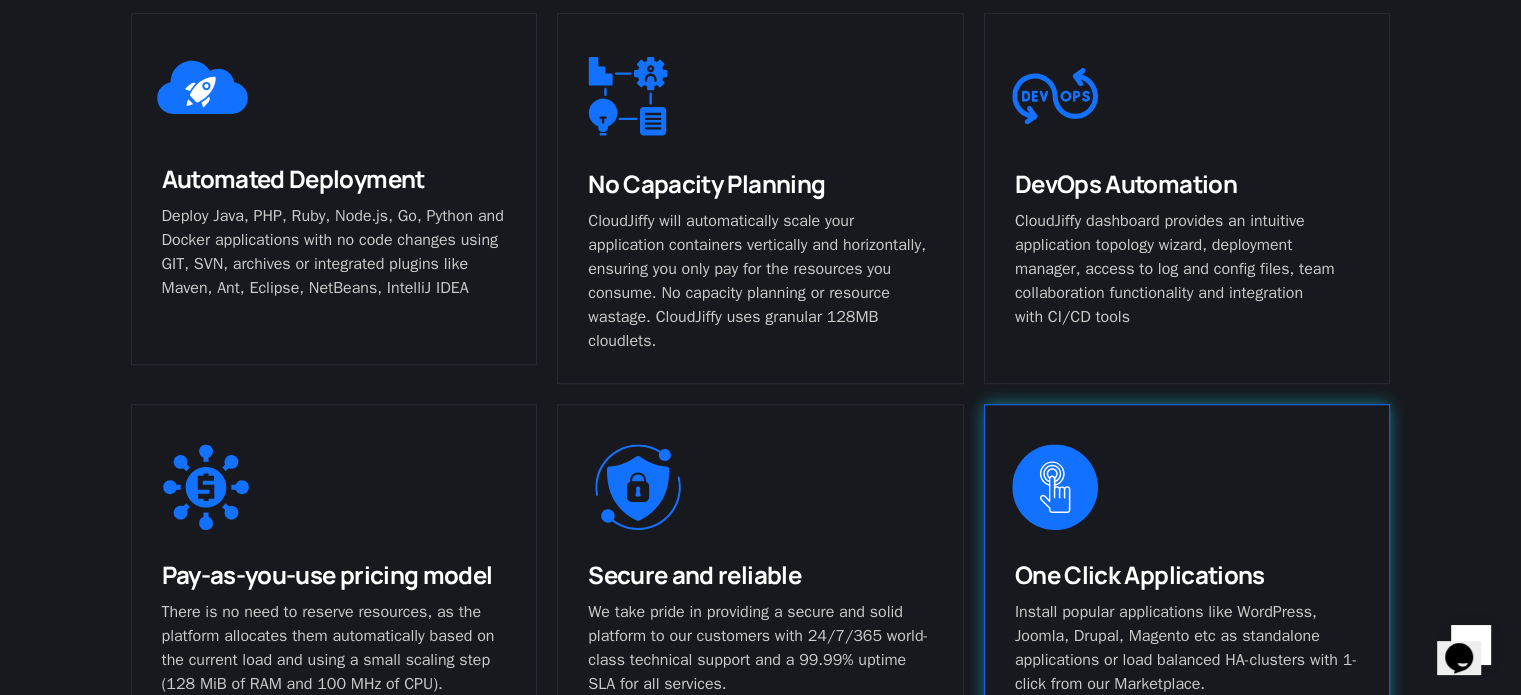 click on "One Click Applications				 Install popular applications like WordPress, Joomla, Drupal, Magento etc as standalone applications or load balanced HA-clusters with 1-click from our Marketplace." at bounding box center [1187, 581] 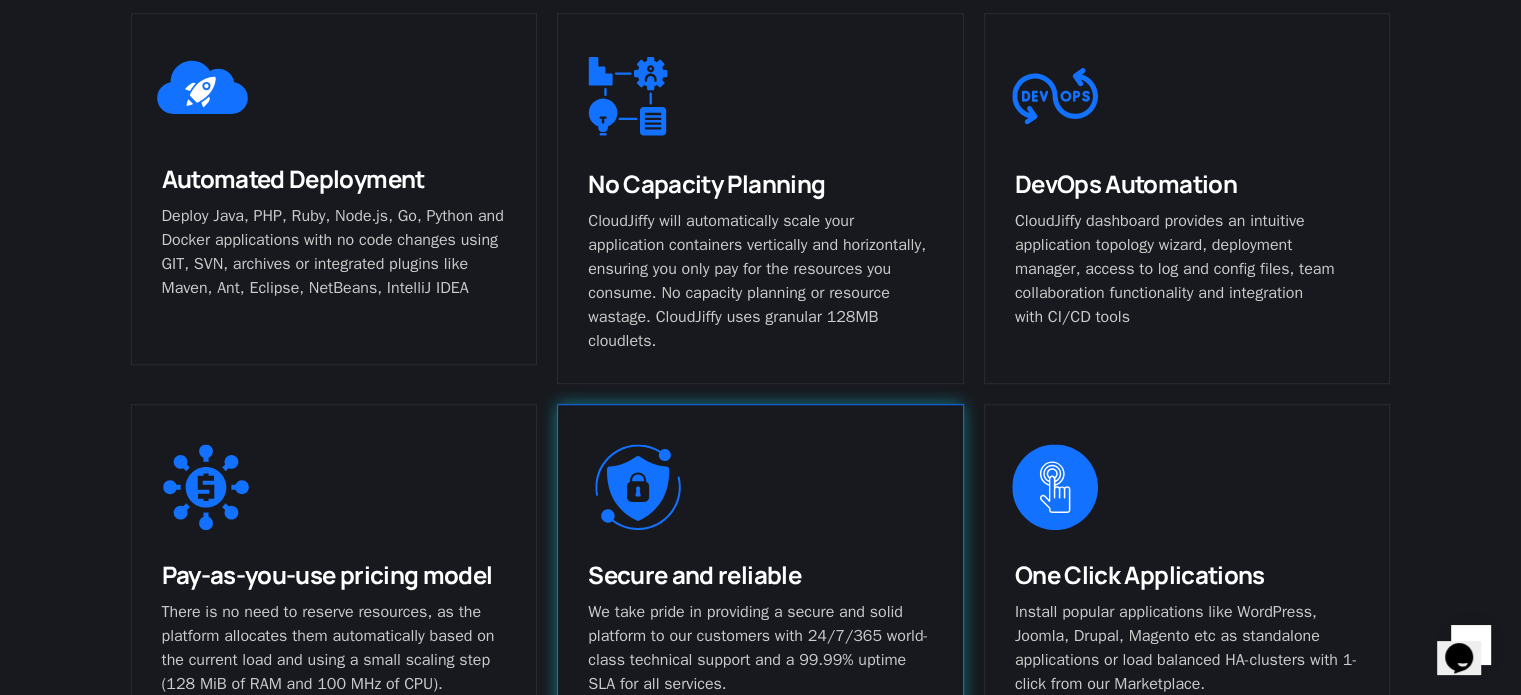 click on "Secure and reliable				 We take pride in providing a secure and solid platform to our customers with 24/7/365 world-class technical support and a 99.99% uptime SLA for all services." at bounding box center [760, 581] 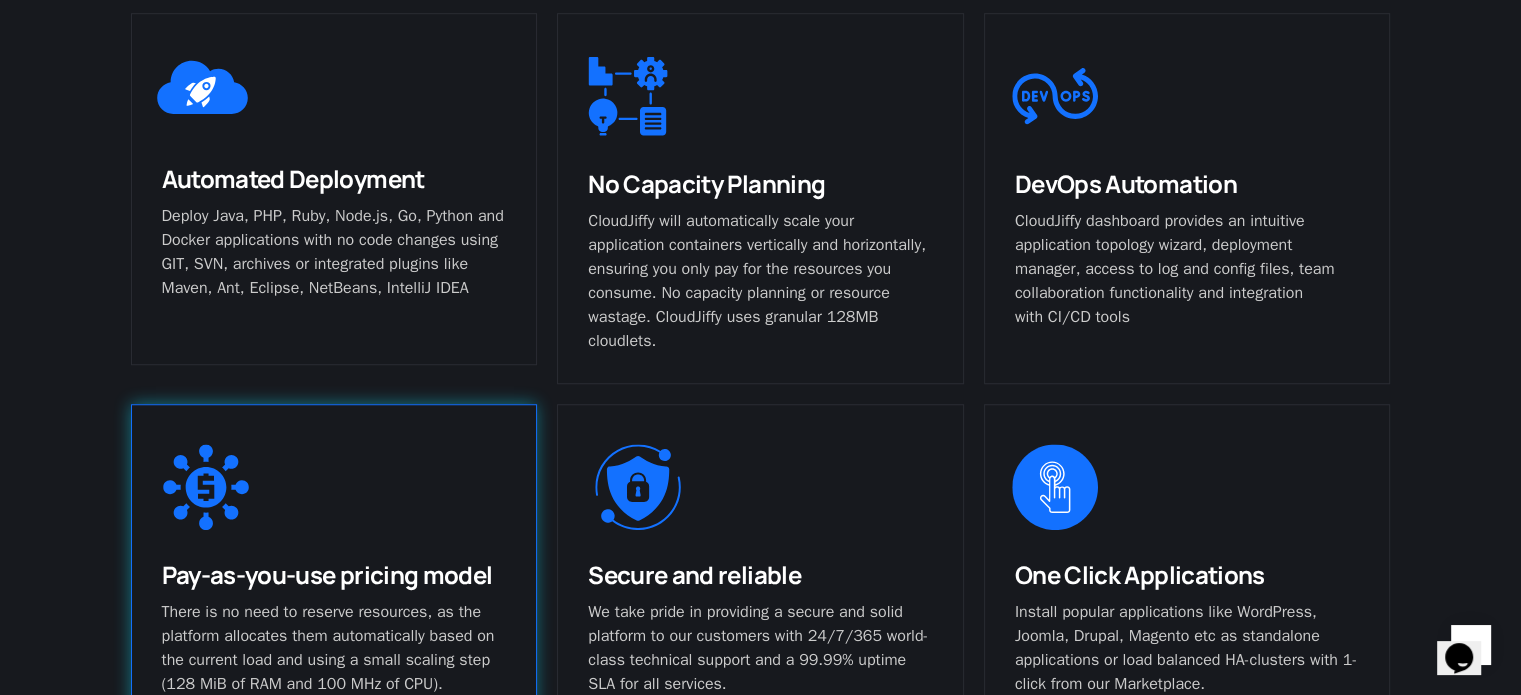 click on "Pay-as-you-use pricing model" at bounding box center (327, 574) 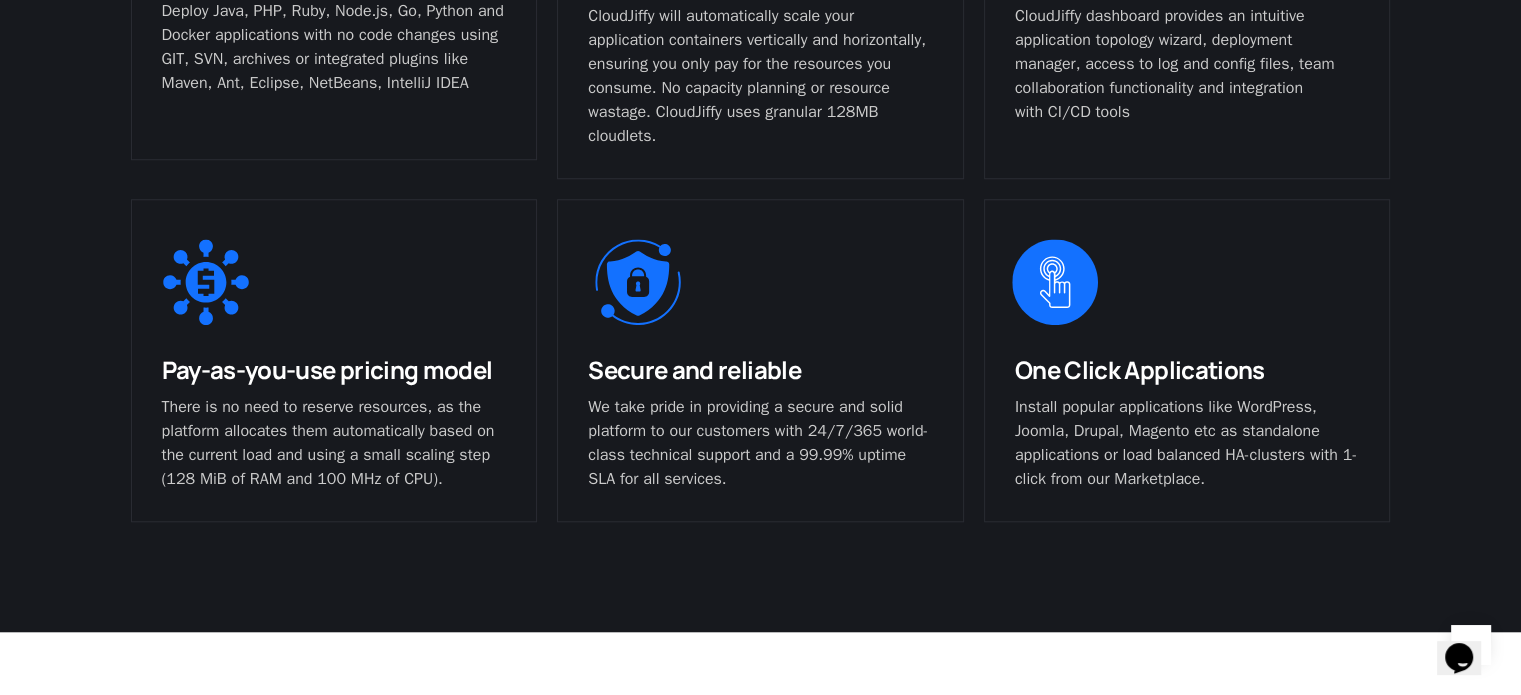 scroll, scrollTop: 1700, scrollLeft: 0, axis: vertical 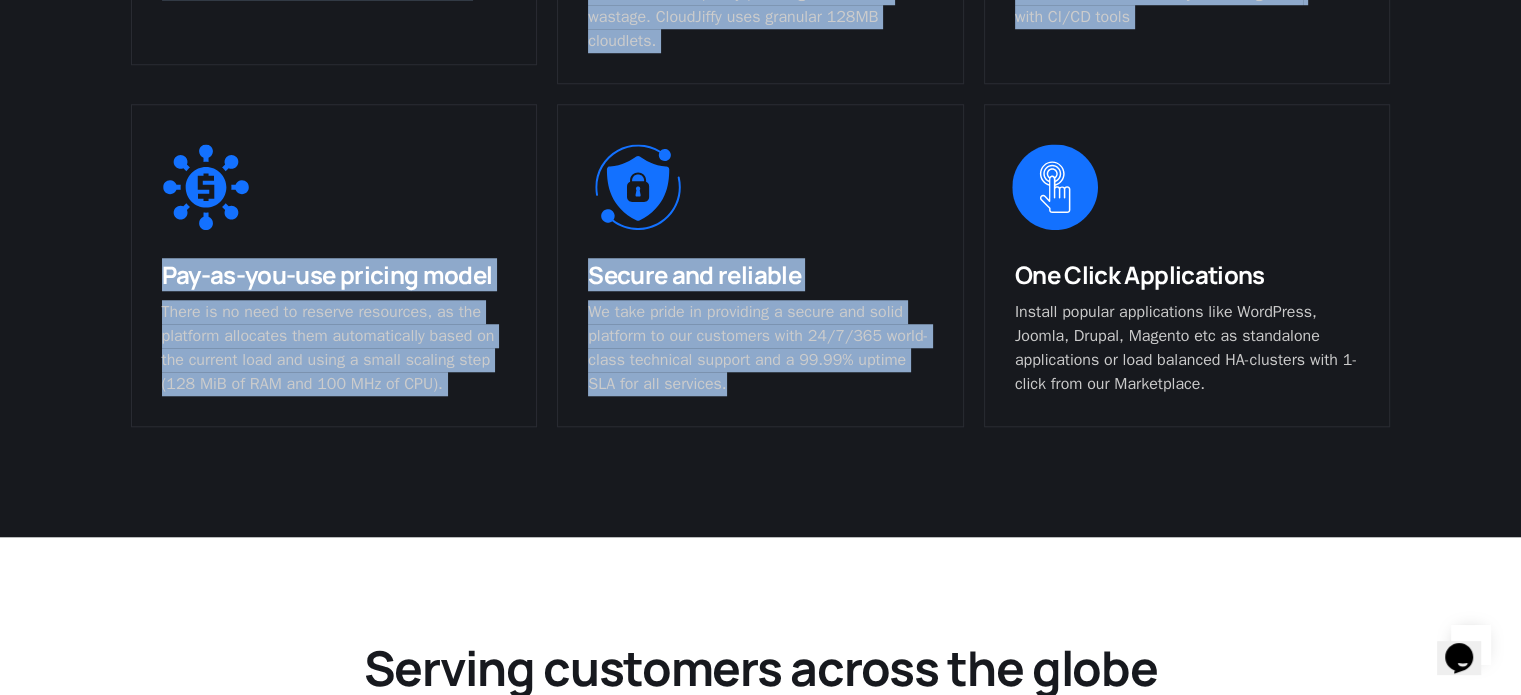 drag, startPoint x: 103, startPoint y: 81, endPoint x: 737, endPoint y: 475, distance: 746.45294 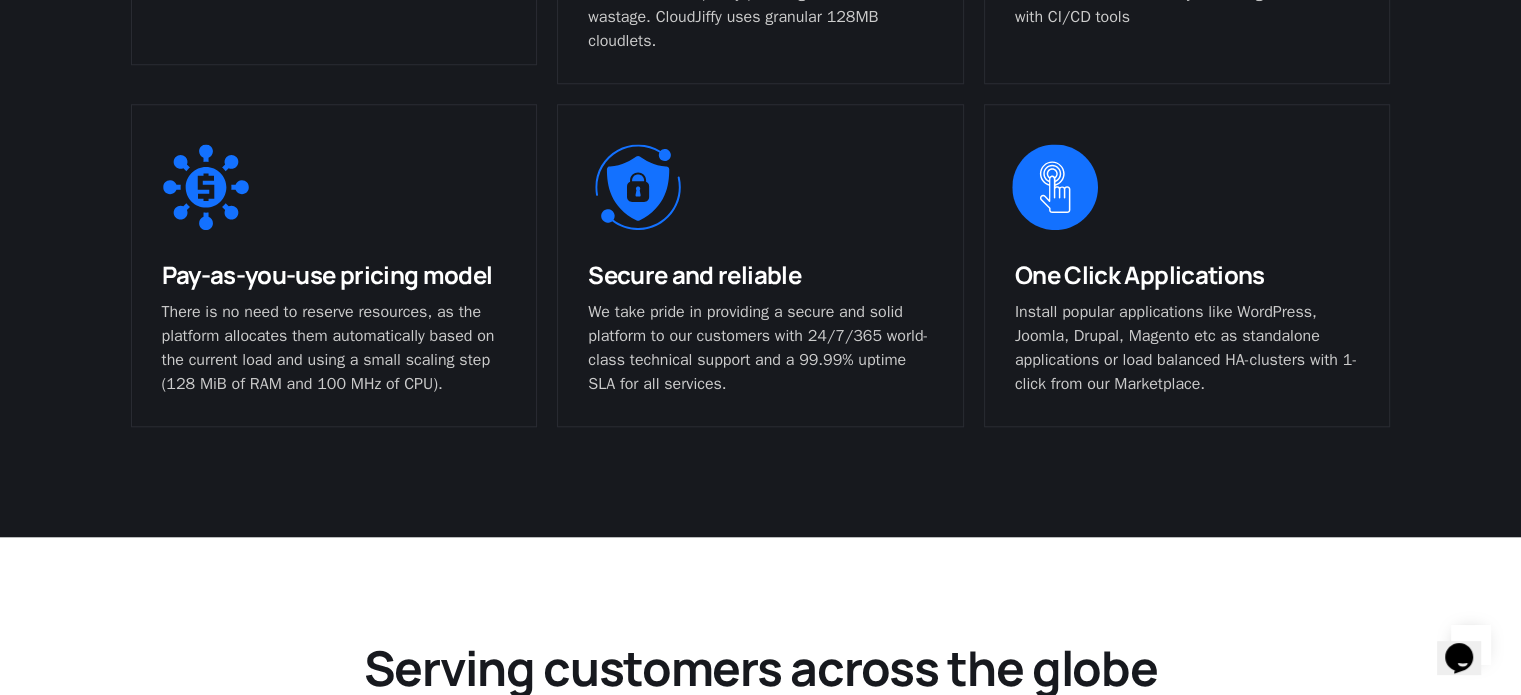 click on "Cloud Platform For Developers
Deploy your application instantly on our fully redundant, high performance and scalable Cloud Platform-as-a-Service. Choose the required runtimes and install different software stacks just in a few clicks.
Automated Deployment				 Deploy Java, PHP, Ruby, Node.js, Go, Python and Docker applications with no code changes using GIT, SVN, archives or integrated plugins like Maven, Ant, Eclipse, NetBeans, IntelliJ IDEA
No Capacity Planning				 CloudJiffy will automatically scale your application containers vertically and horizontally, ensuring you only pay for the resources you consume. No capacity planning or resource wastage. CloudJiffy uses granular 128MB cloudlets.
DevOps Automation				 CloudJiffy dashboard provides an intuitive application topology wizard, deployment manager, access to log and config files, team collaboration functionality and integration with CI/CD tools
Pay-as-you-use pricing model
Secure and reliable" at bounding box center [760, -51] 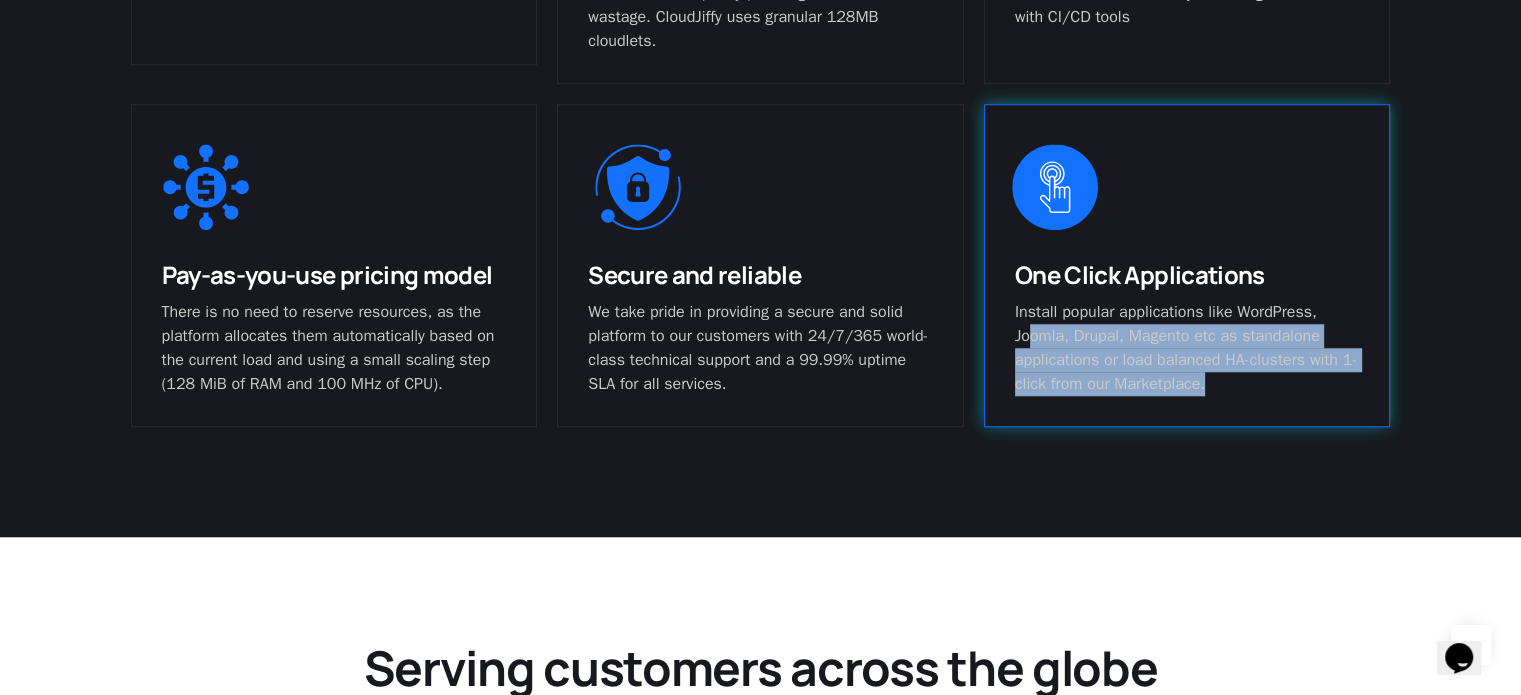 drag, startPoint x: 1031, startPoint y: 327, endPoint x: 1328, endPoint y: 387, distance: 303 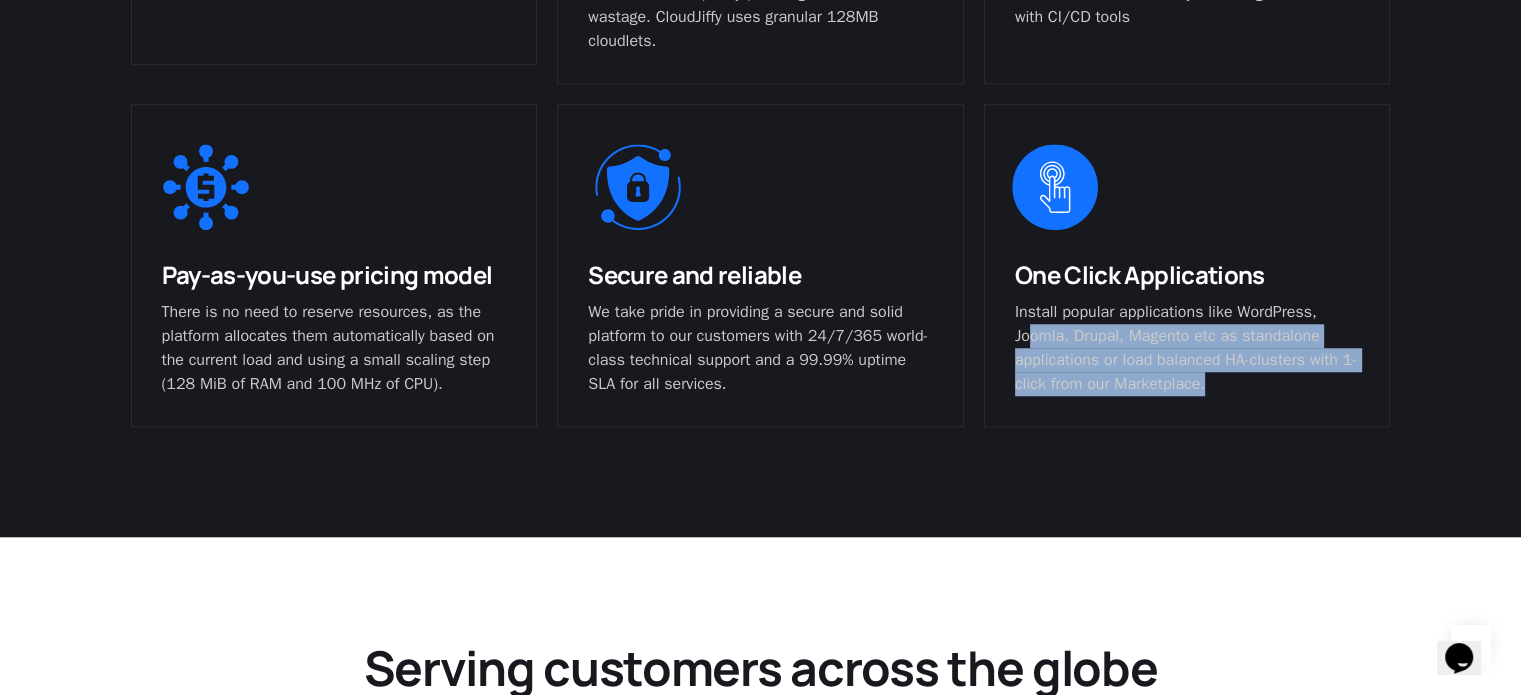 click on "Cloud Platform For Developers
Deploy your application instantly on our fully redundant, high performance and scalable Cloud Platform-as-a-Service. Choose the required runtimes and install different software stacks just in a few clicks.
Automated Deployment				 Deploy Java, PHP, Ruby, Node.js, Go, Python and Docker applications with no code changes using GIT, SVN, archives or integrated plugins like Maven, Ant, Eclipse, NetBeans, IntelliJ IDEA
No Capacity Planning				 CloudJiffy will automatically scale your application containers vertically and horizontally, ensuring you only pay for the resources you consume. No capacity planning or resource wastage. CloudJiffy uses granular 128MB cloudlets.
DevOps Automation				 CloudJiffy dashboard provides an intuitive application topology wizard, deployment manager, access to log and config files, team collaboration functionality and integration with CI/CD tools
Pay-as-you-use pricing model
Secure and reliable" at bounding box center [760, -51] 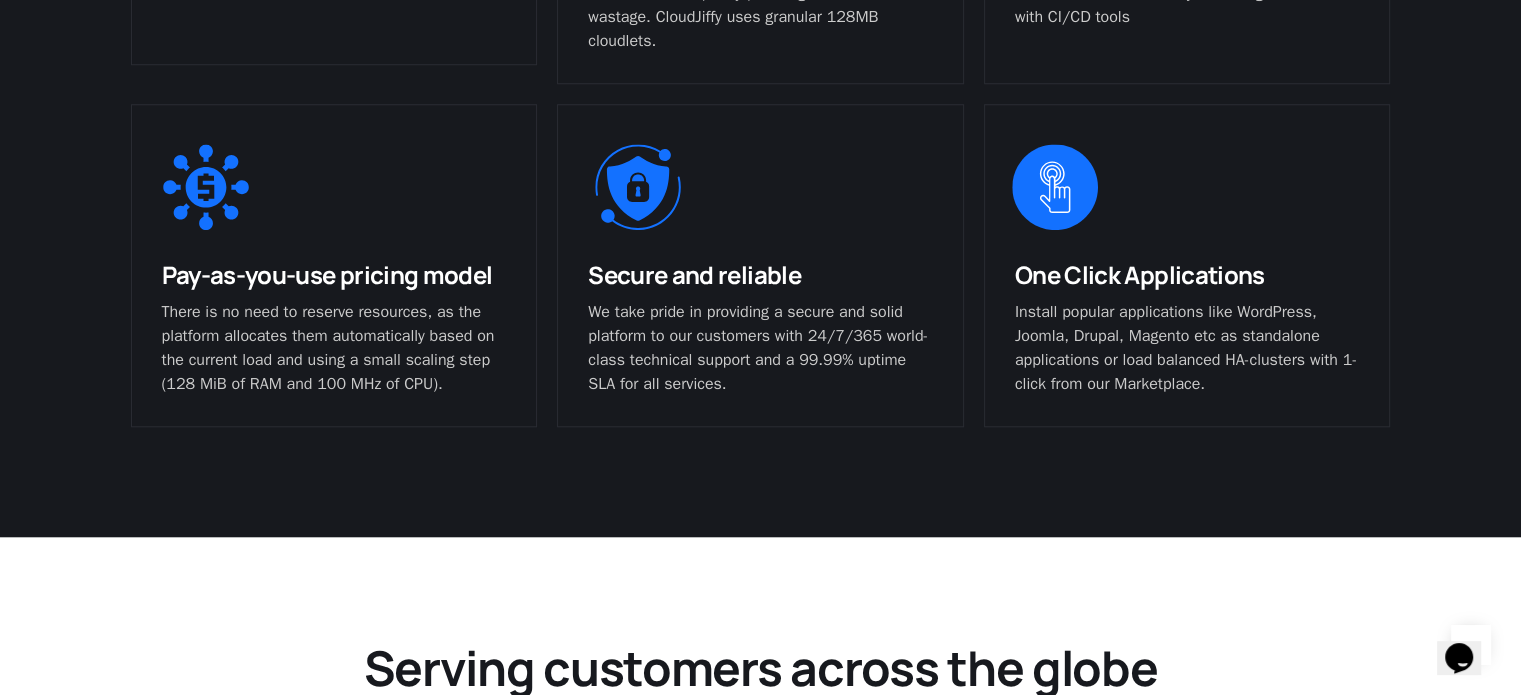 drag, startPoint x: 1042, startPoint y: 464, endPoint x: 953, endPoint y: 464, distance: 89 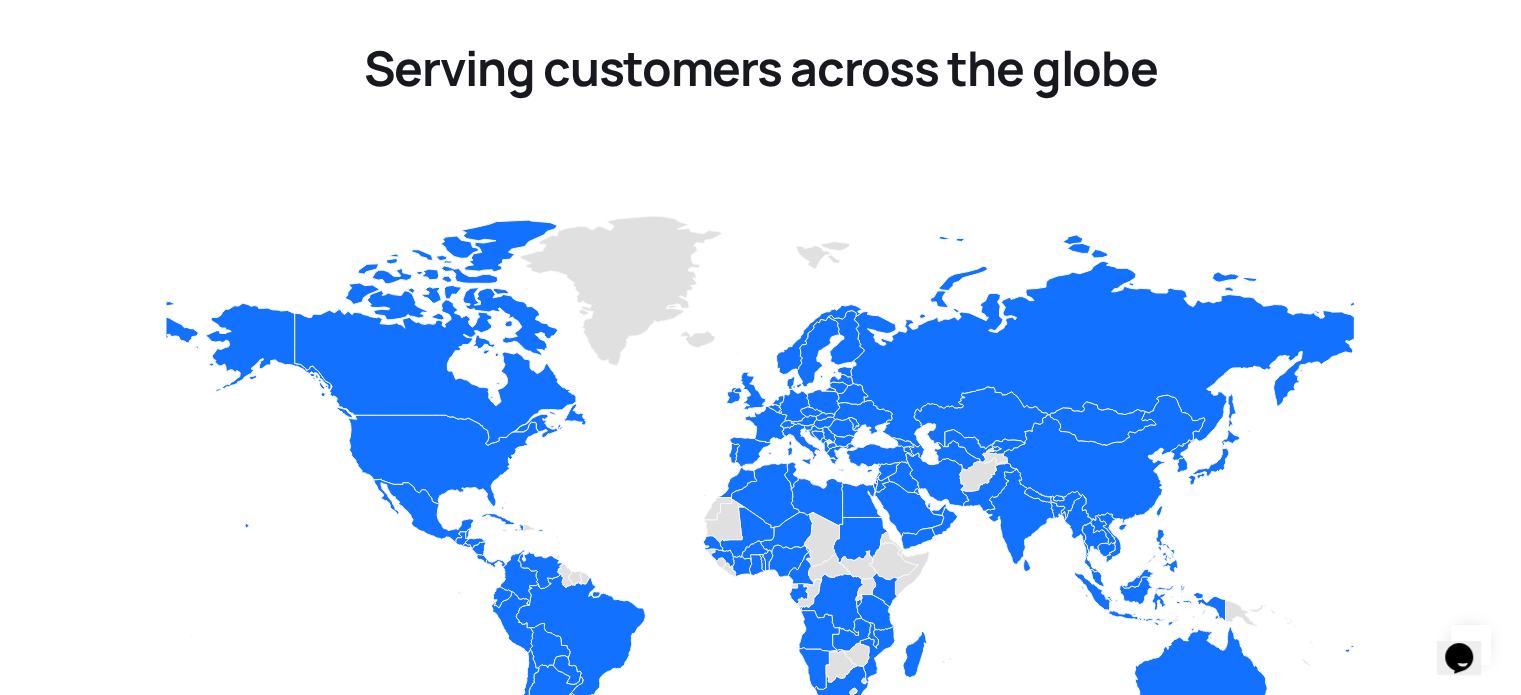 scroll, scrollTop: 2500, scrollLeft: 0, axis: vertical 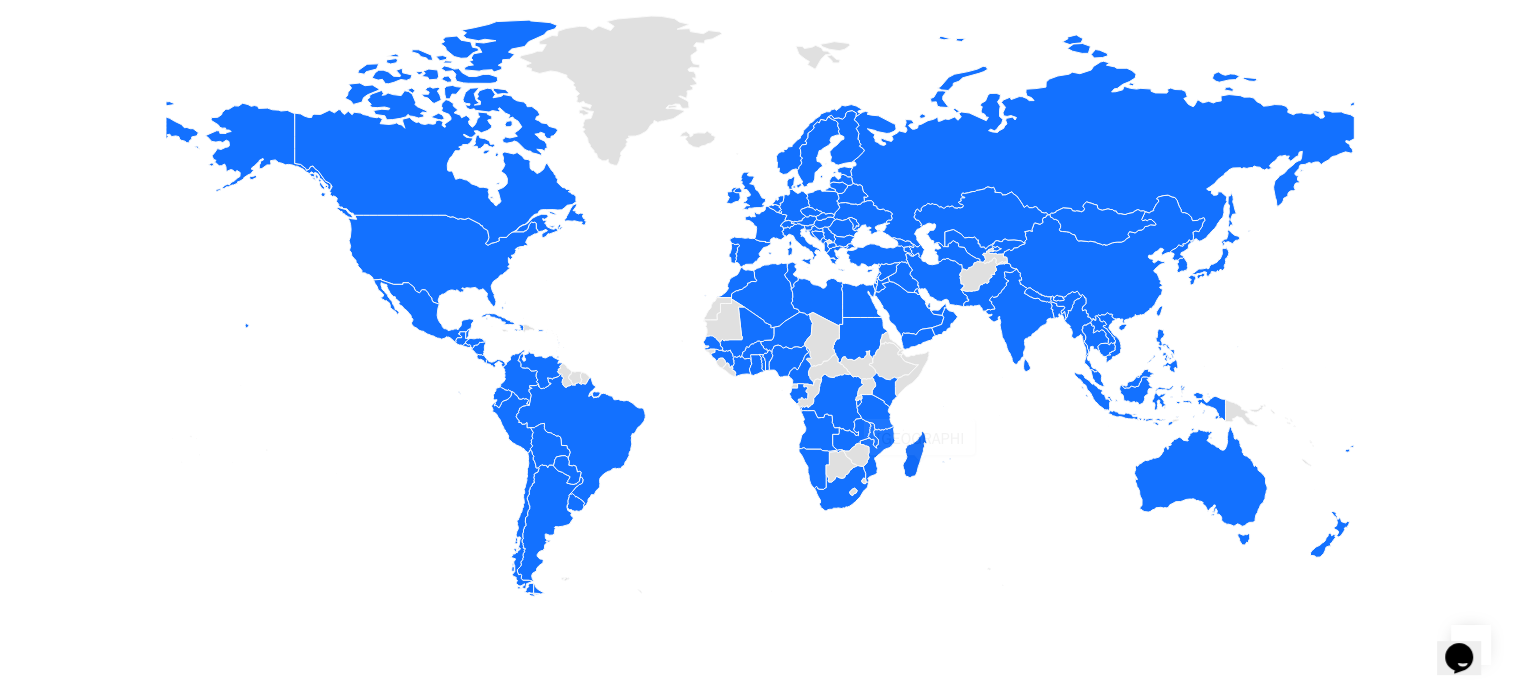 drag, startPoint x: 1053, startPoint y: 465, endPoint x: 808, endPoint y: 455, distance: 245.204 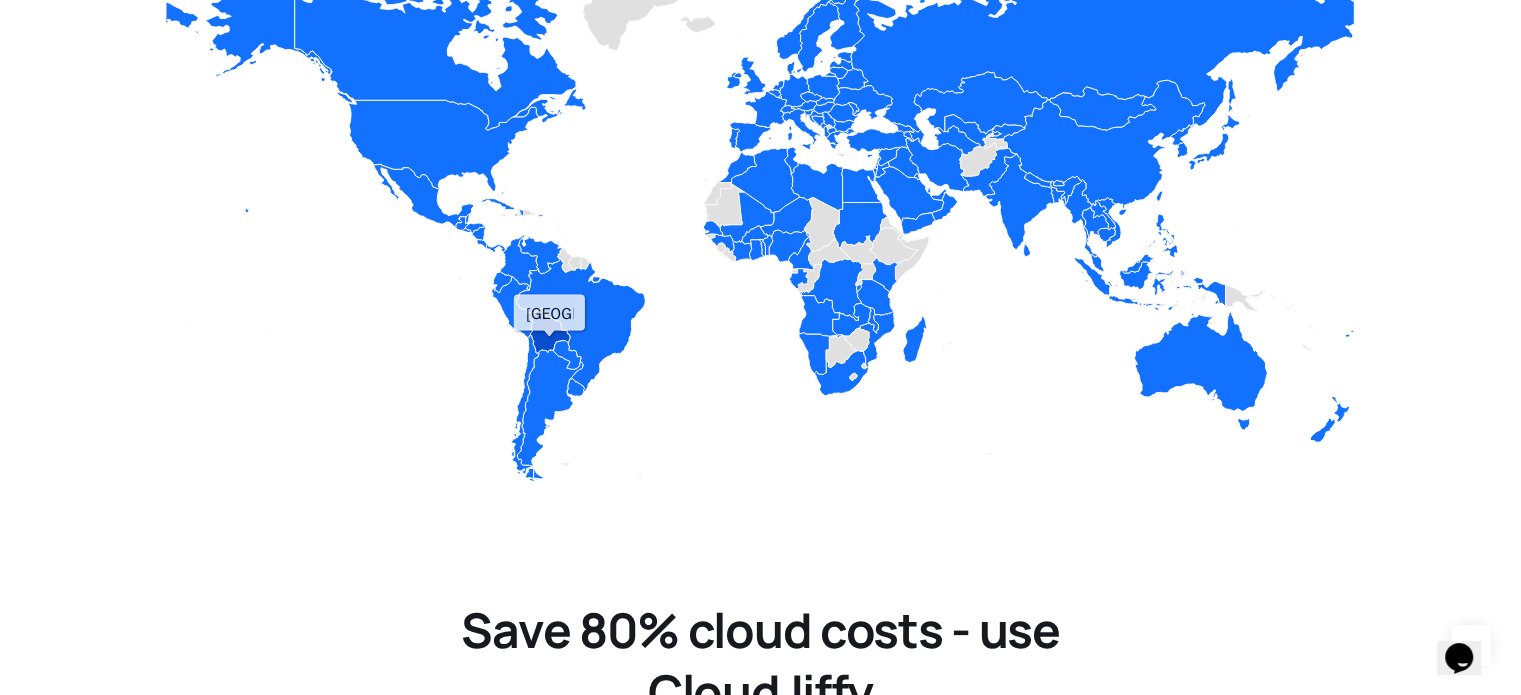 scroll, scrollTop: 3000, scrollLeft: 0, axis: vertical 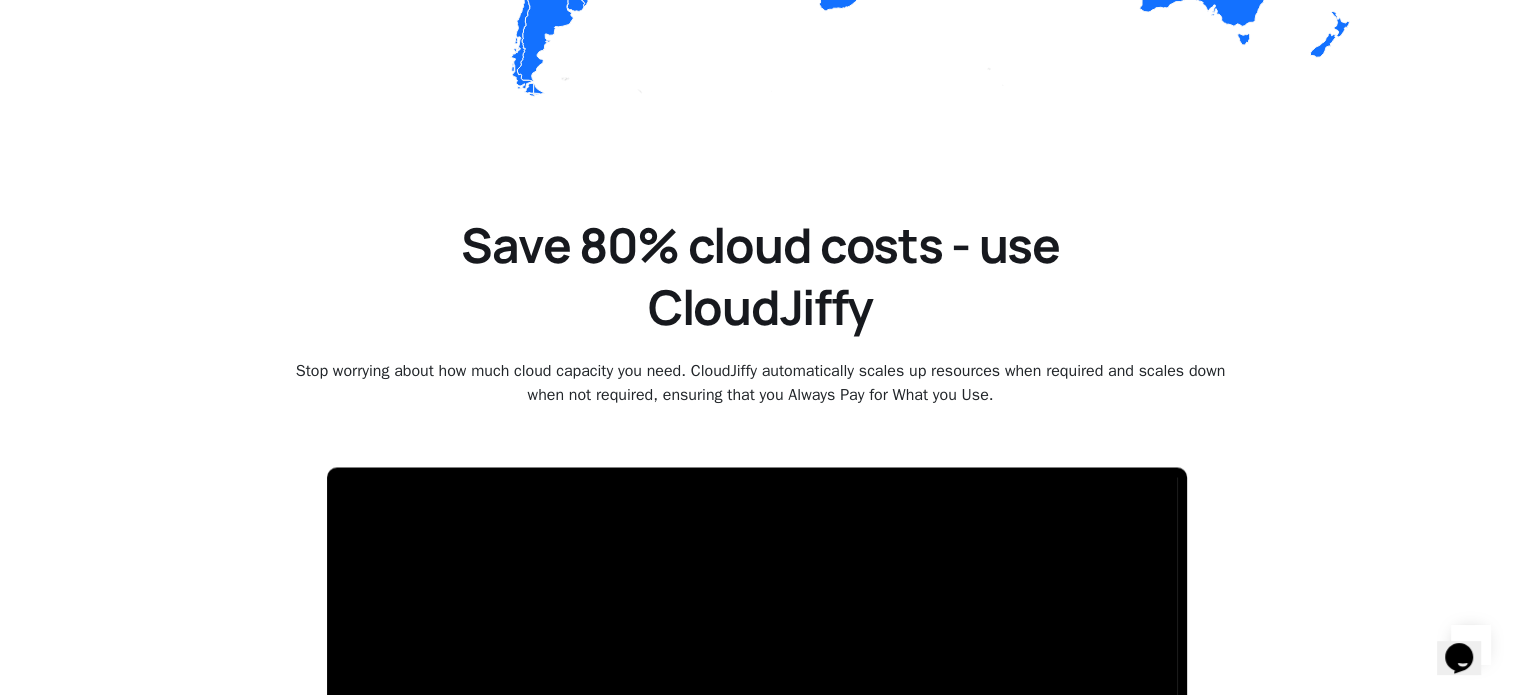 drag, startPoint x: 324, startPoint y: 223, endPoint x: 1041, endPoint y: 311, distance: 722.38007 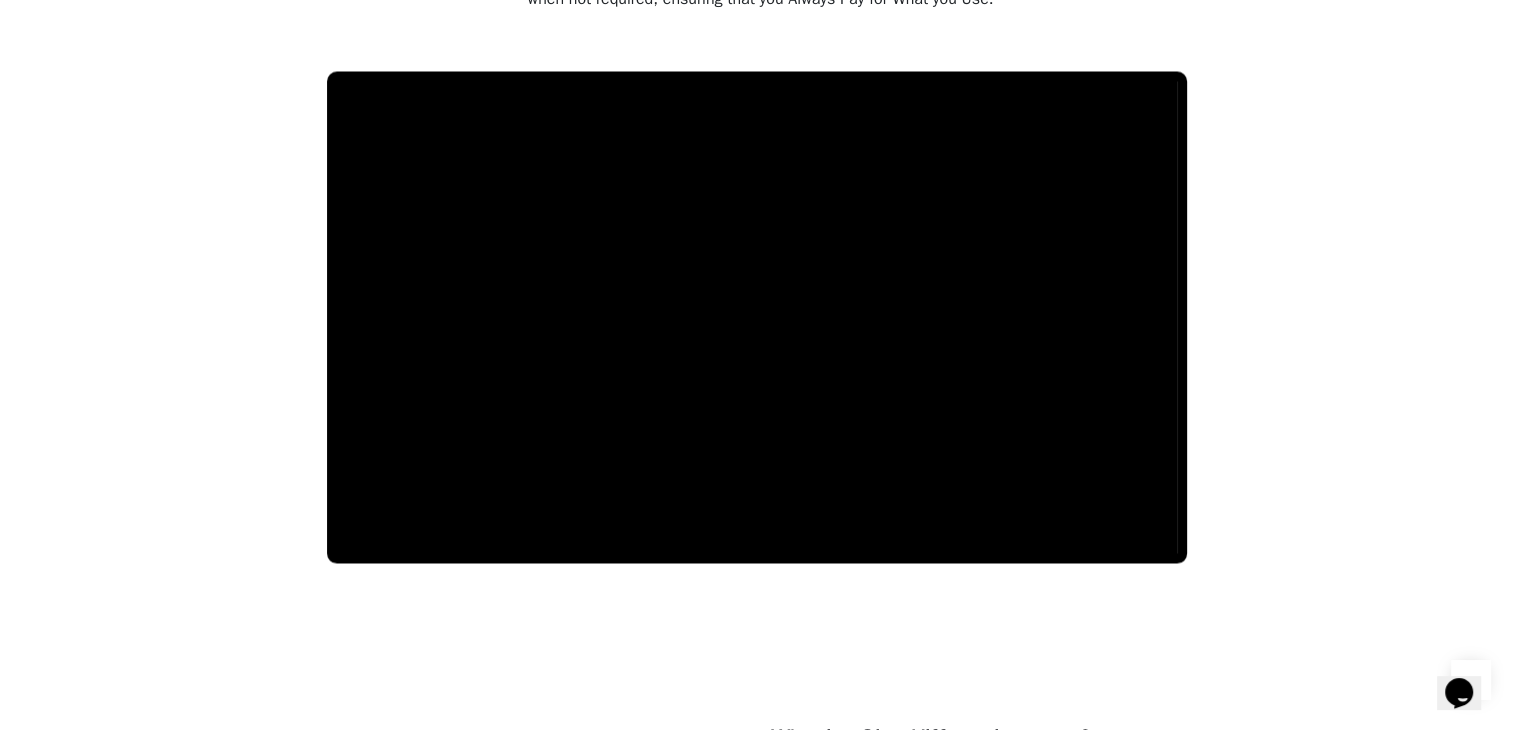 scroll, scrollTop: 3300, scrollLeft: 0, axis: vertical 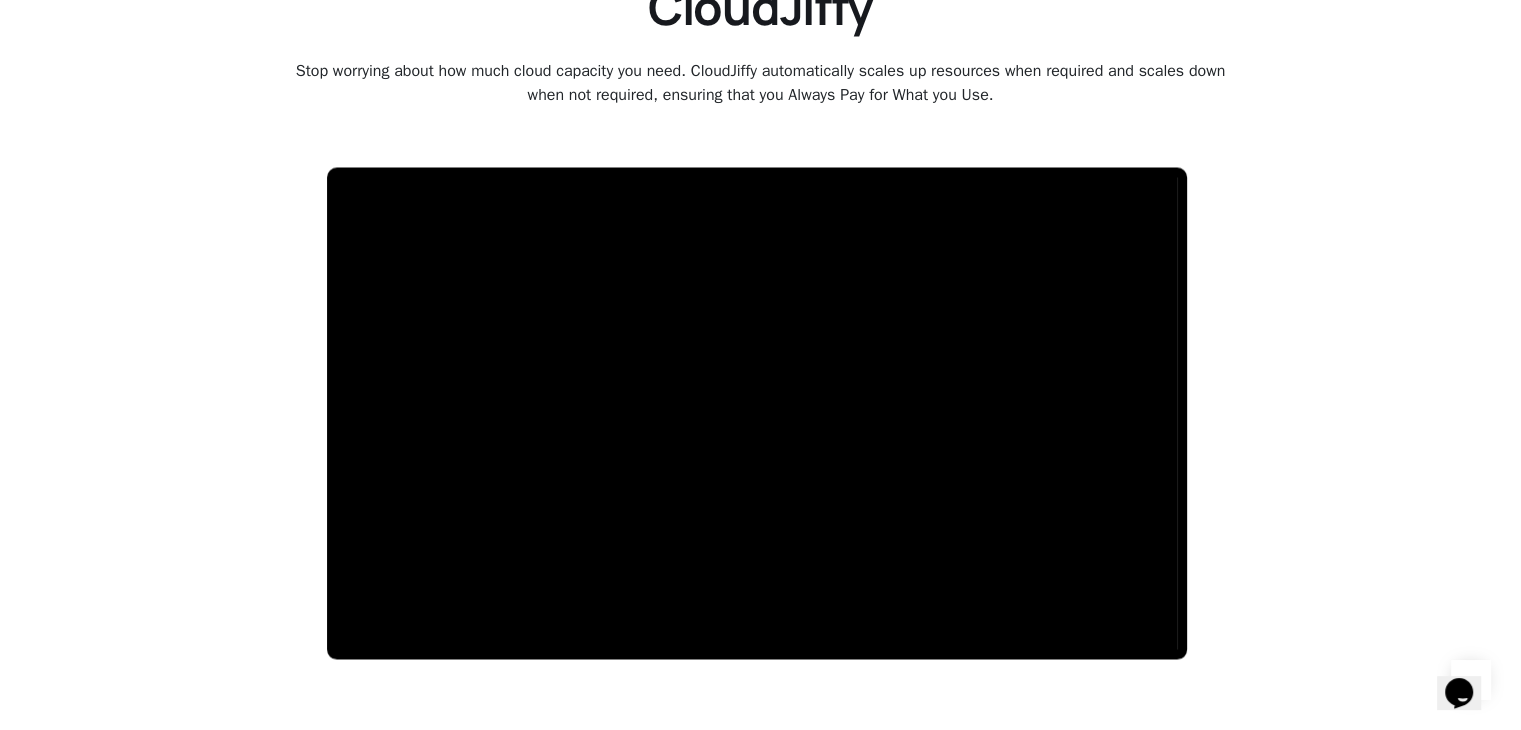 click at bounding box center [760, 413] 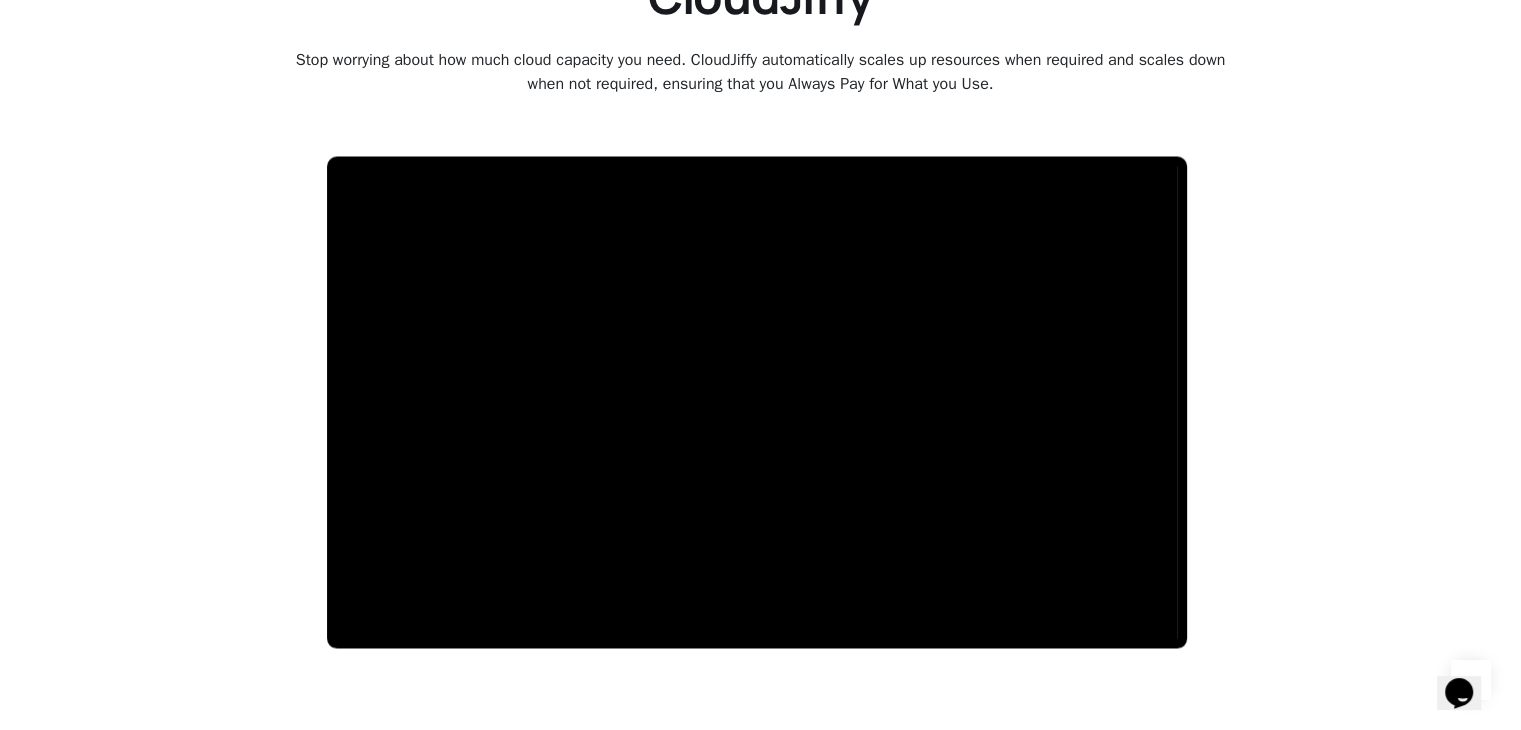 scroll, scrollTop: 3300, scrollLeft: 0, axis: vertical 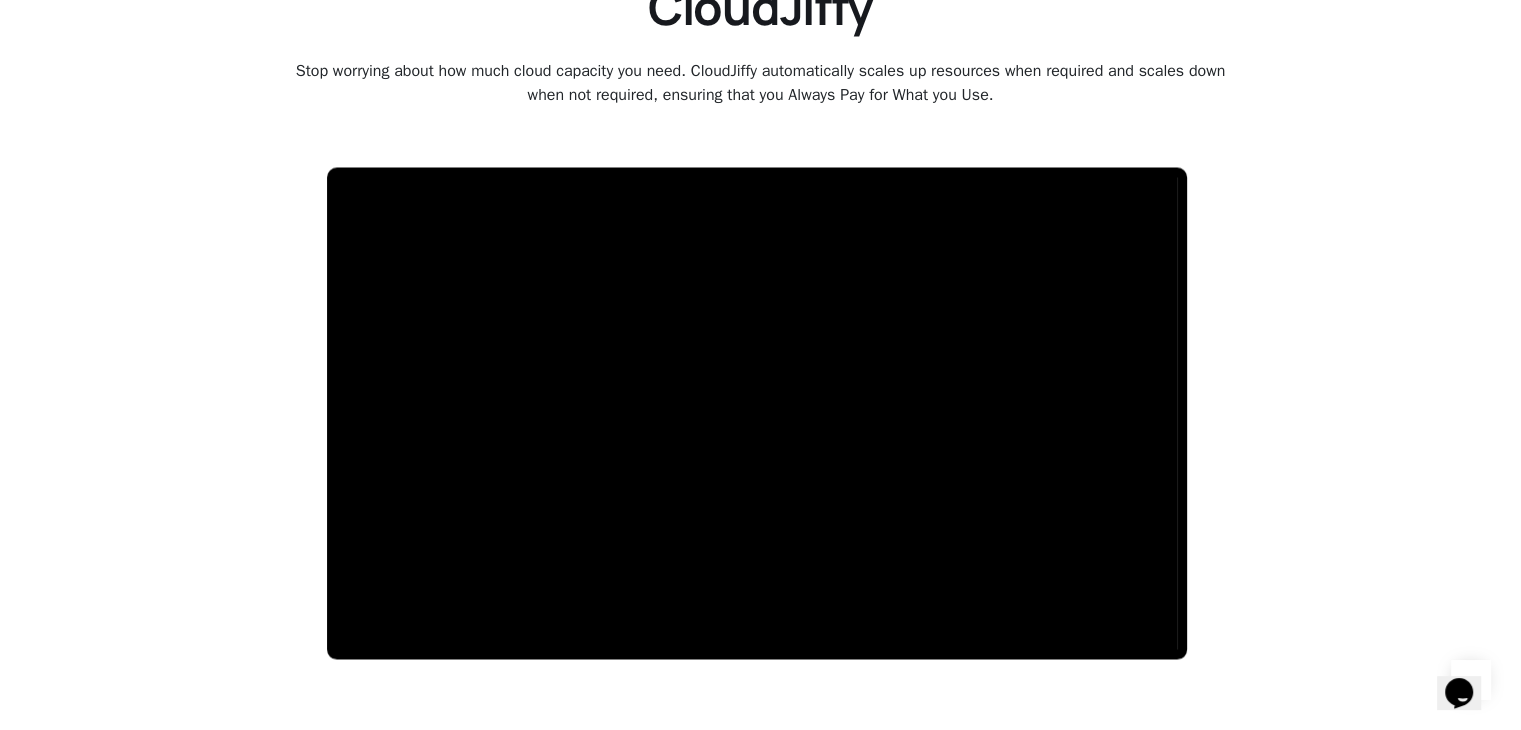 drag, startPoint x: 1320, startPoint y: 535, endPoint x: 1306, endPoint y: 607, distance: 73.34848 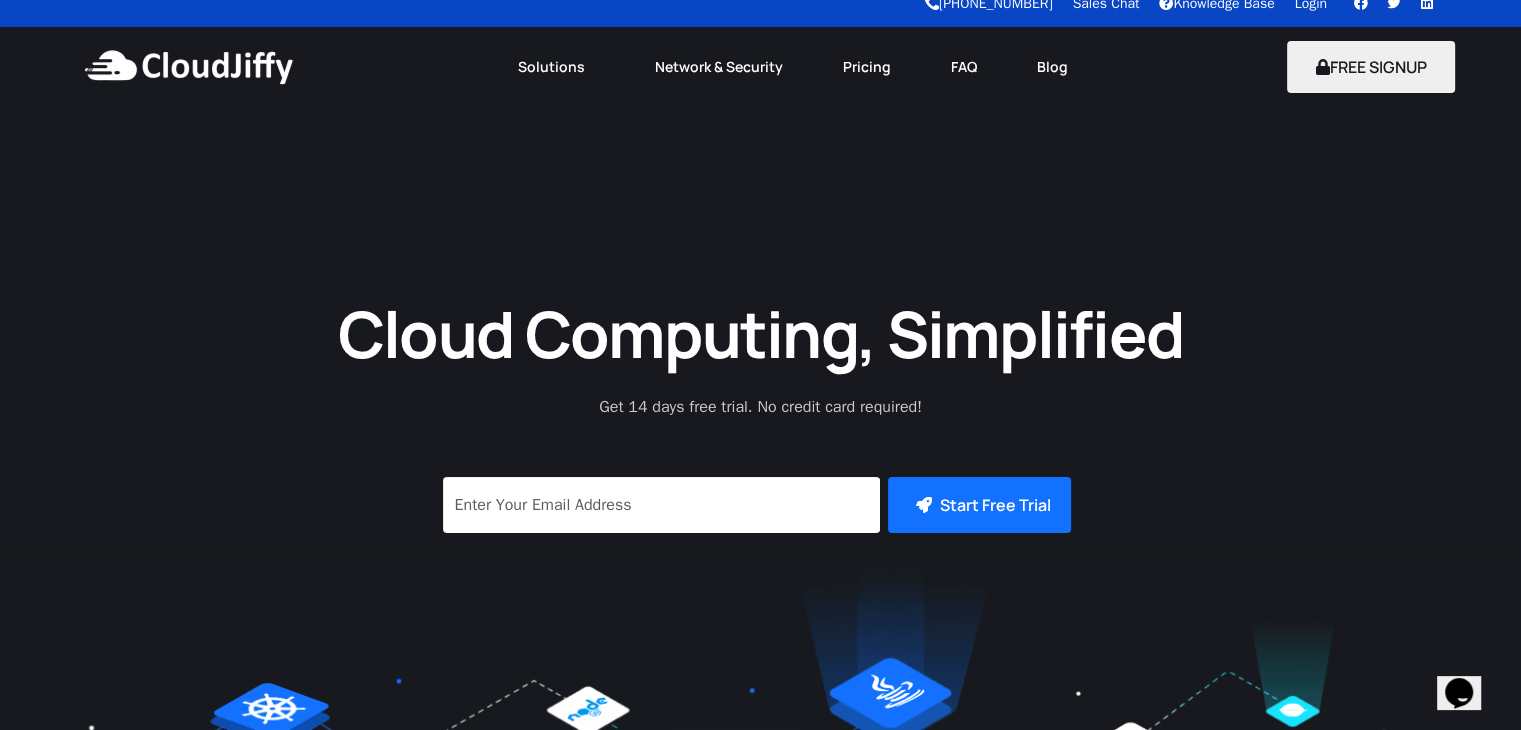 scroll, scrollTop: 0, scrollLeft: 0, axis: both 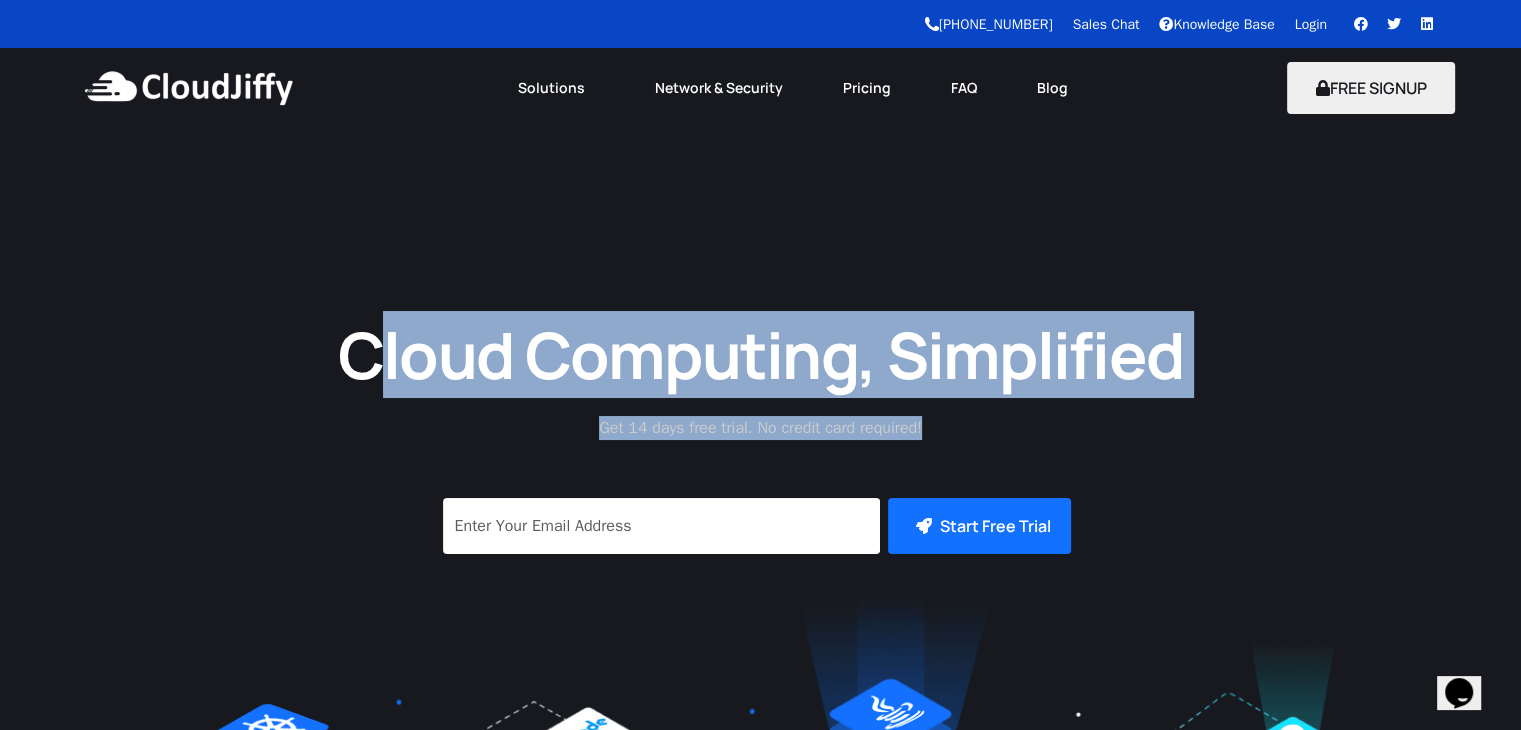 drag, startPoint x: 388, startPoint y: 377, endPoint x: 1104, endPoint y: 435, distance: 718.34534 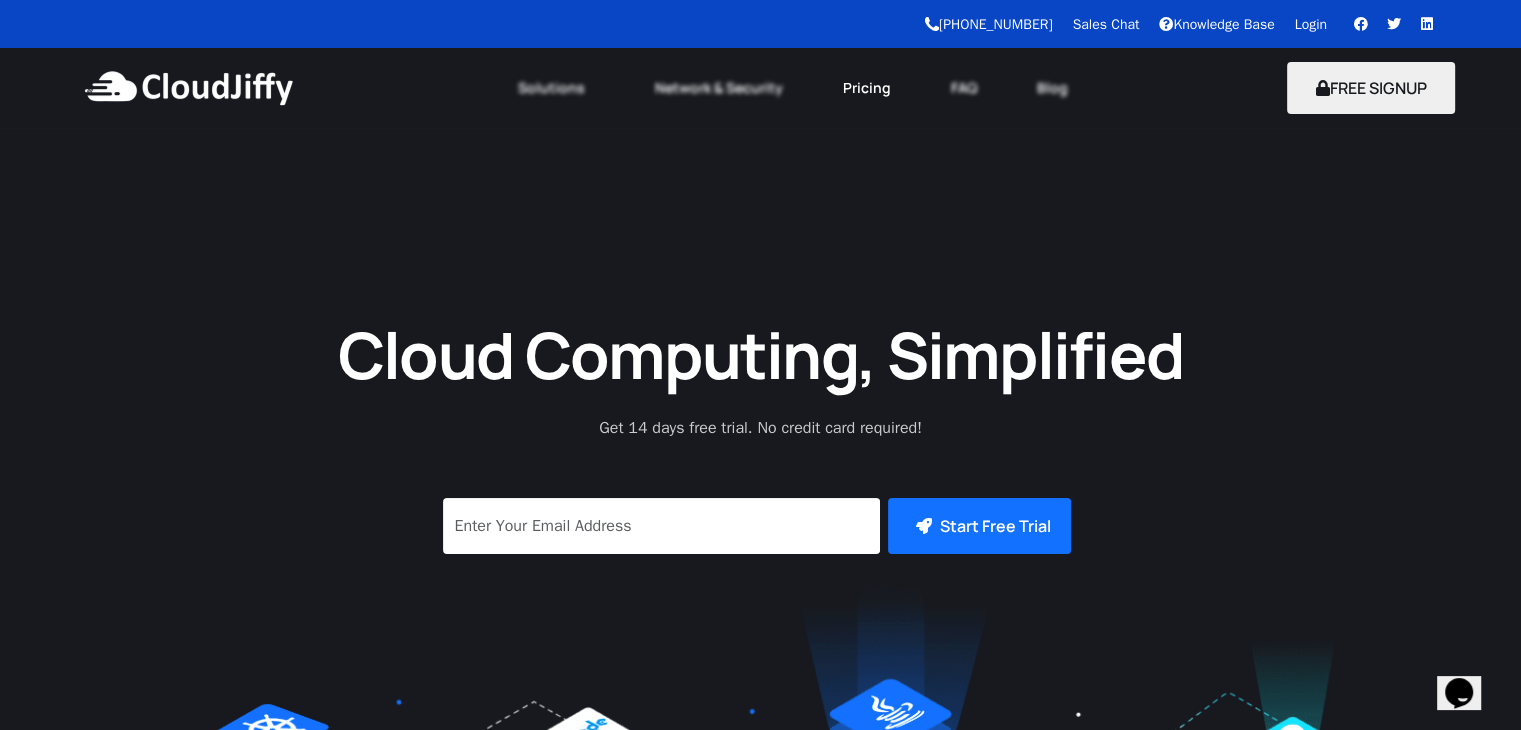 click on "Pricing" at bounding box center [867, 88] 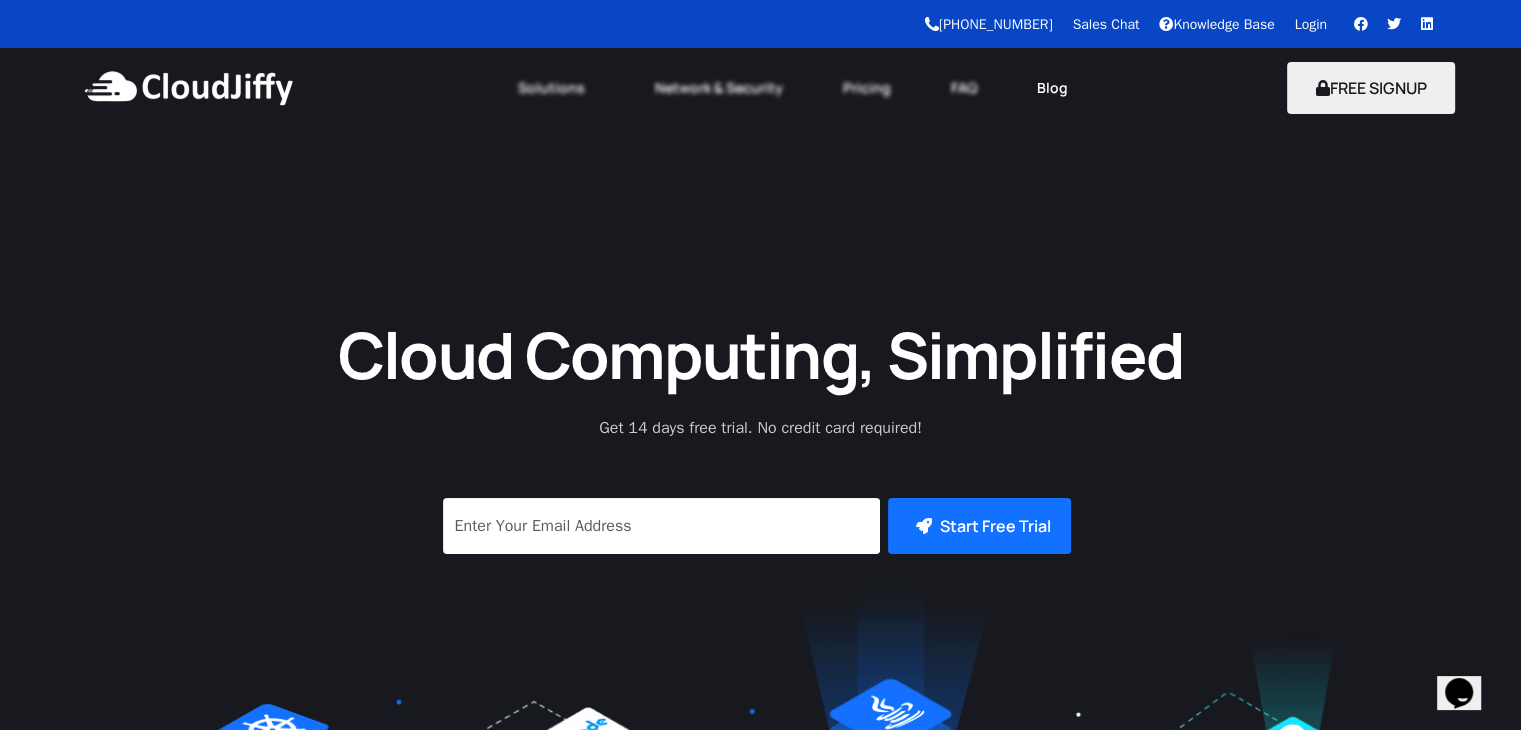 click on "Blog" at bounding box center [1052, 88] 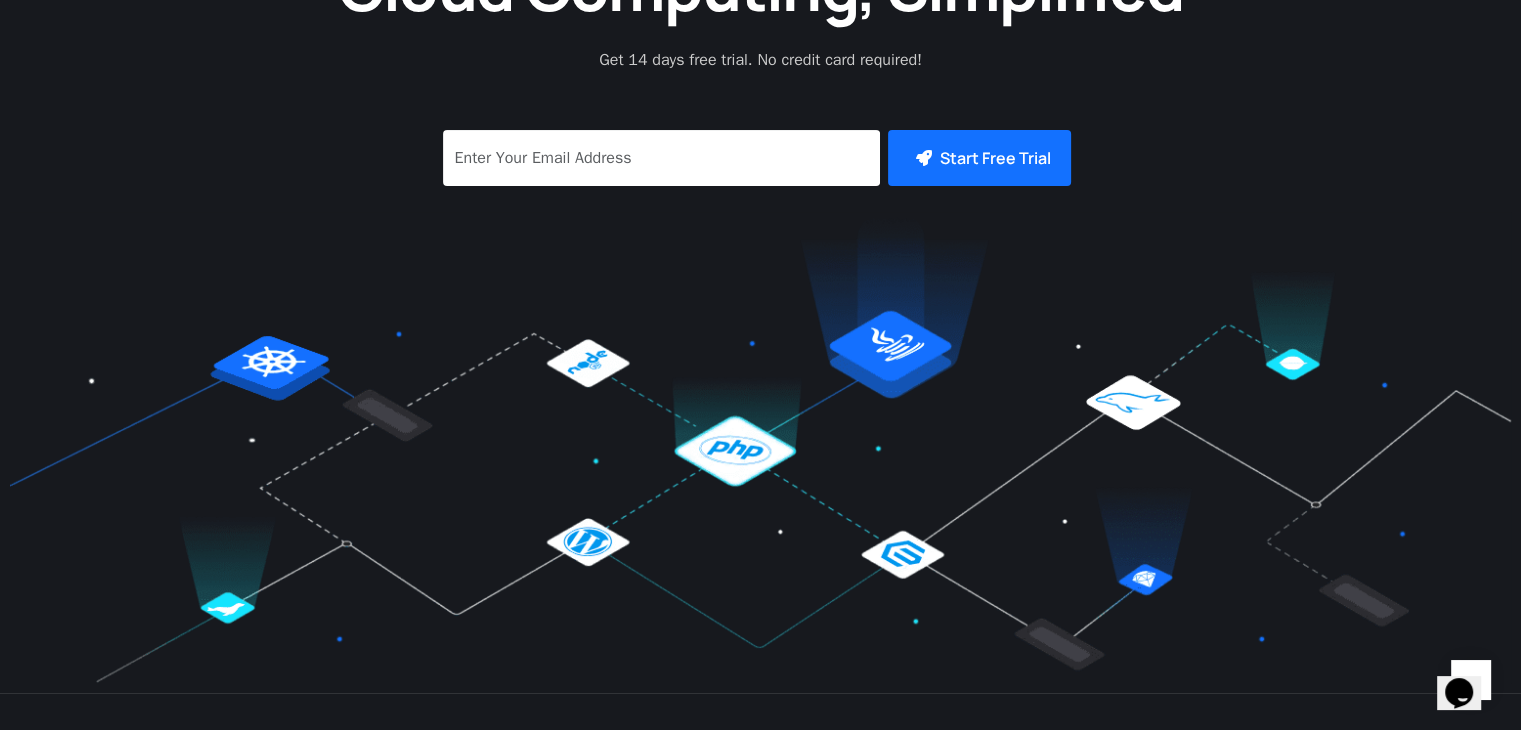 scroll, scrollTop: 0, scrollLeft: 0, axis: both 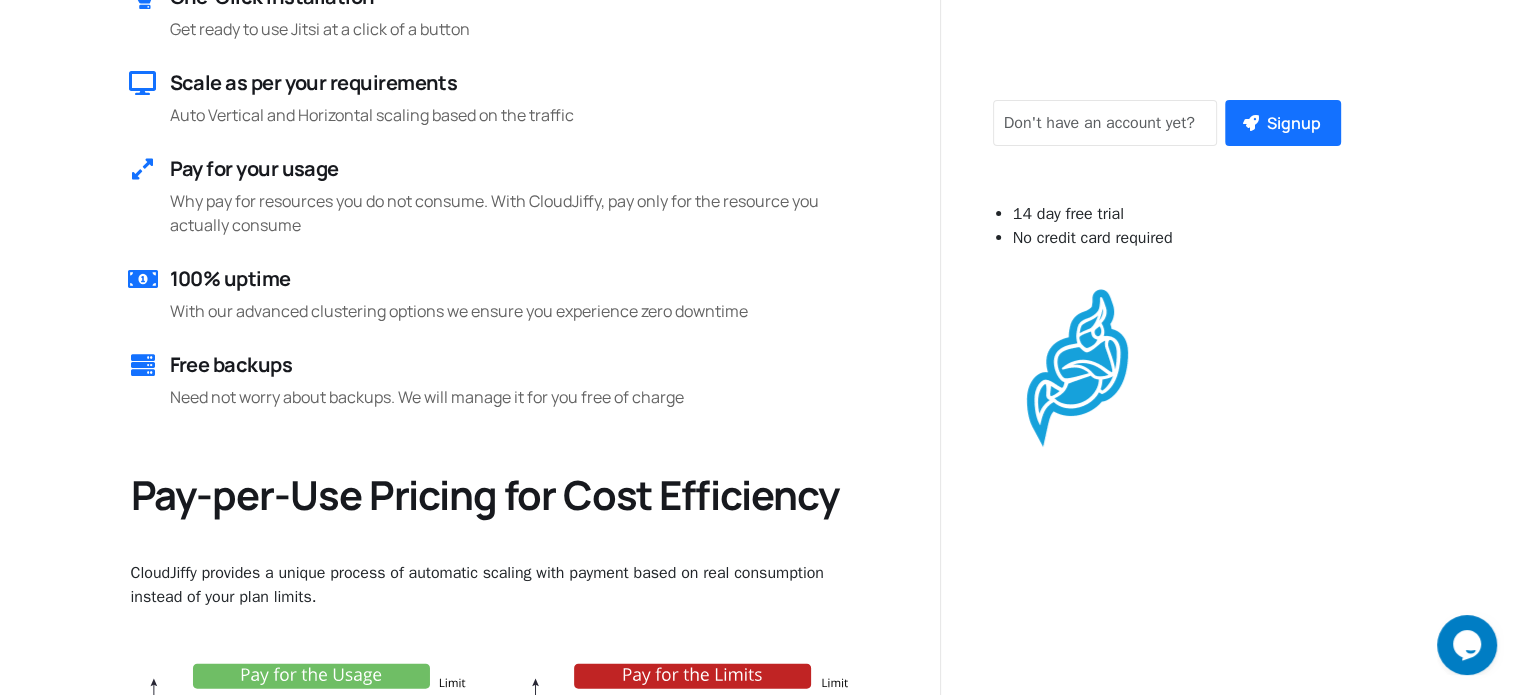 drag, startPoint x: 833, startPoint y: 174, endPoint x: 433, endPoint y: 411, distance: 464.9398 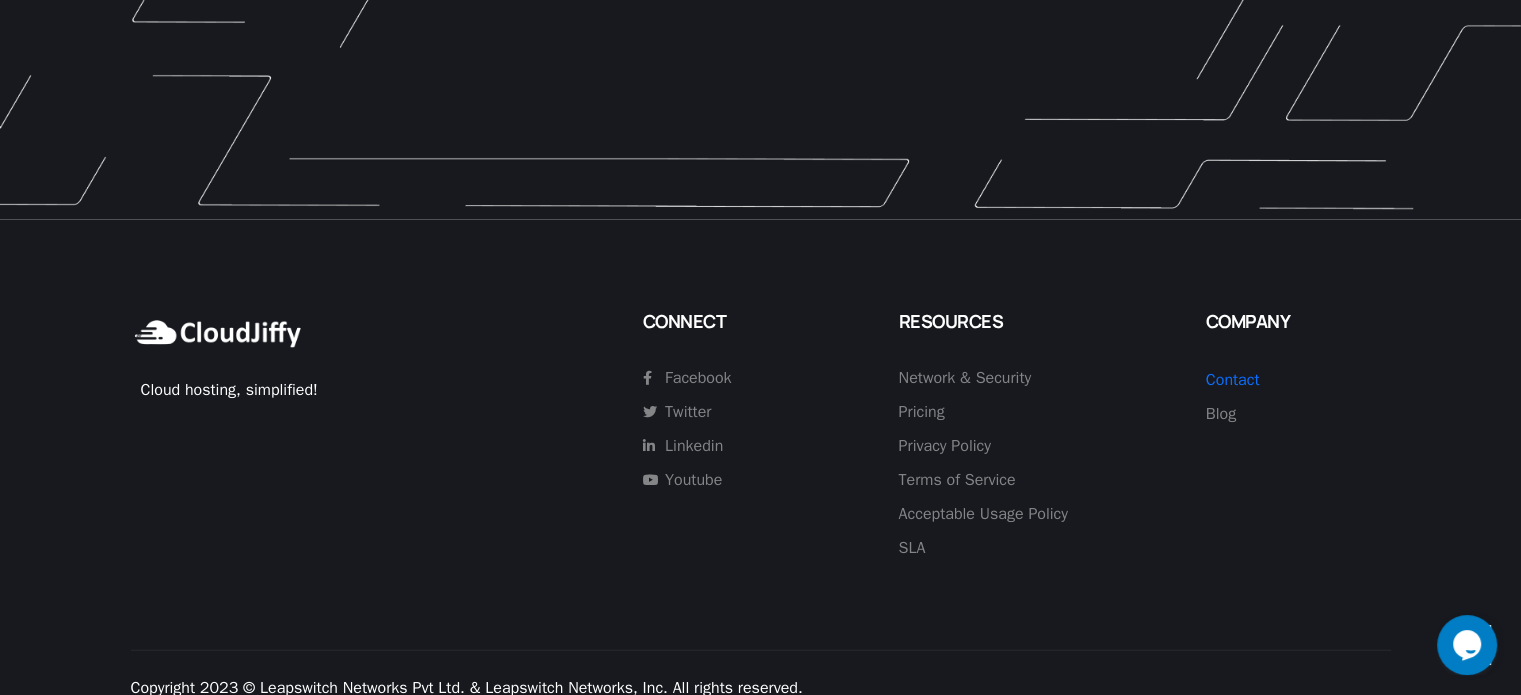 scroll, scrollTop: 4355, scrollLeft: 0, axis: vertical 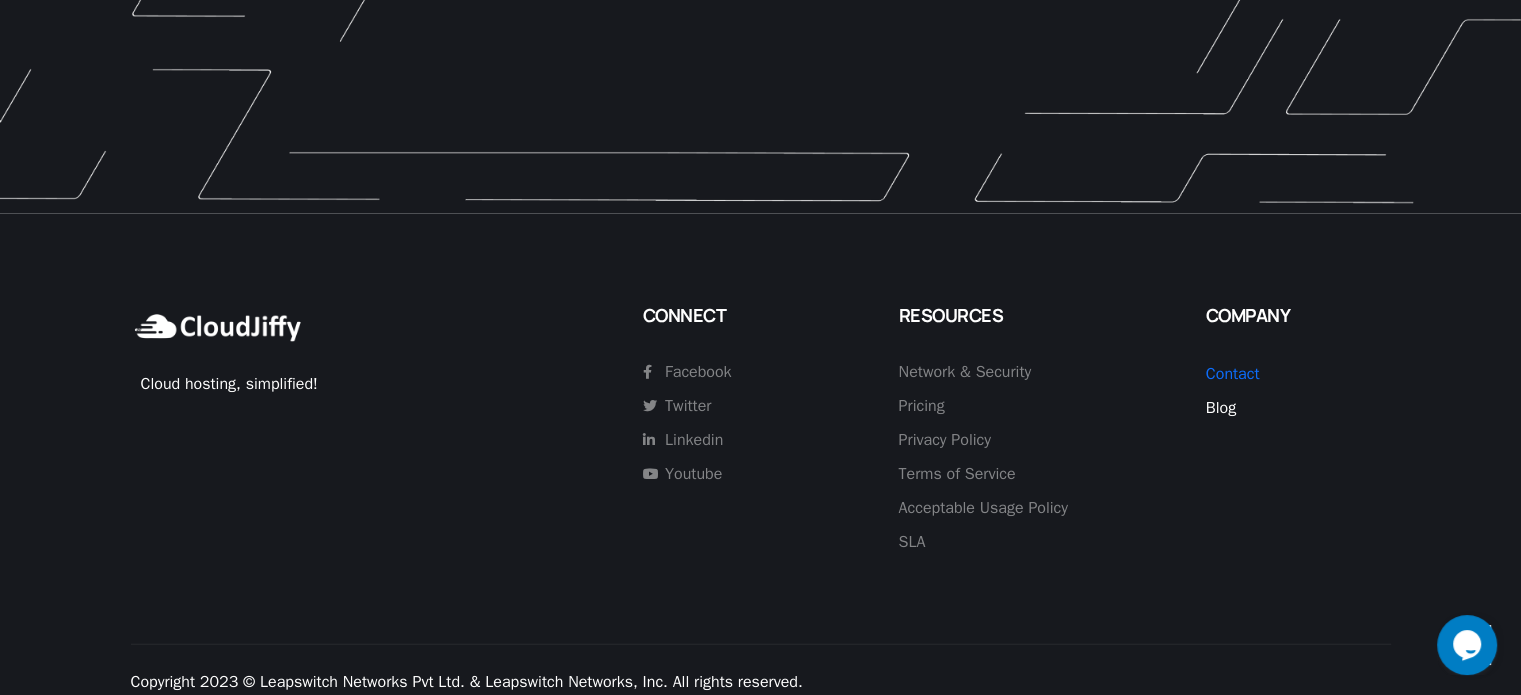 click on "Blog" at bounding box center (1221, 408) 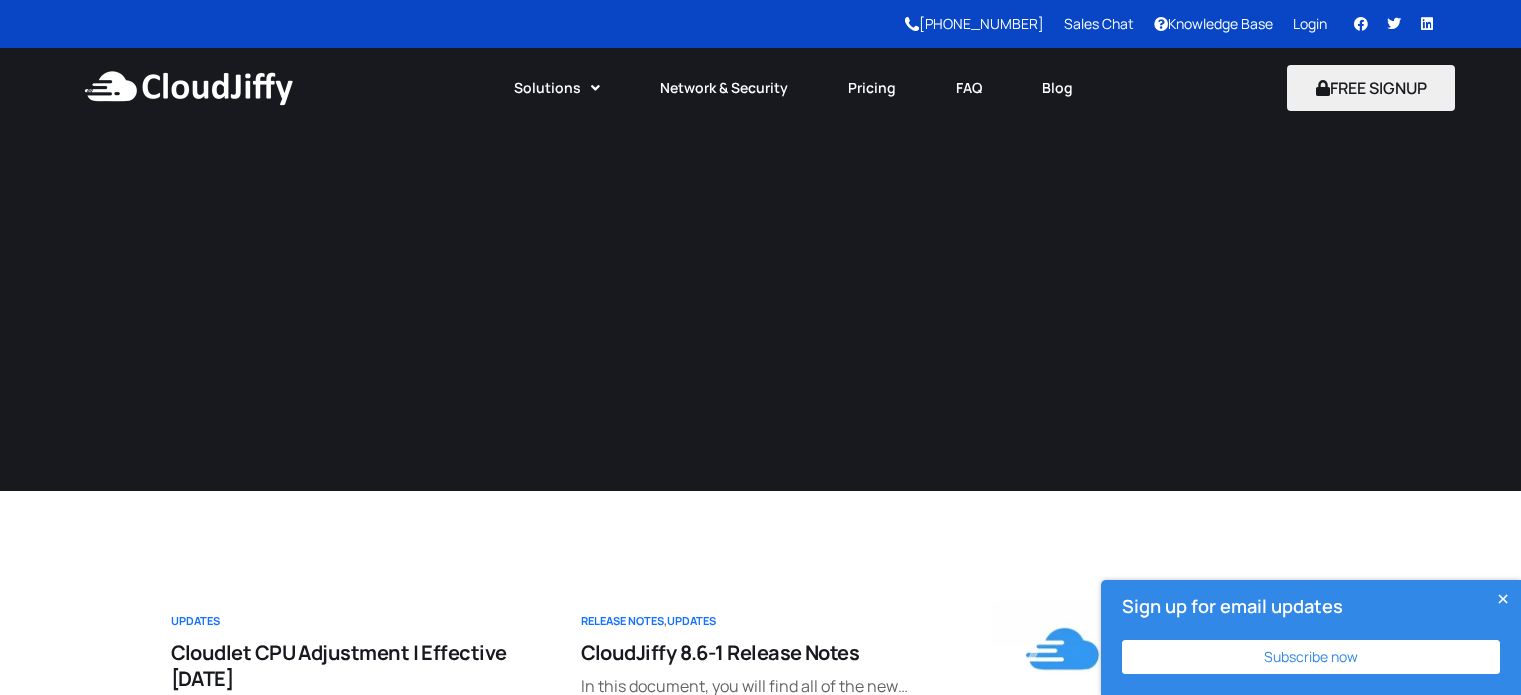 scroll, scrollTop: 0, scrollLeft: 0, axis: both 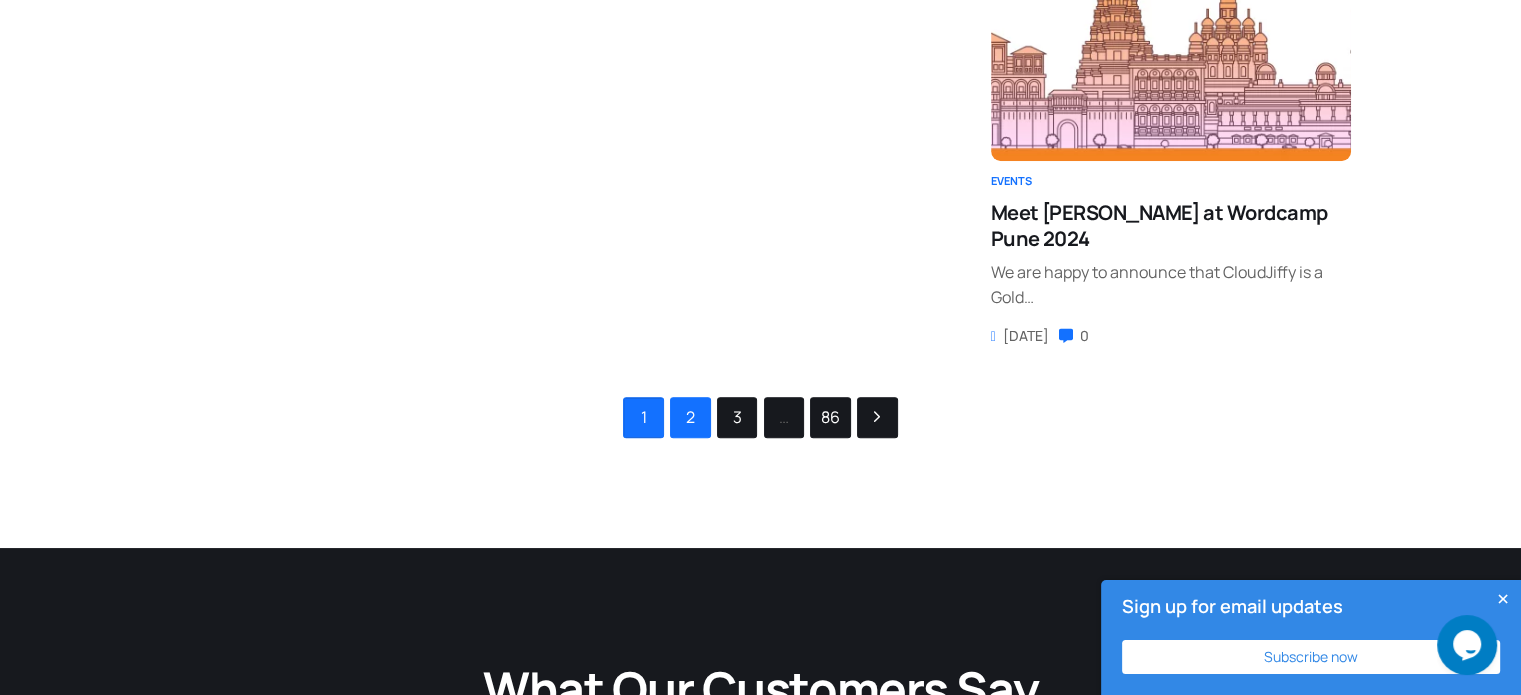 click on "2" at bounding box center (690, 417) 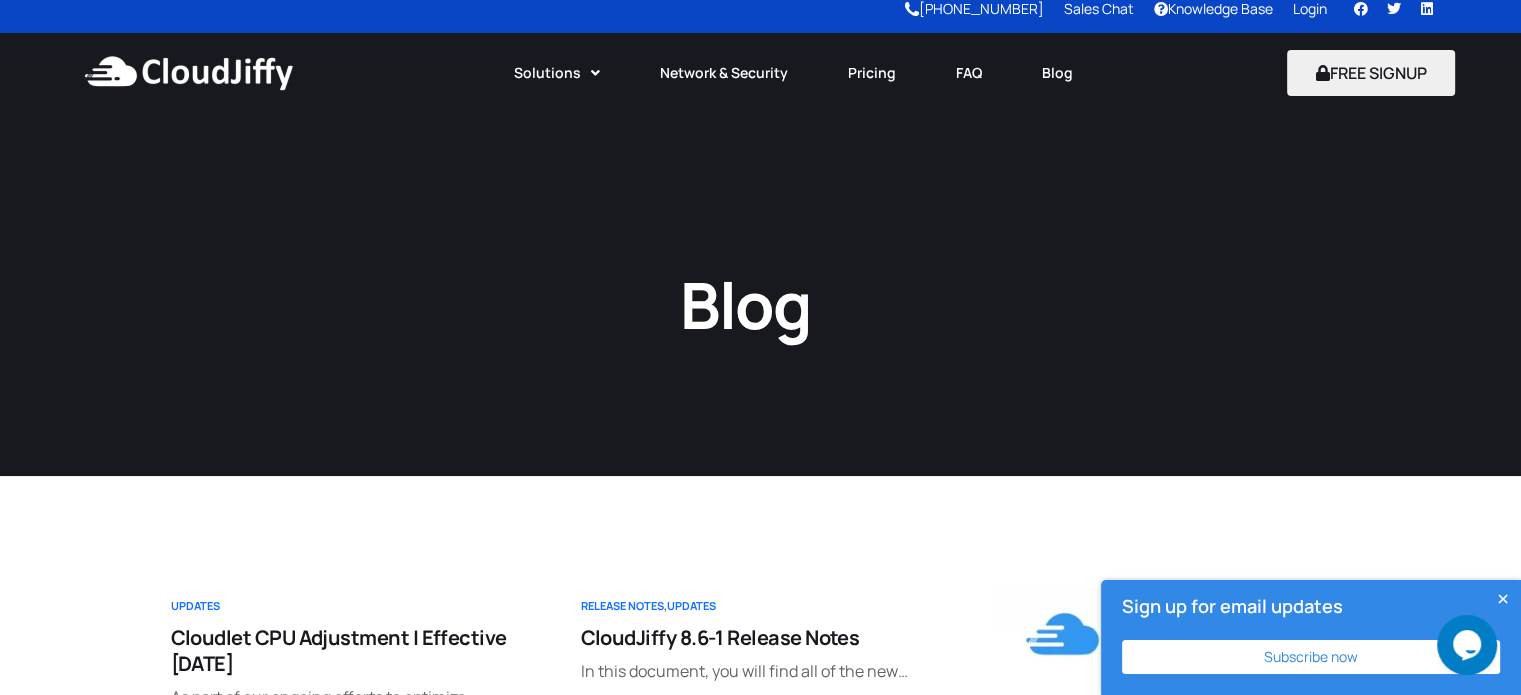 scroll, scrollTop: 0, scrollLeft: 0, axis: both 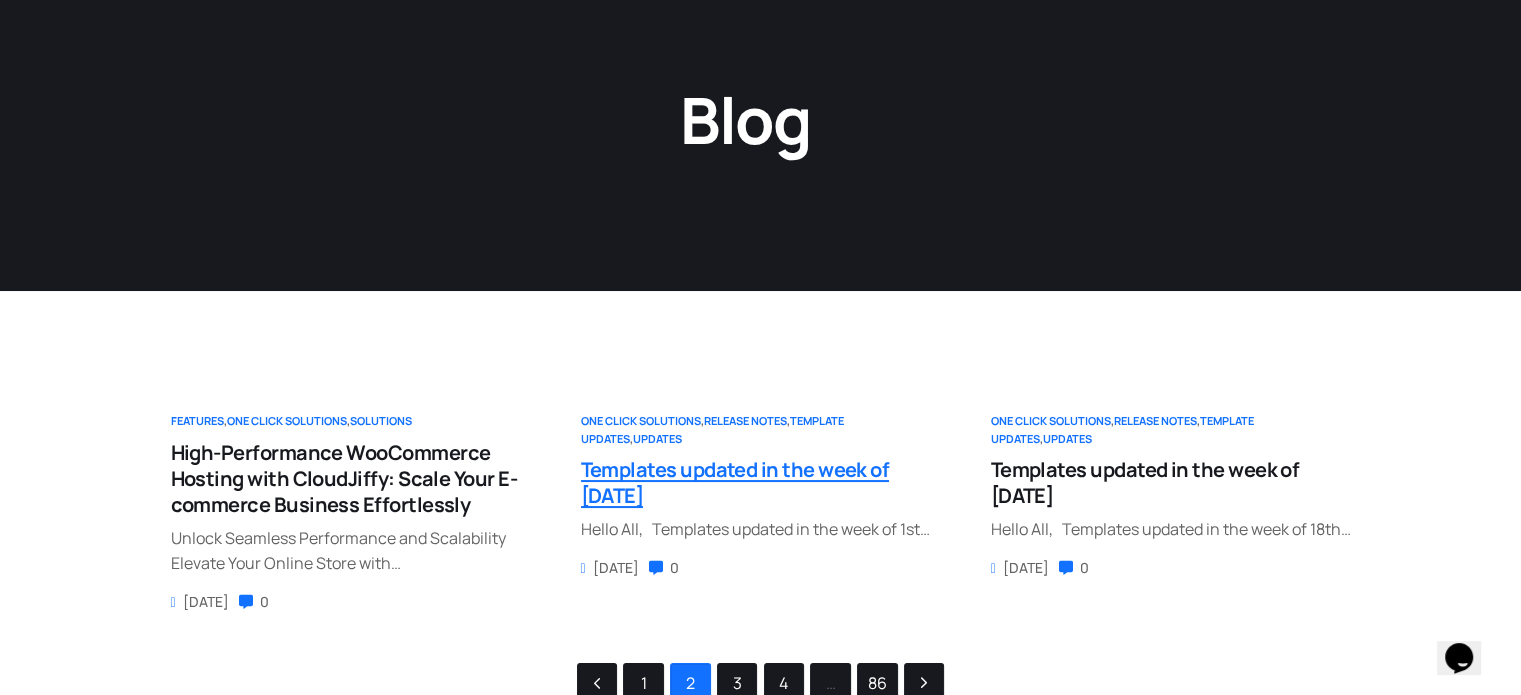 click on "Templates updated in the week of [DATE]" at bounding box center [735, 482] 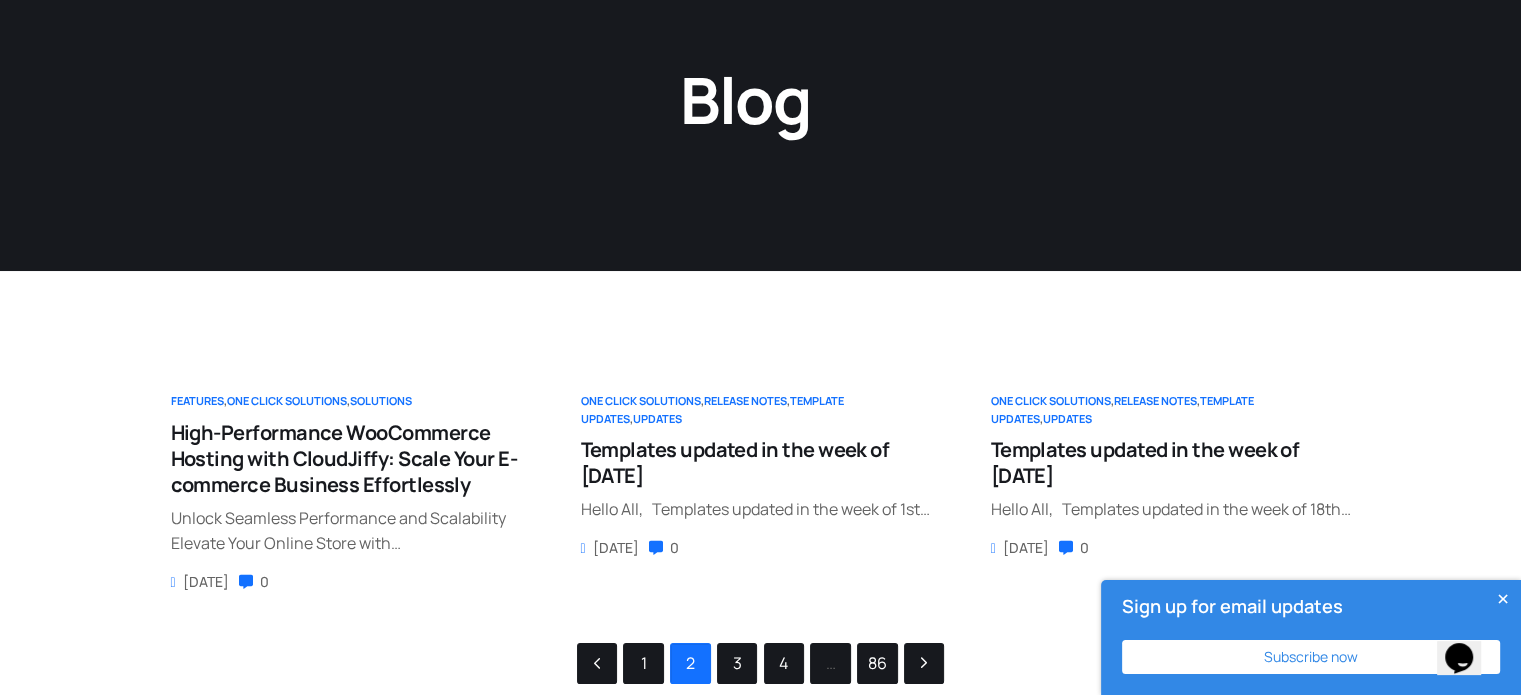 scroll, scrollTop: 0, scrollLeft: 0, axis: both 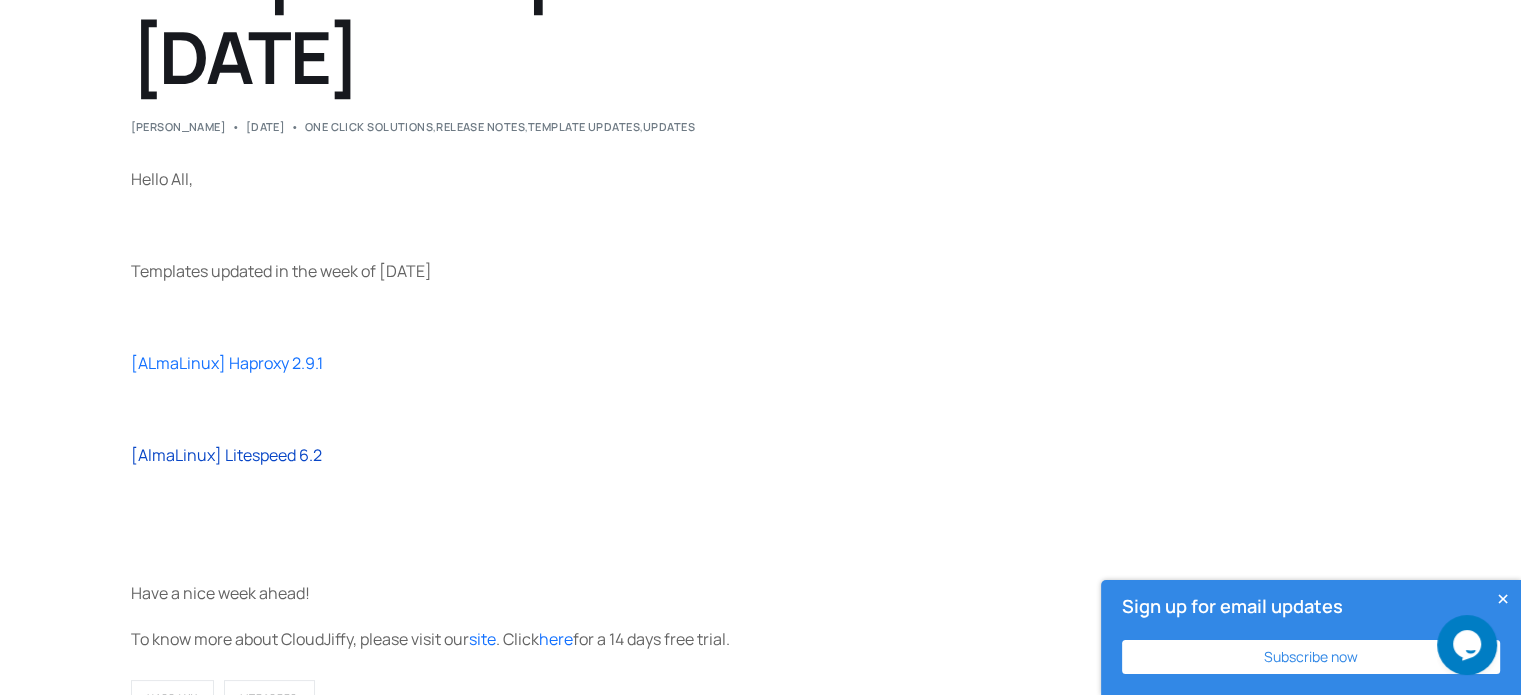 click on "[AlmaLinux] Litespeed 6.2" at bounding box center (226, 455) 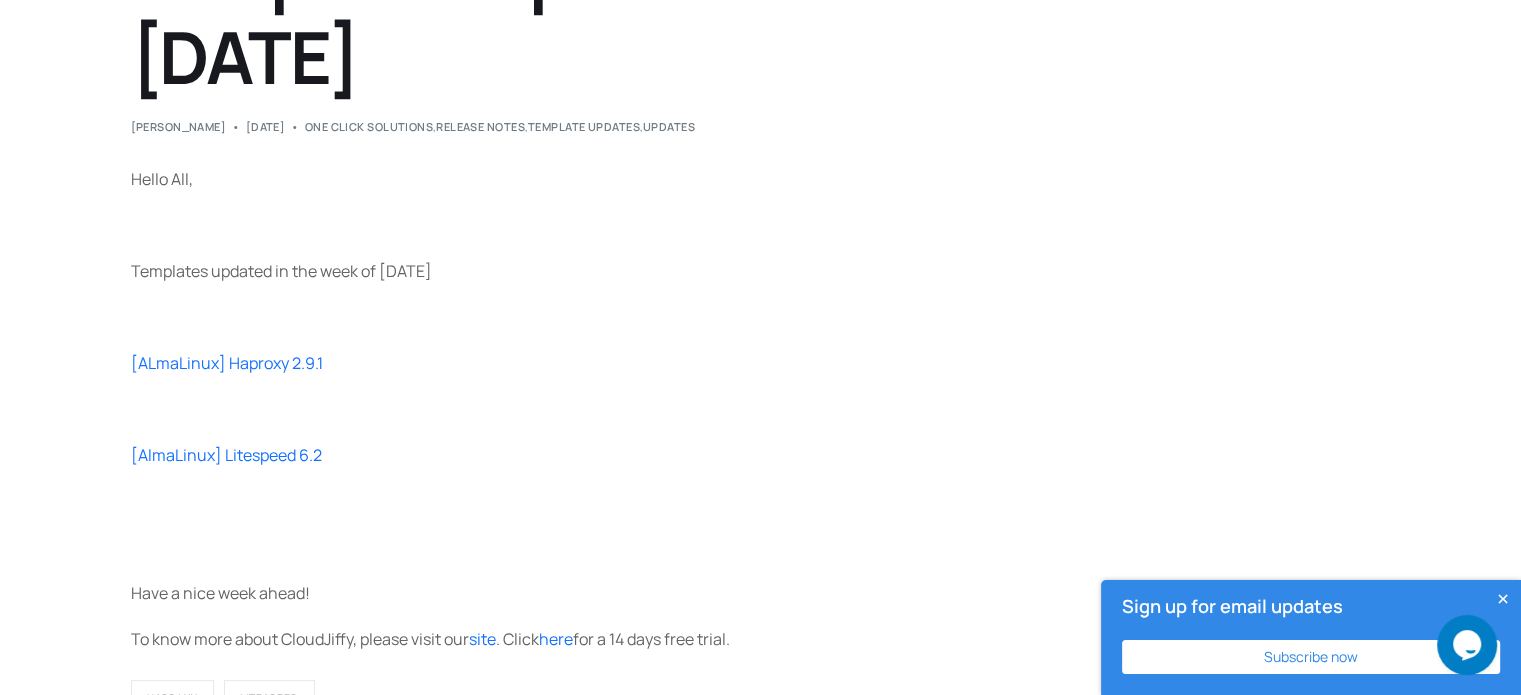 scroll, scrollTop: 0, scrollLeft: 0, axis: both 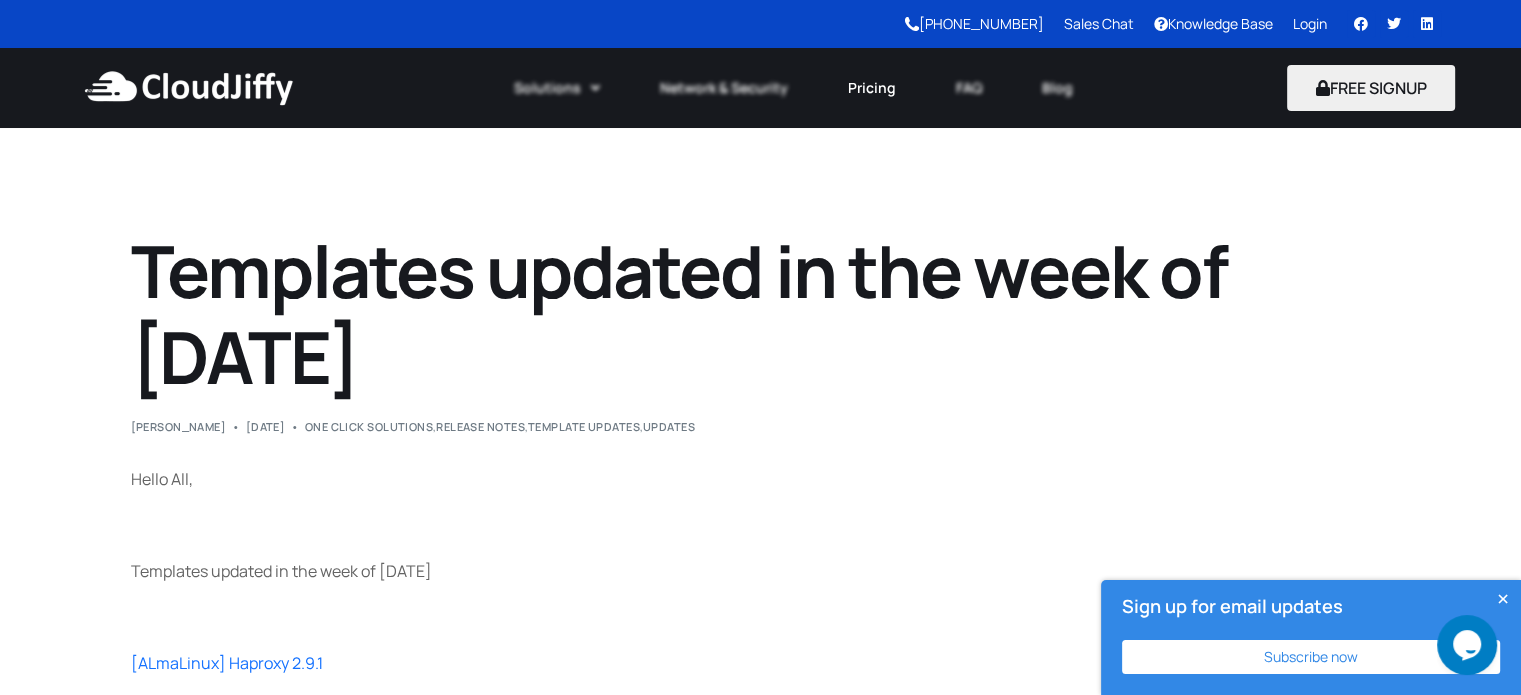 click on "Pricing" at bounding box center (872, 88) 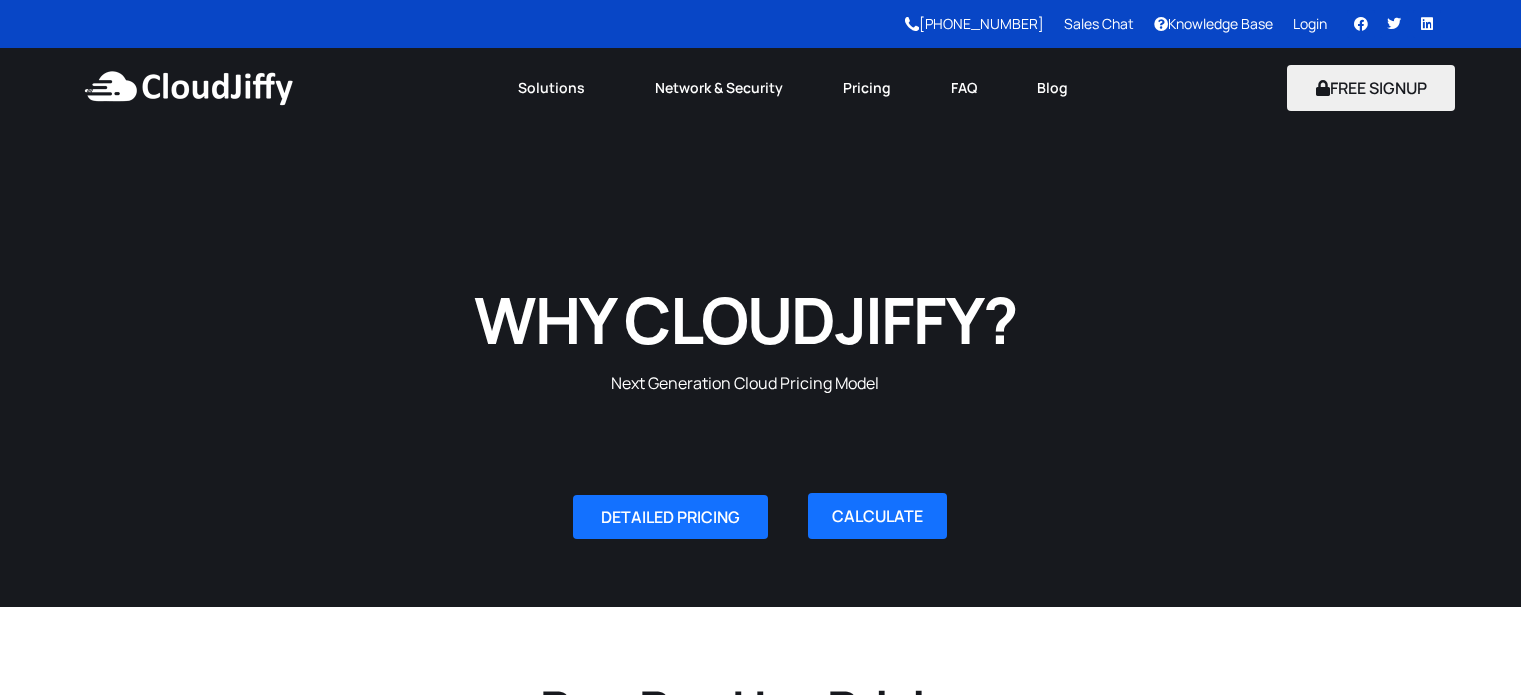 scroll, scrollTop: 0, scrollLeft: 0, axis: both 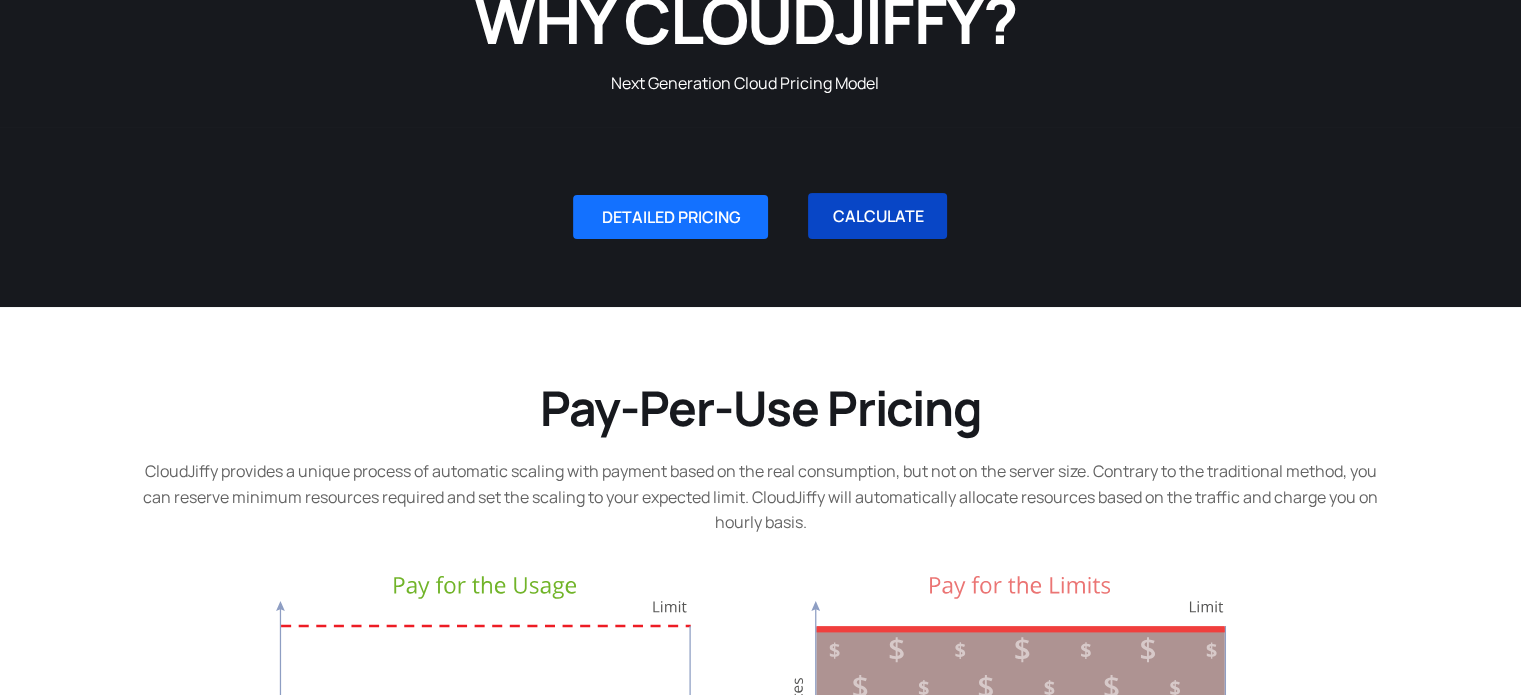 click on "CALCULATE" at bounding box center [877, 216] 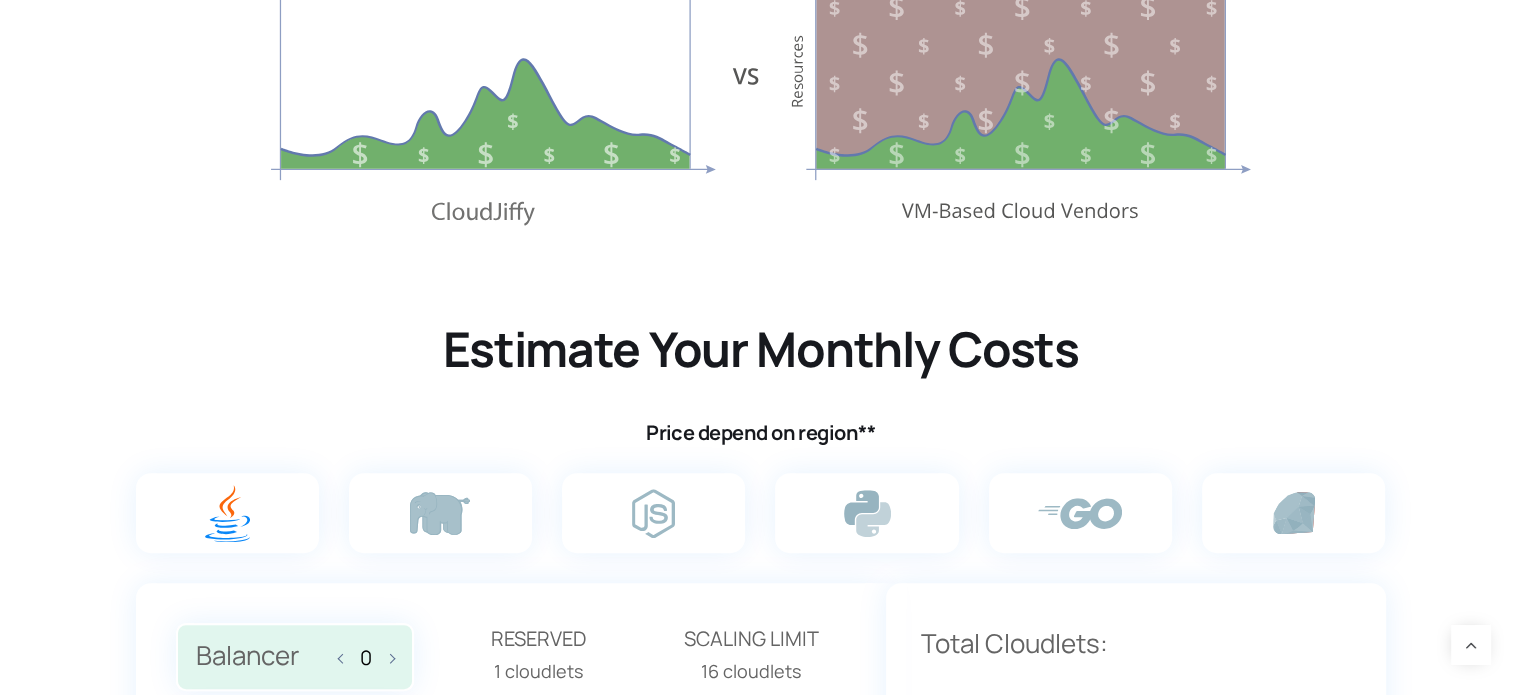 scroll, scrollTop: 1220, scrollLeft: 0, axis: vertical 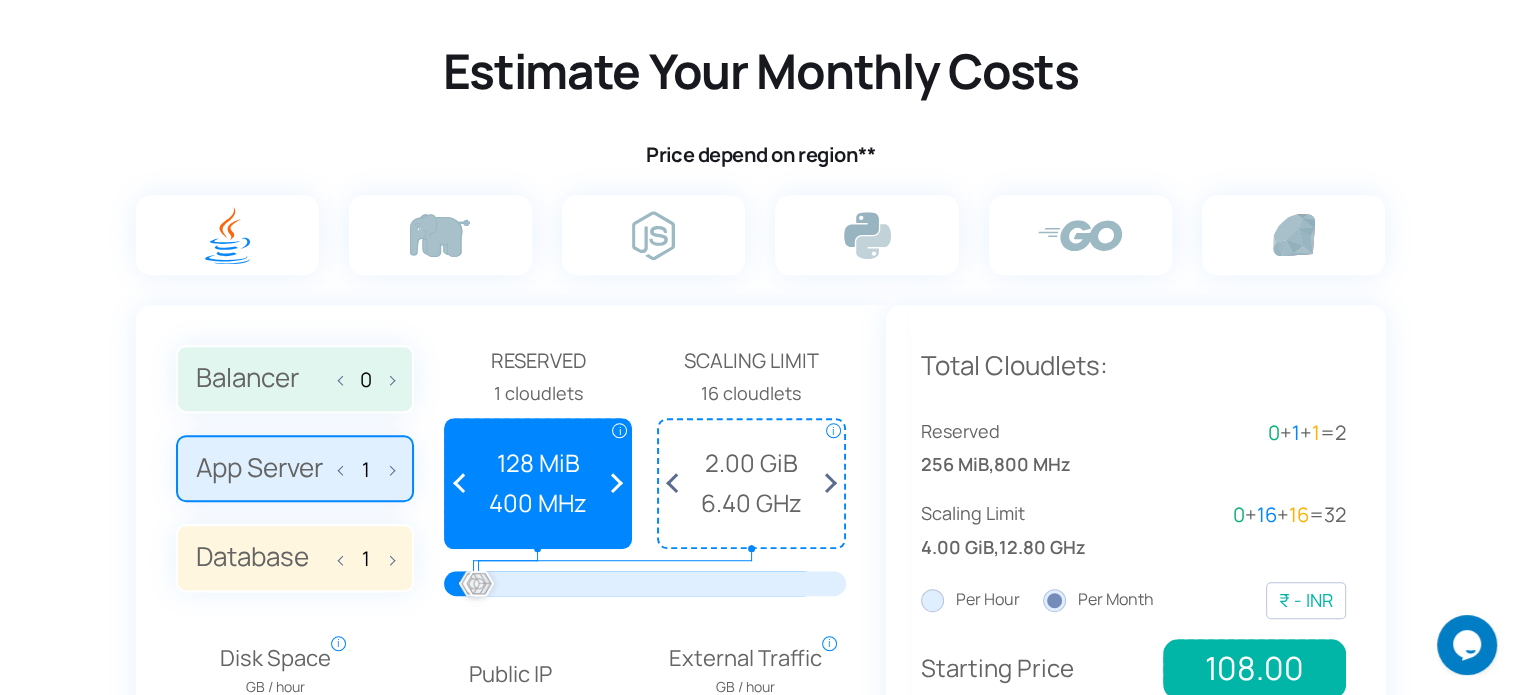 click on "Balancer
0" at bounding box center [295, 379] 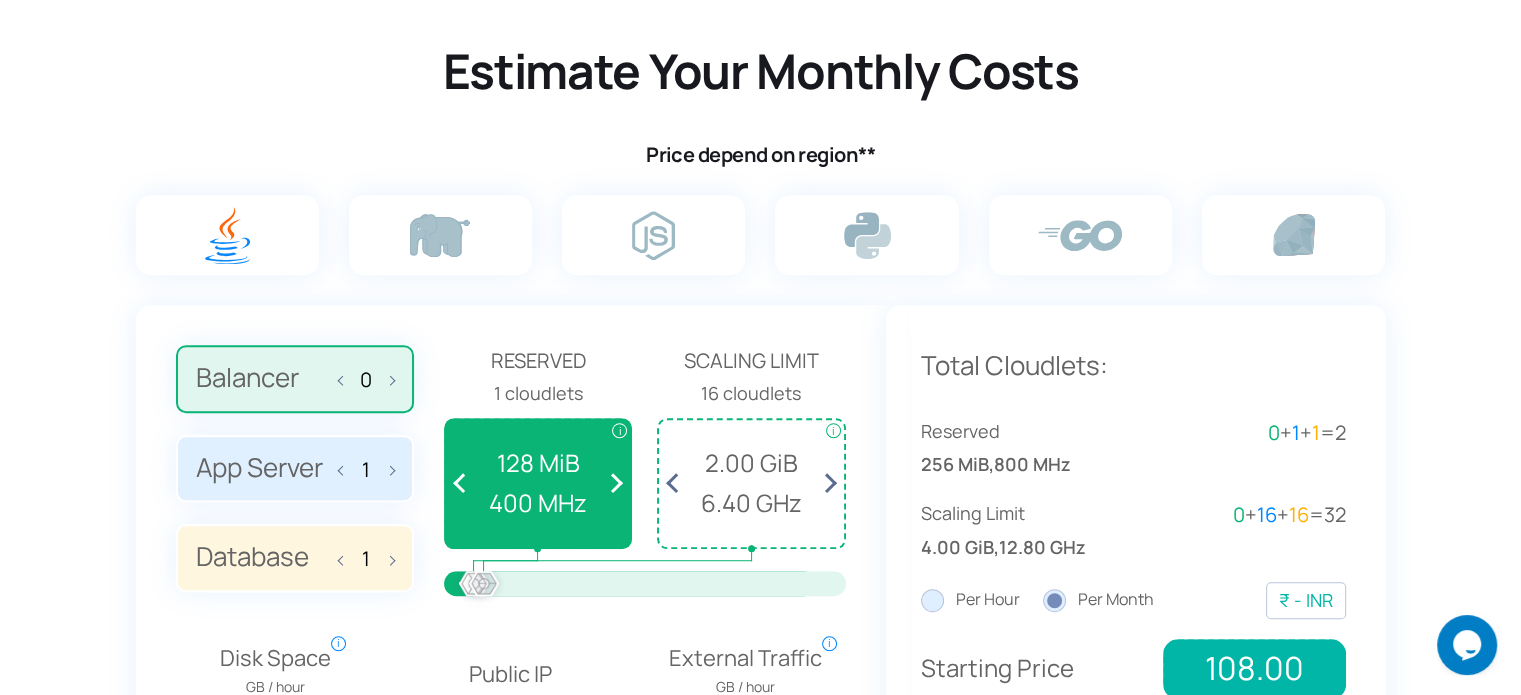 click on "App Server
1" at bounding box center (295, 469) 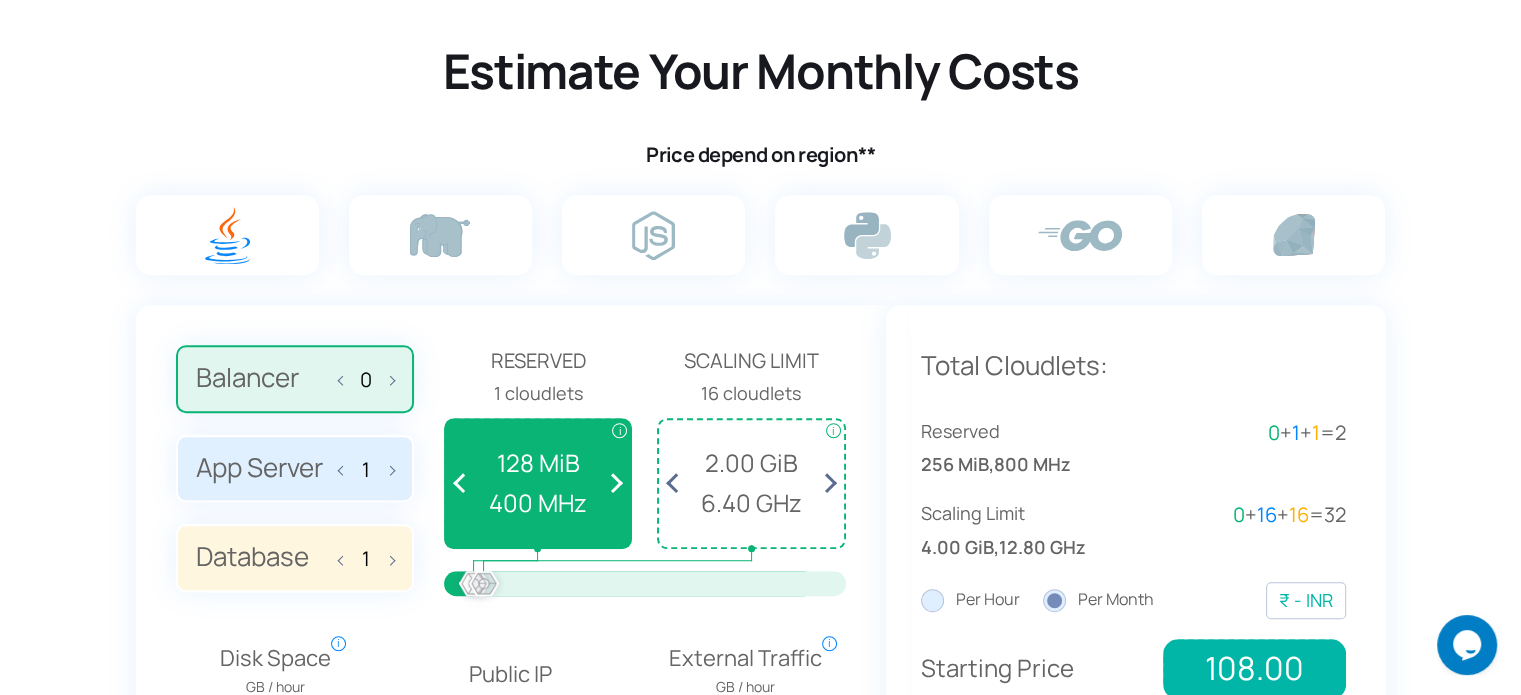 click on "App Server
1" at bounding box center [0, 0] 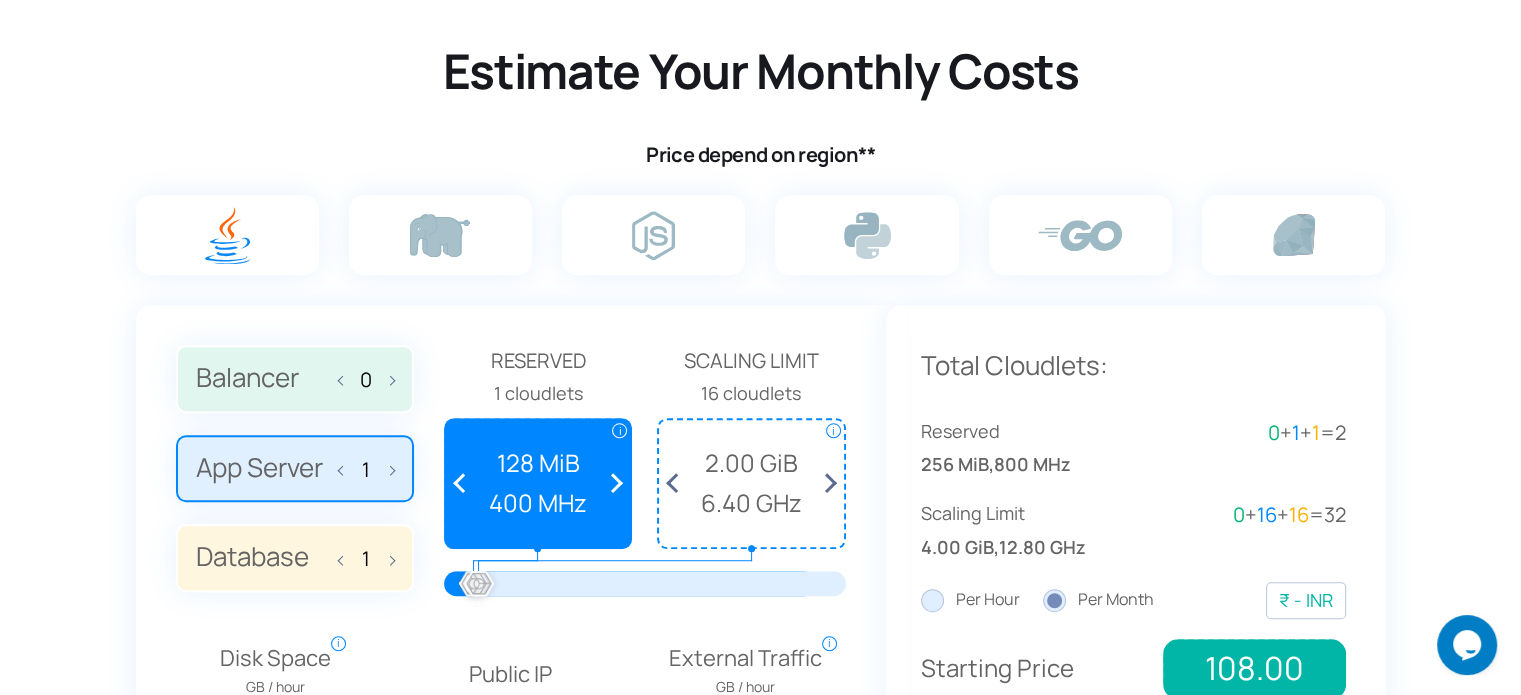 click at bounding box center (387, 468) 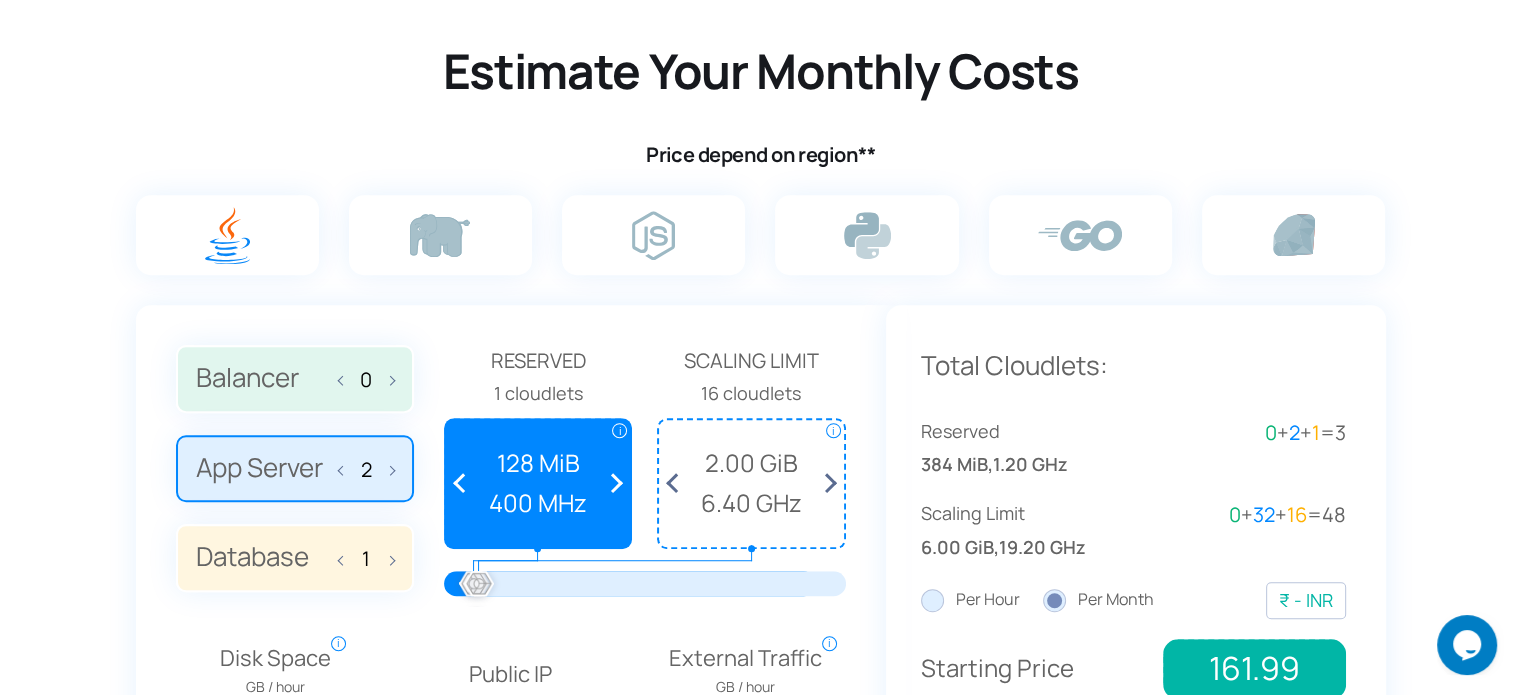 click at bounding box center [346, 468] 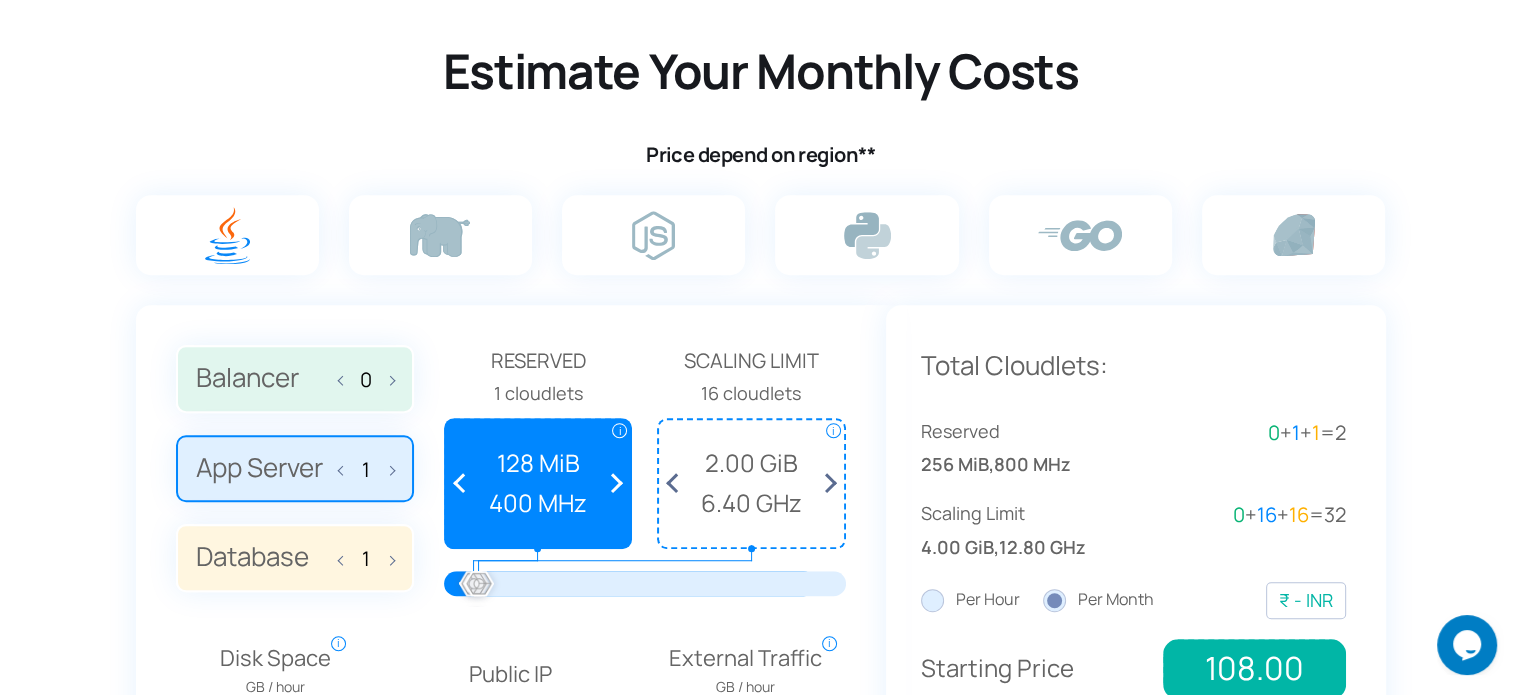 click on "Database
1" at bounding box center [295, 558] 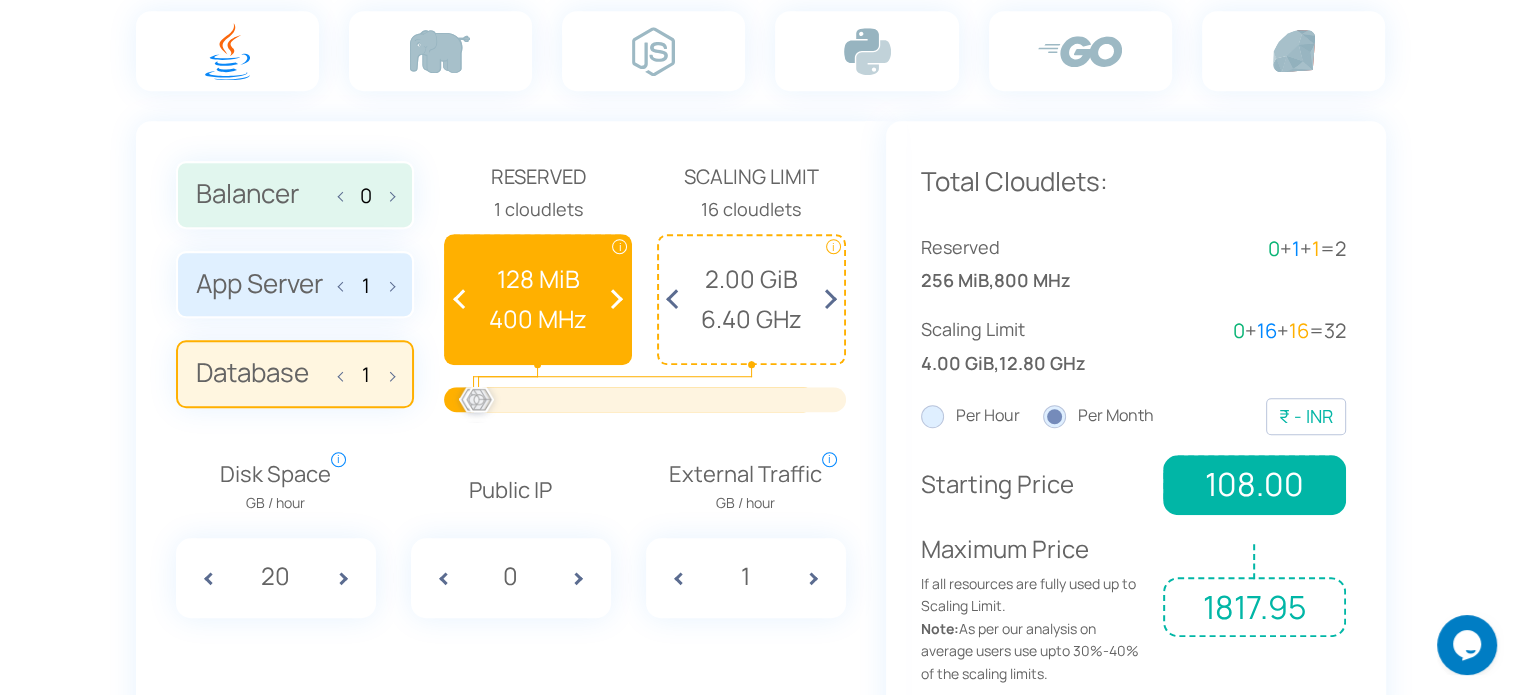 scroll, scrollTop: 1520, scrollLeft: 0, axis: vertical 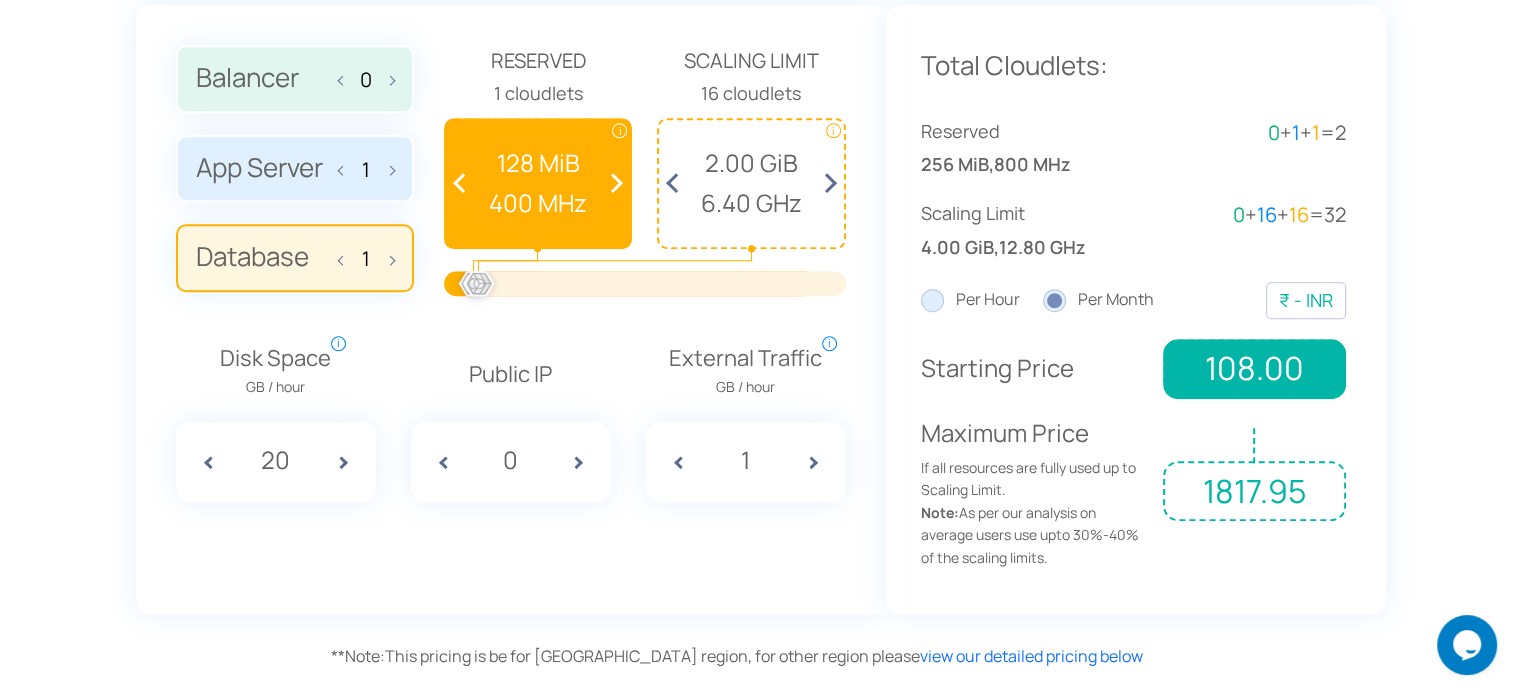 click at bounding box center (346, 257) 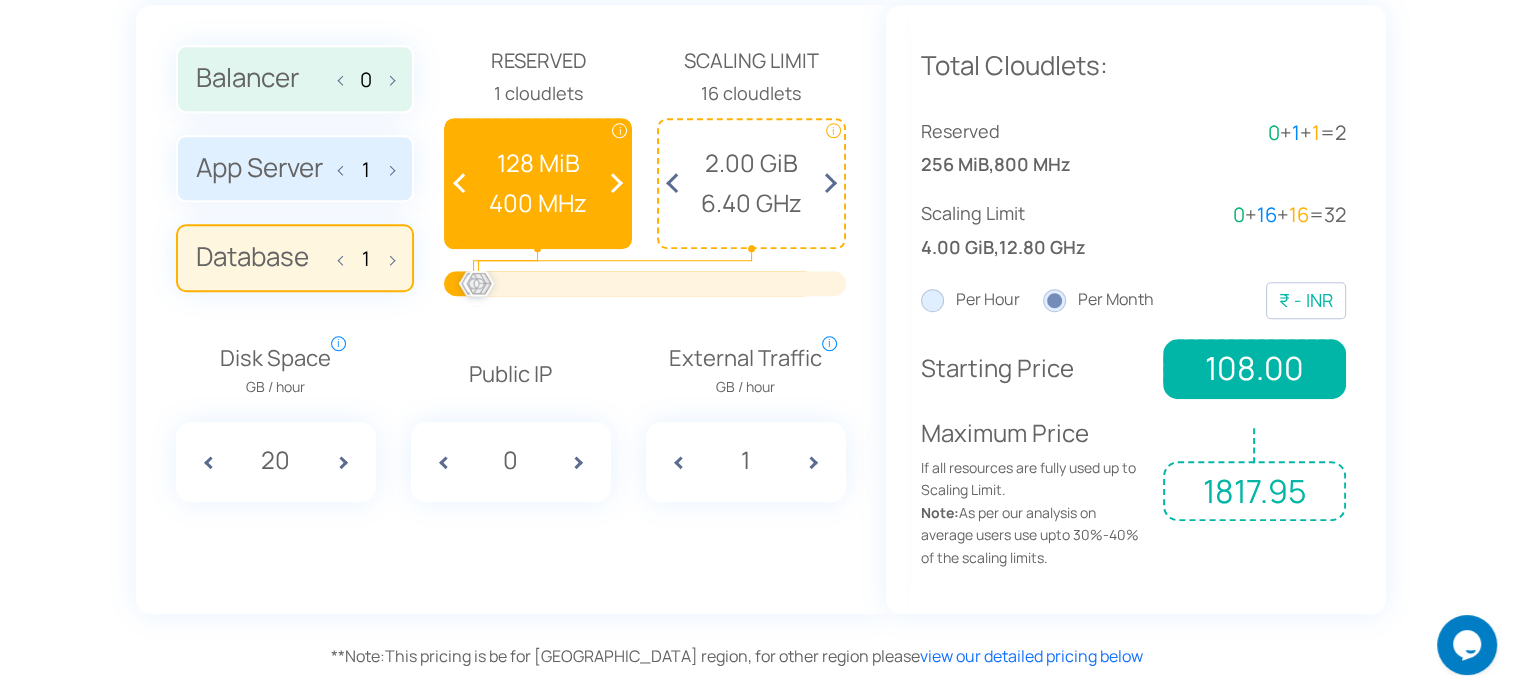 type on "0" 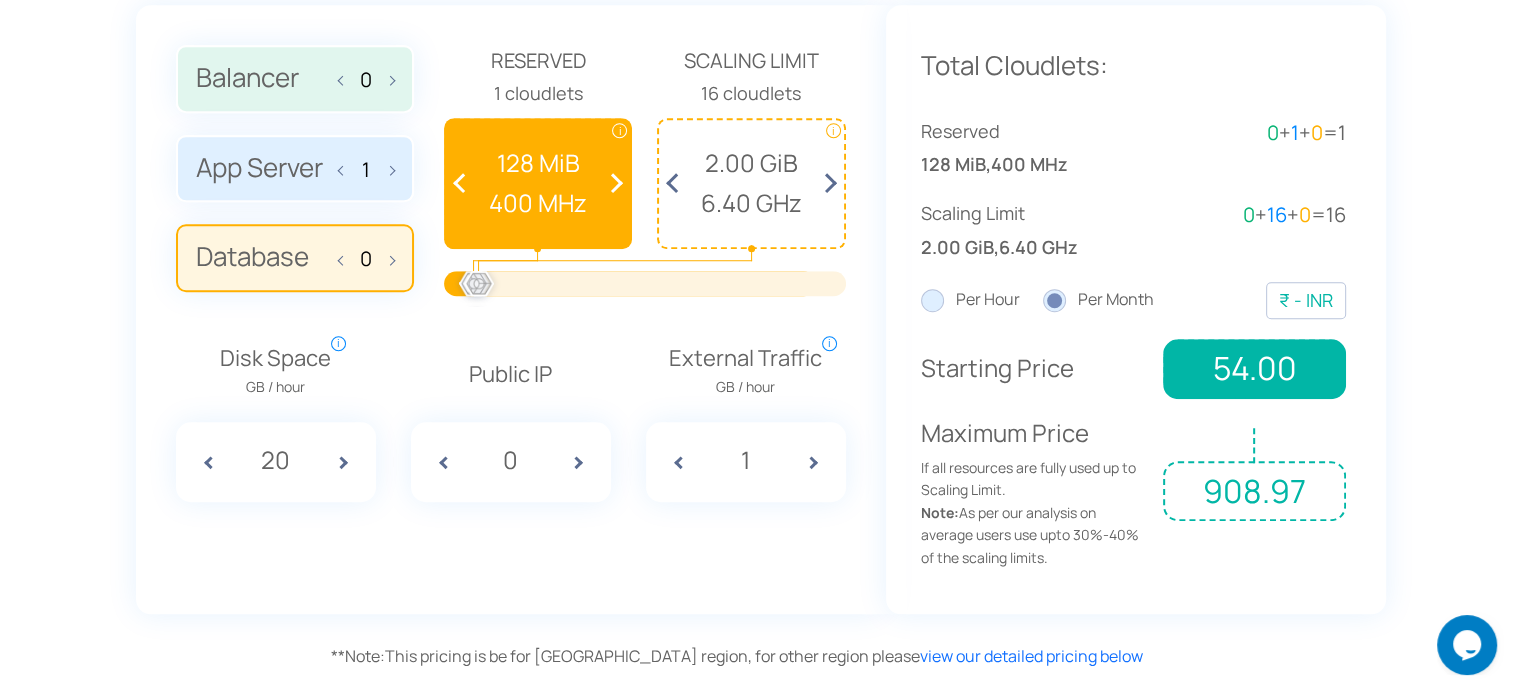 click on "Estimate Your Monthly Costs Price depend on region**
0 1 0 Reserved i i" at bounding box center (760, 172) 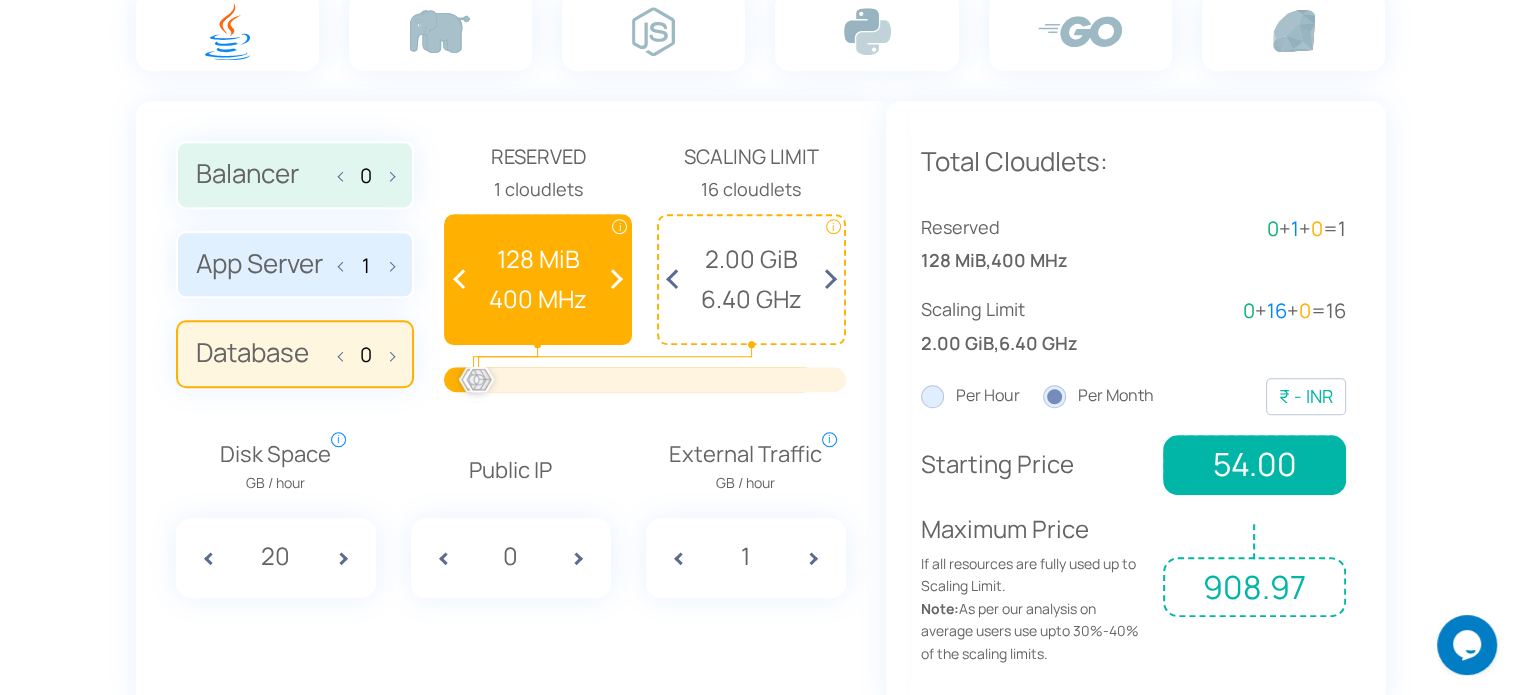 scroll, scrollTop: 1320, scrollLeft: 0, axis: vertical 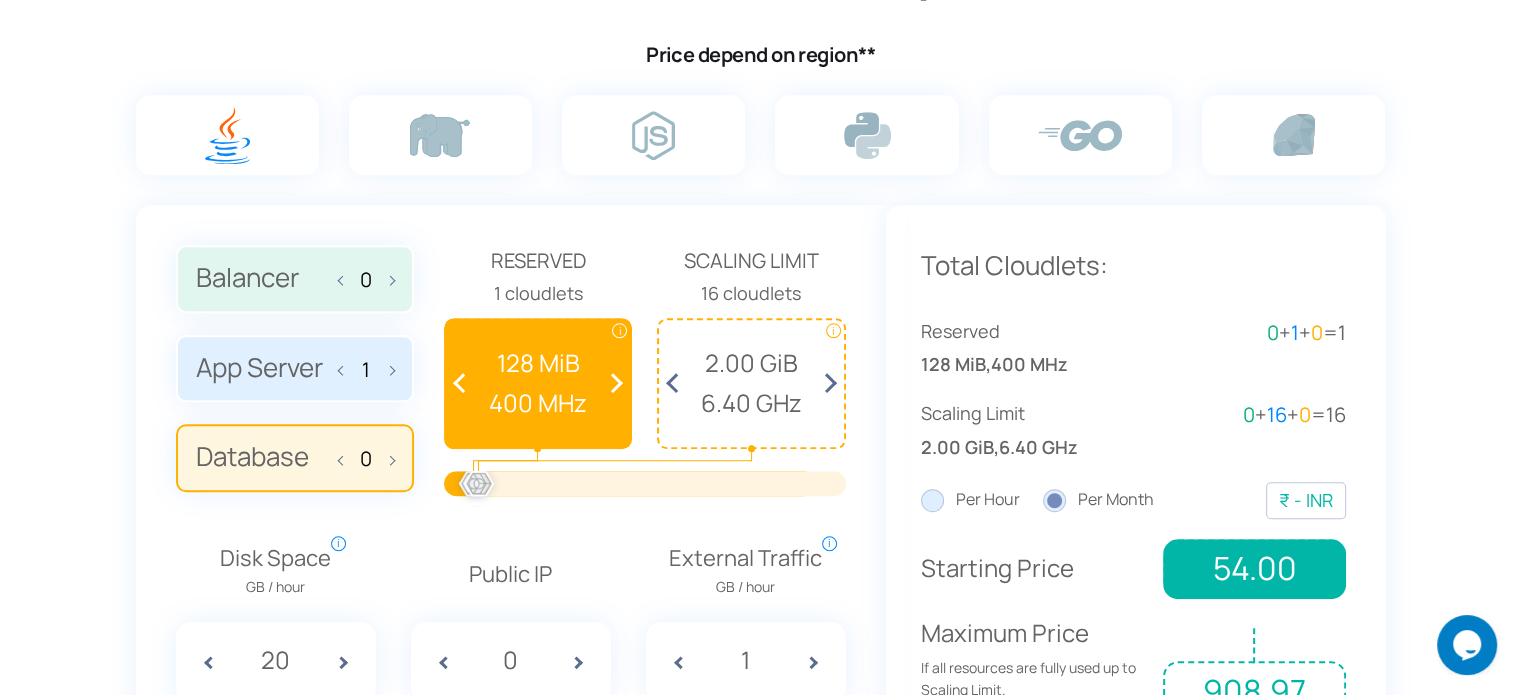 click on "16 cloudlets" at bounding box center [751, 293] 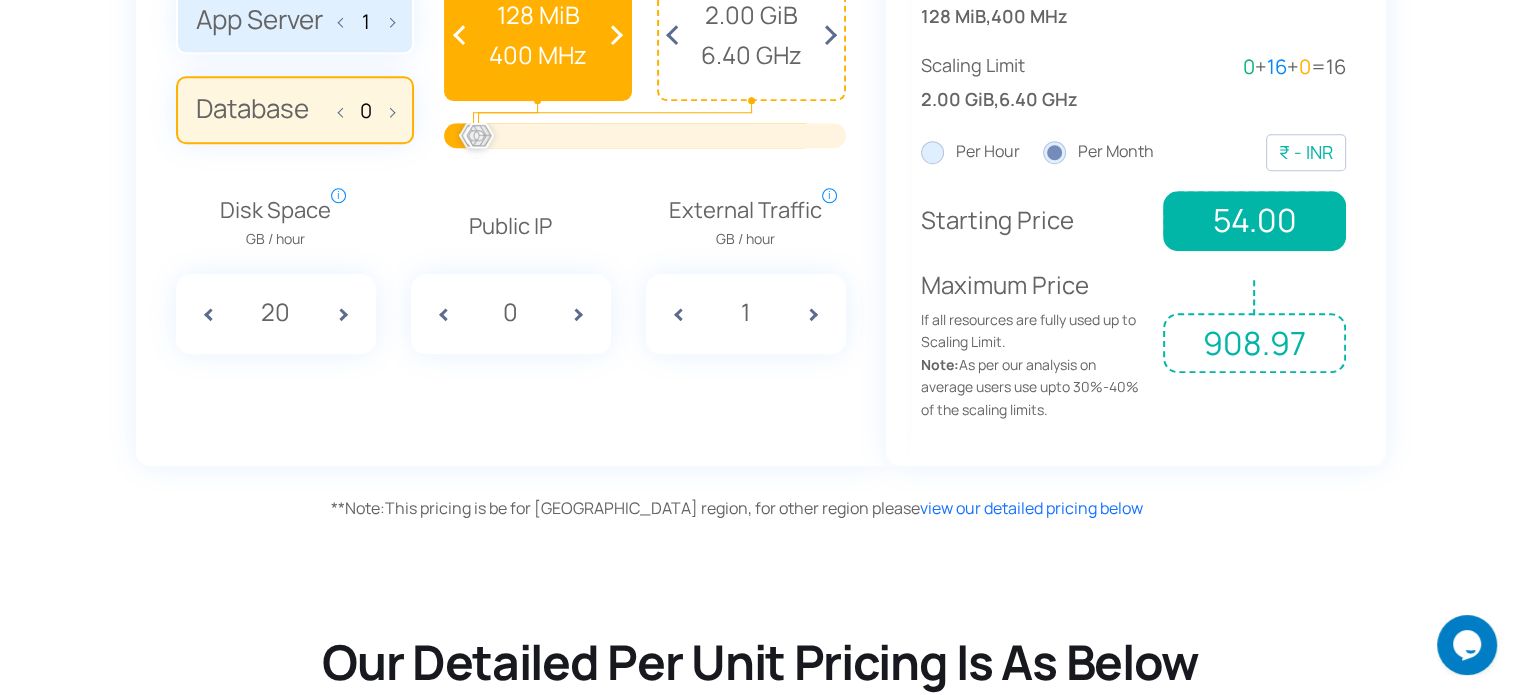 scroll, scrollTop: 1720, scrollLeft: 0, axis: vertical 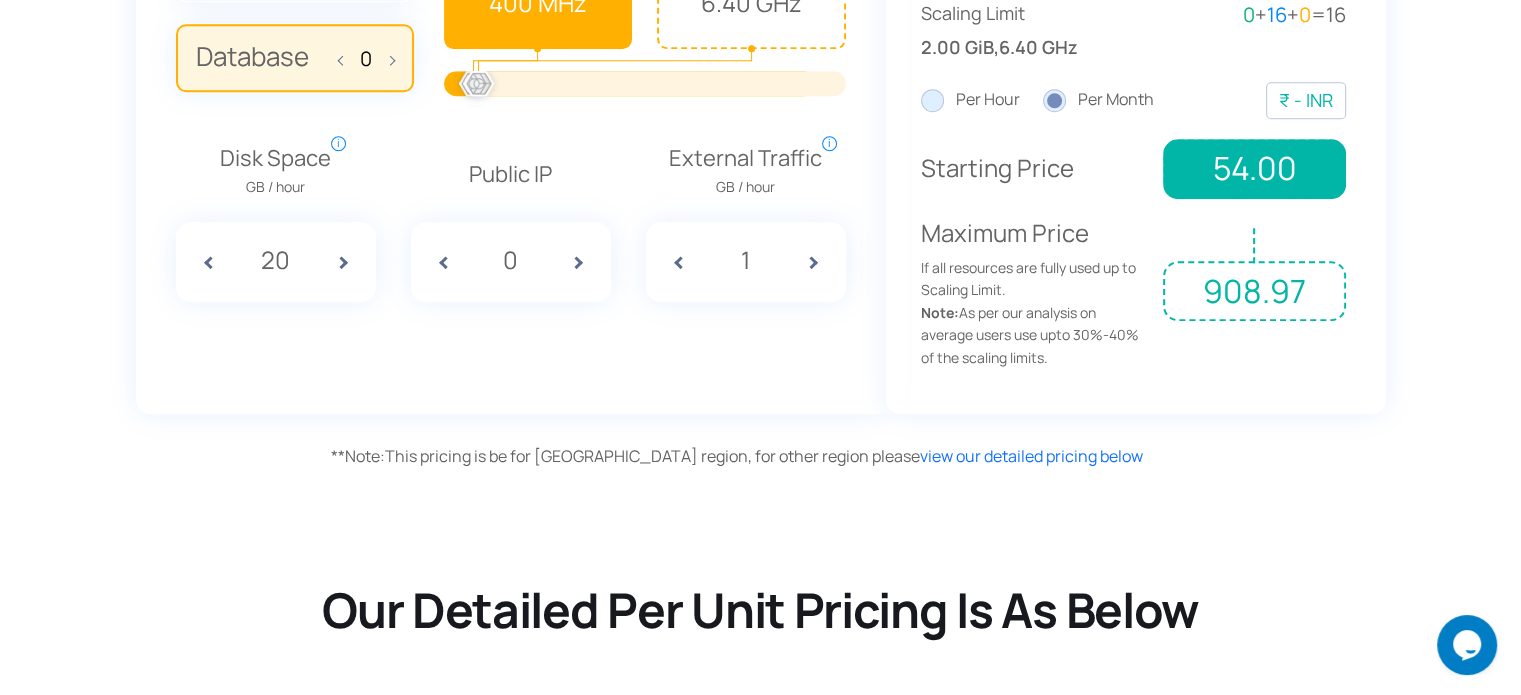 click at bounding box center [351, 262] 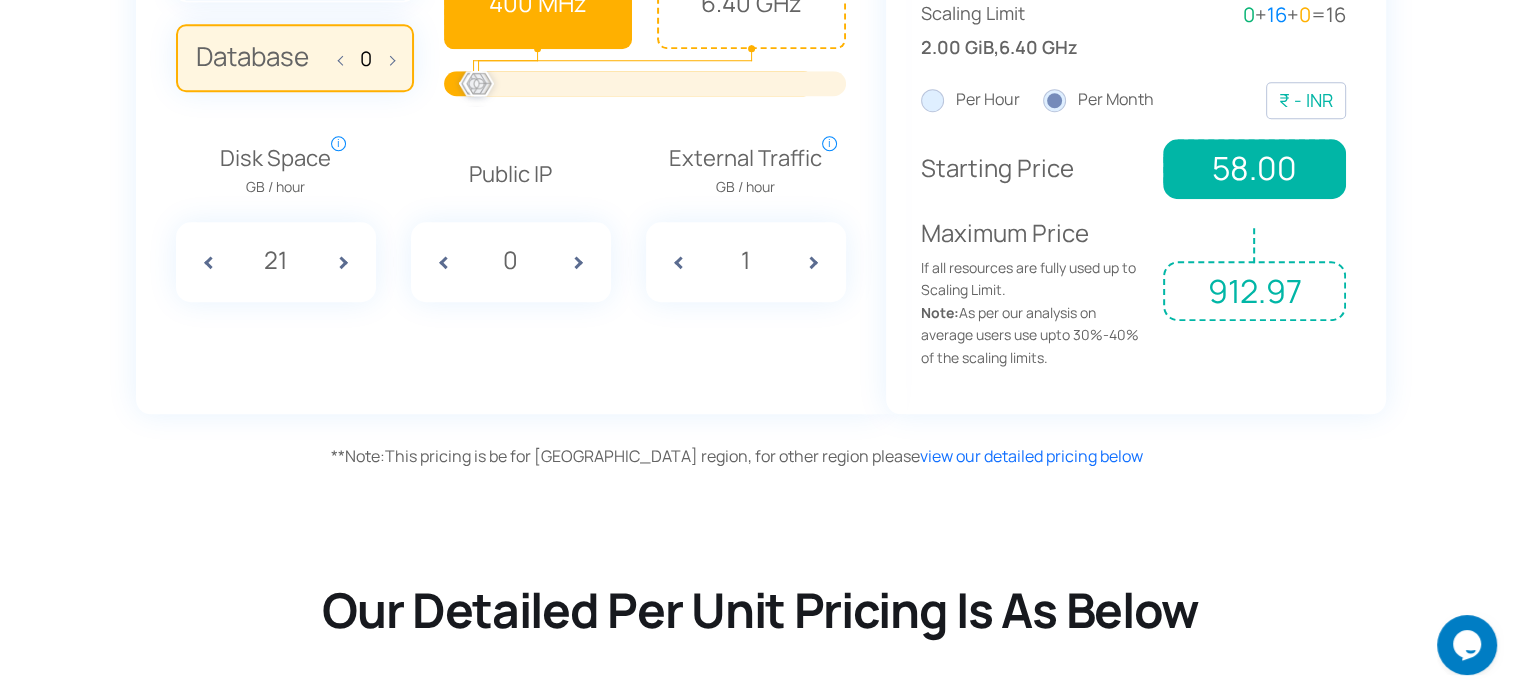 click at bounding box center [201, 262] 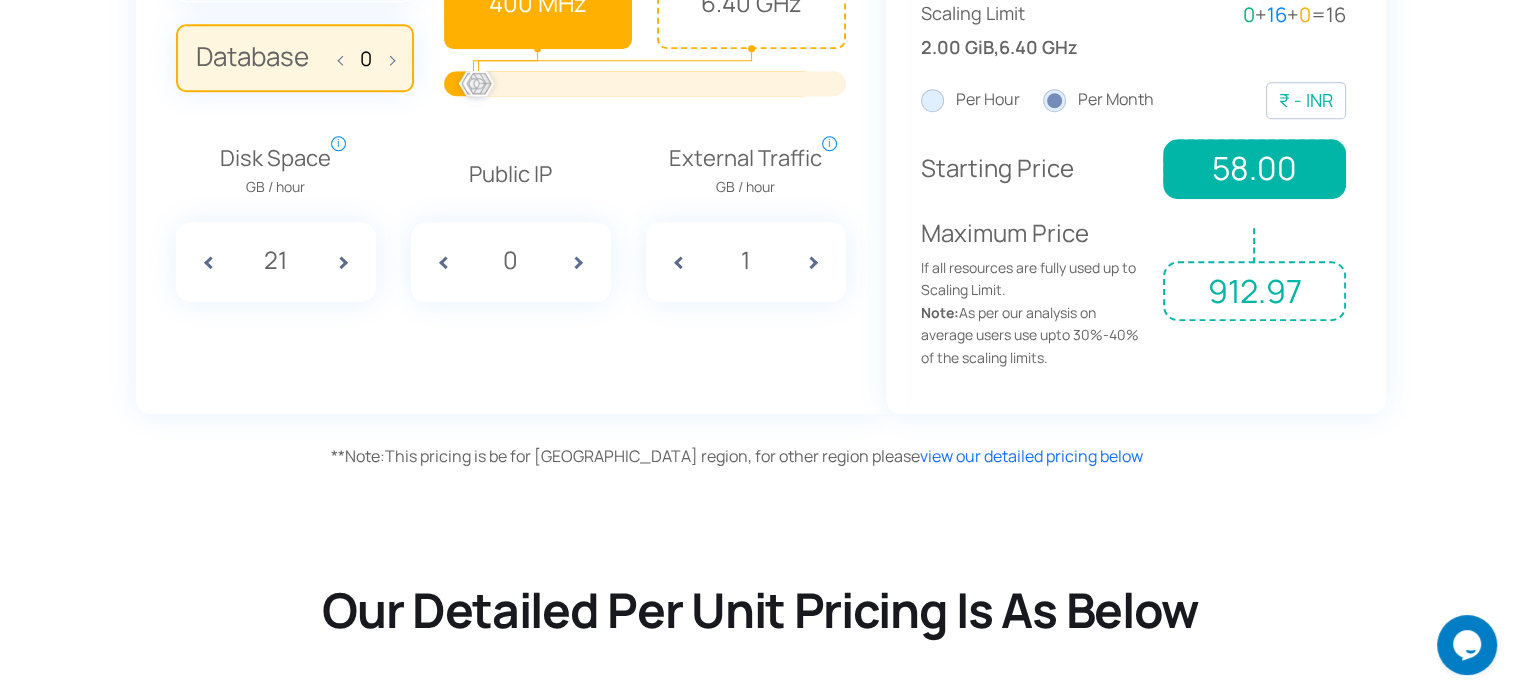 type on "20" 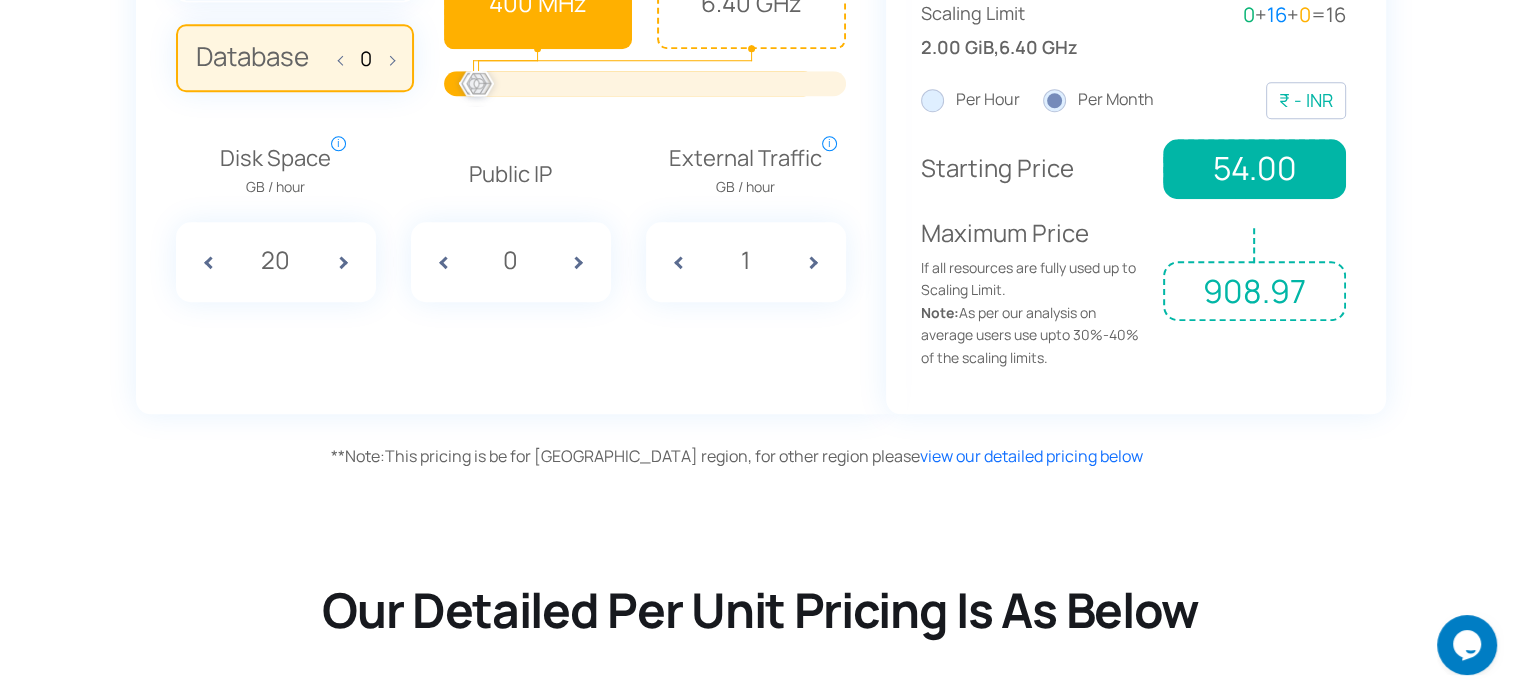 drag, startPoint x: 716, startPoint y: 380, endPoint x: 672, endPoint y: 371, distance: 44.911022 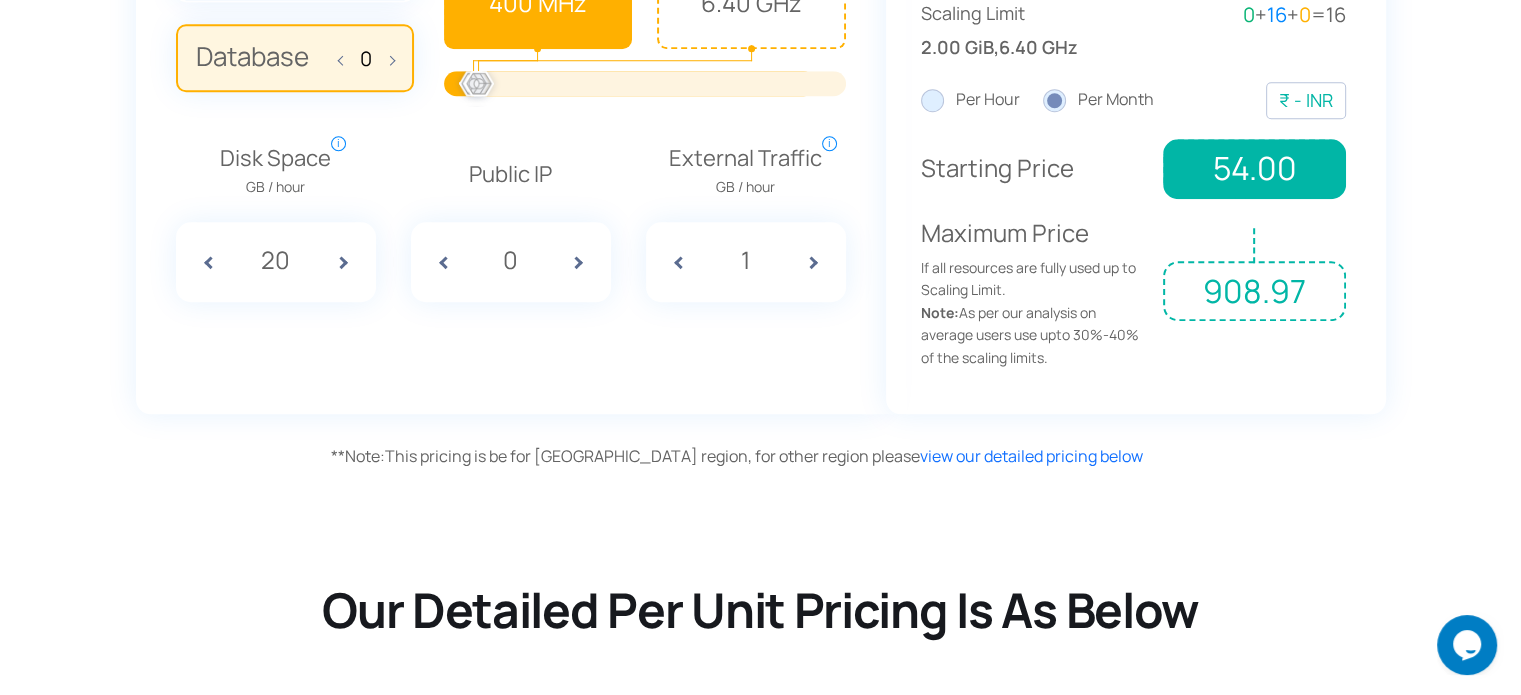 drag, startPoint x: 691, startPoint y: 371, endPoint x: 674, endPoint y: 371, distance: 17 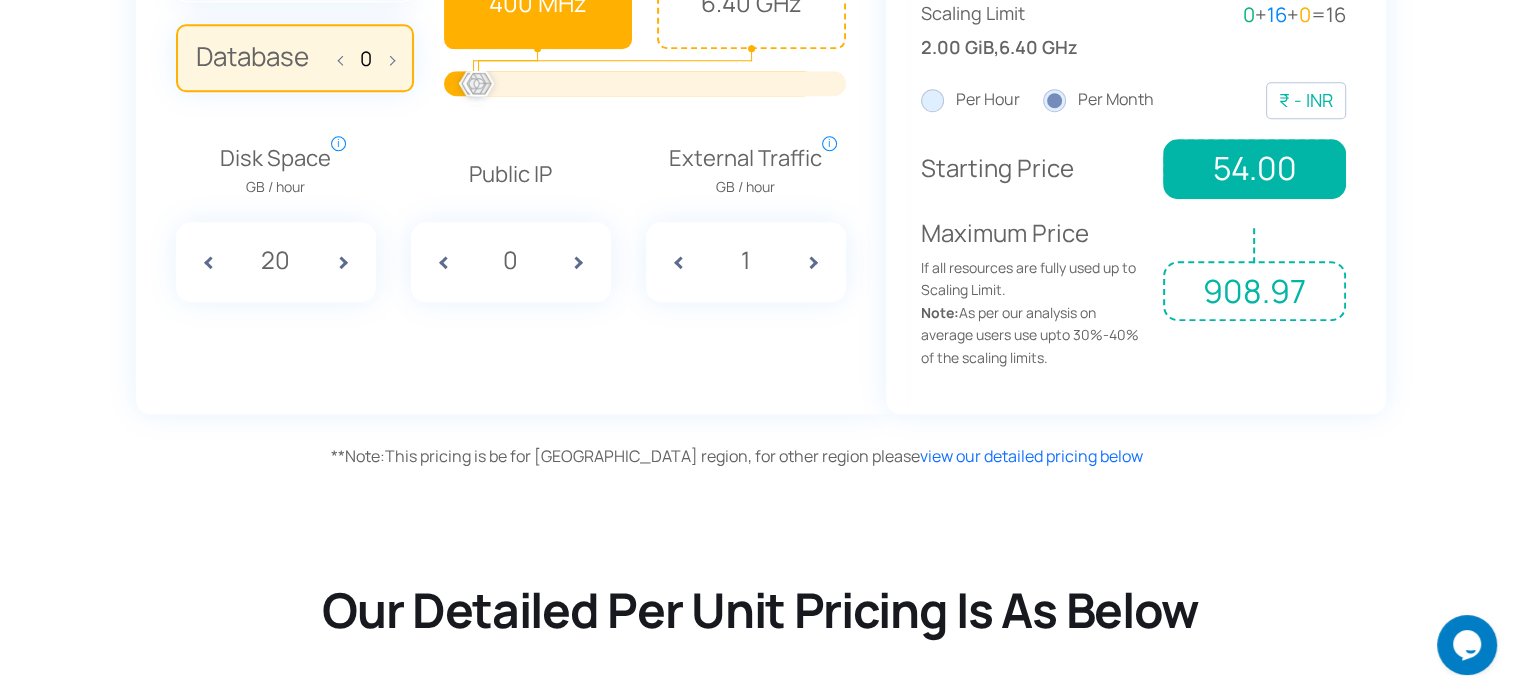 click on "Balancer
0
App Server
1
Database
0
Reserved 1 cloudlets i i" at bounding box center (511, 109) 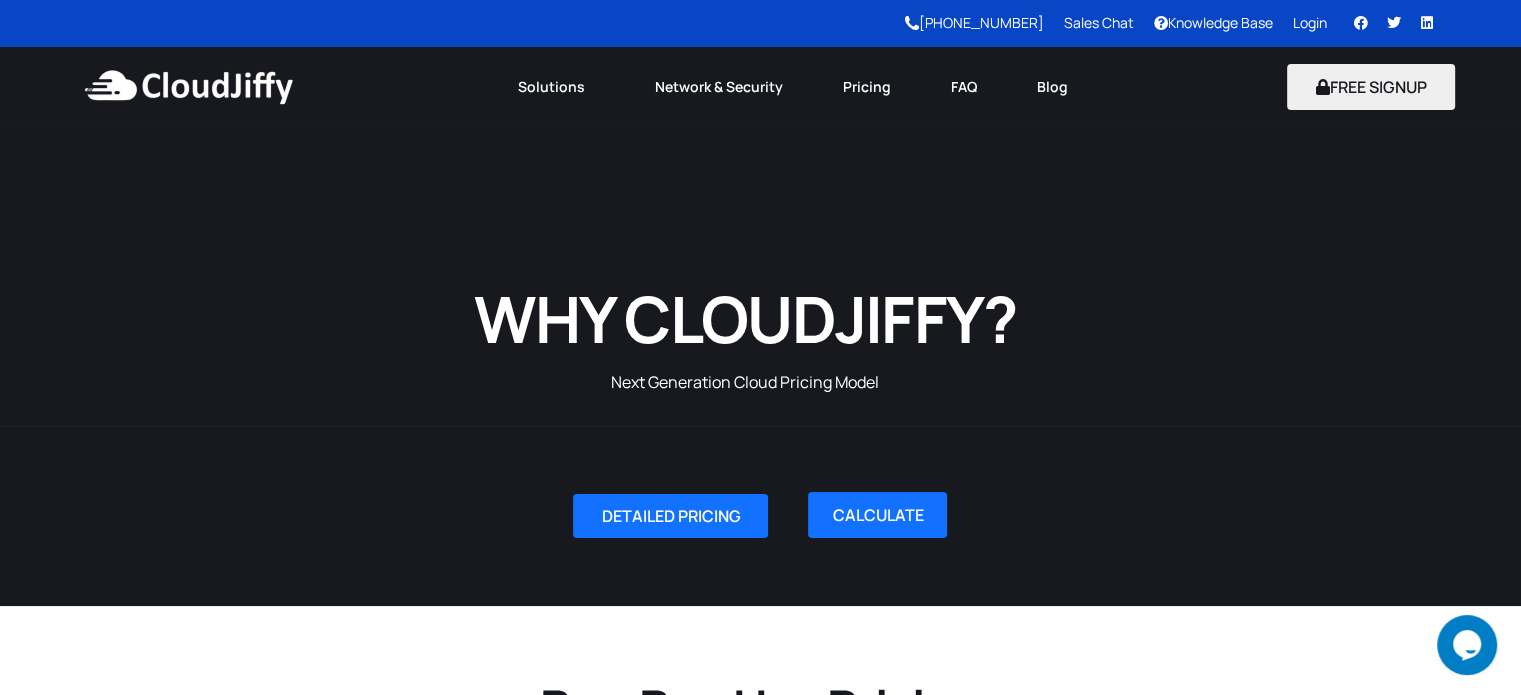 scroll, scrollTop: 0, scrollLeft: 0, axis: both 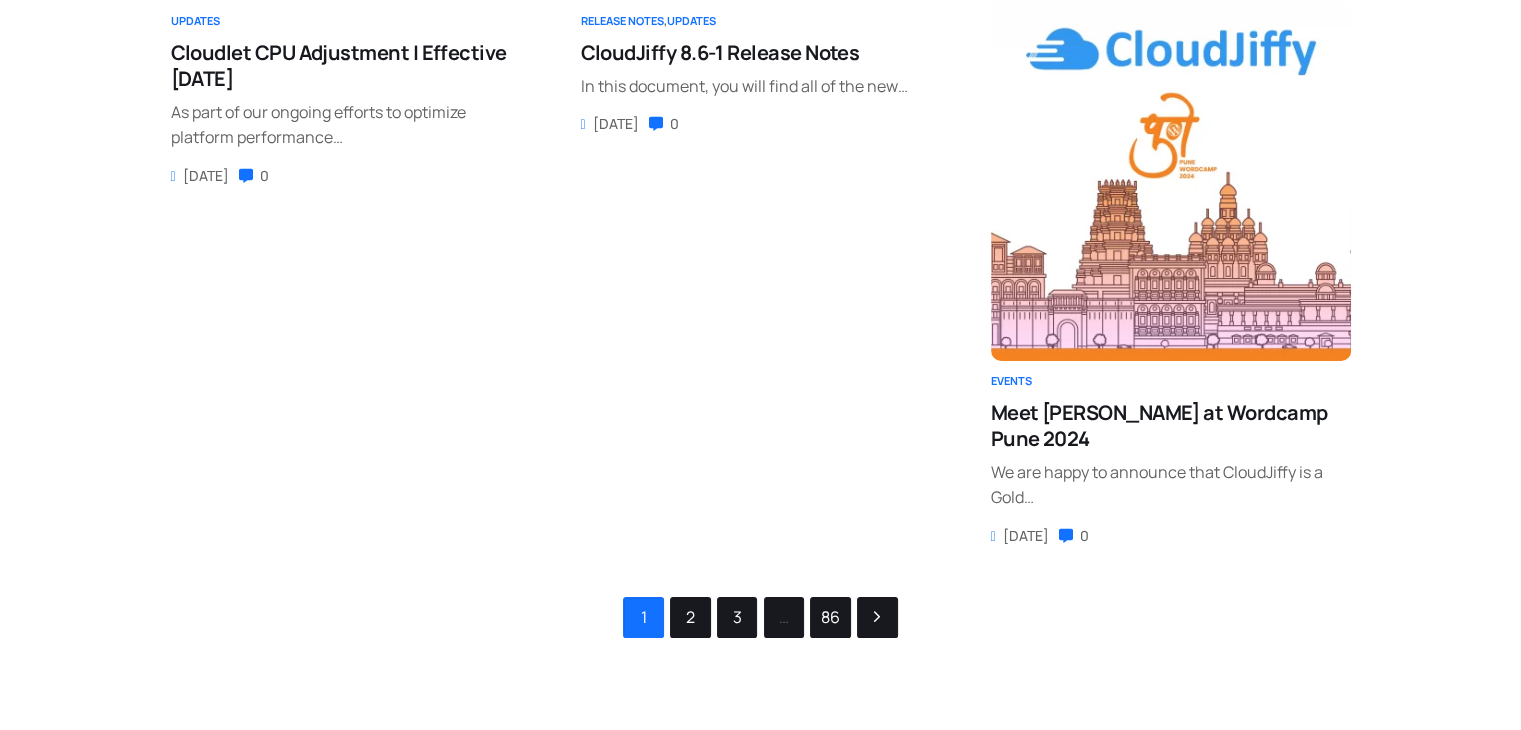 drag, startPoint x: 0, startPoint y: 0, endPoint x: 537, endPoint y: 305, distance: 617.57104 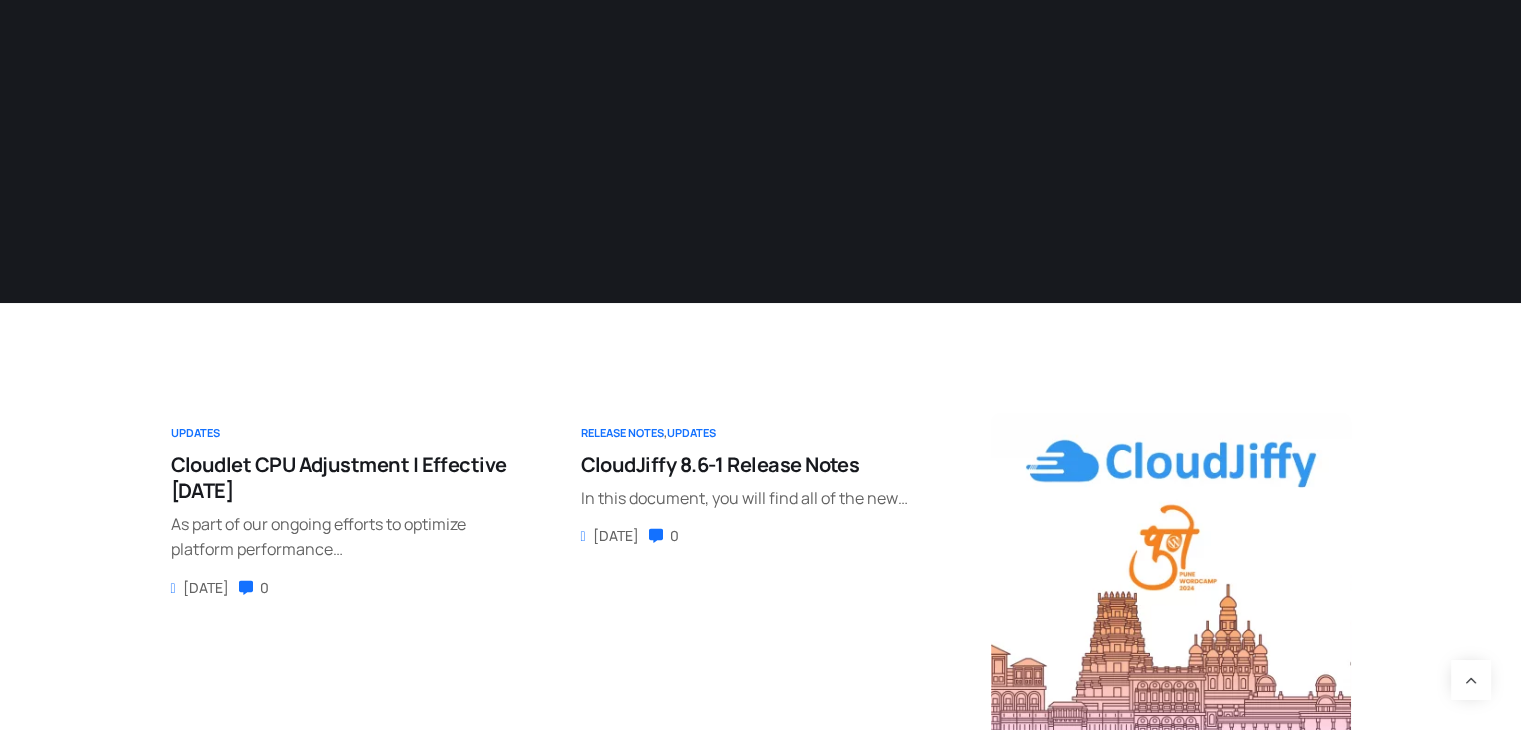 scroll, scrollTop: 100, scrollLeft: 0, axis: vertical 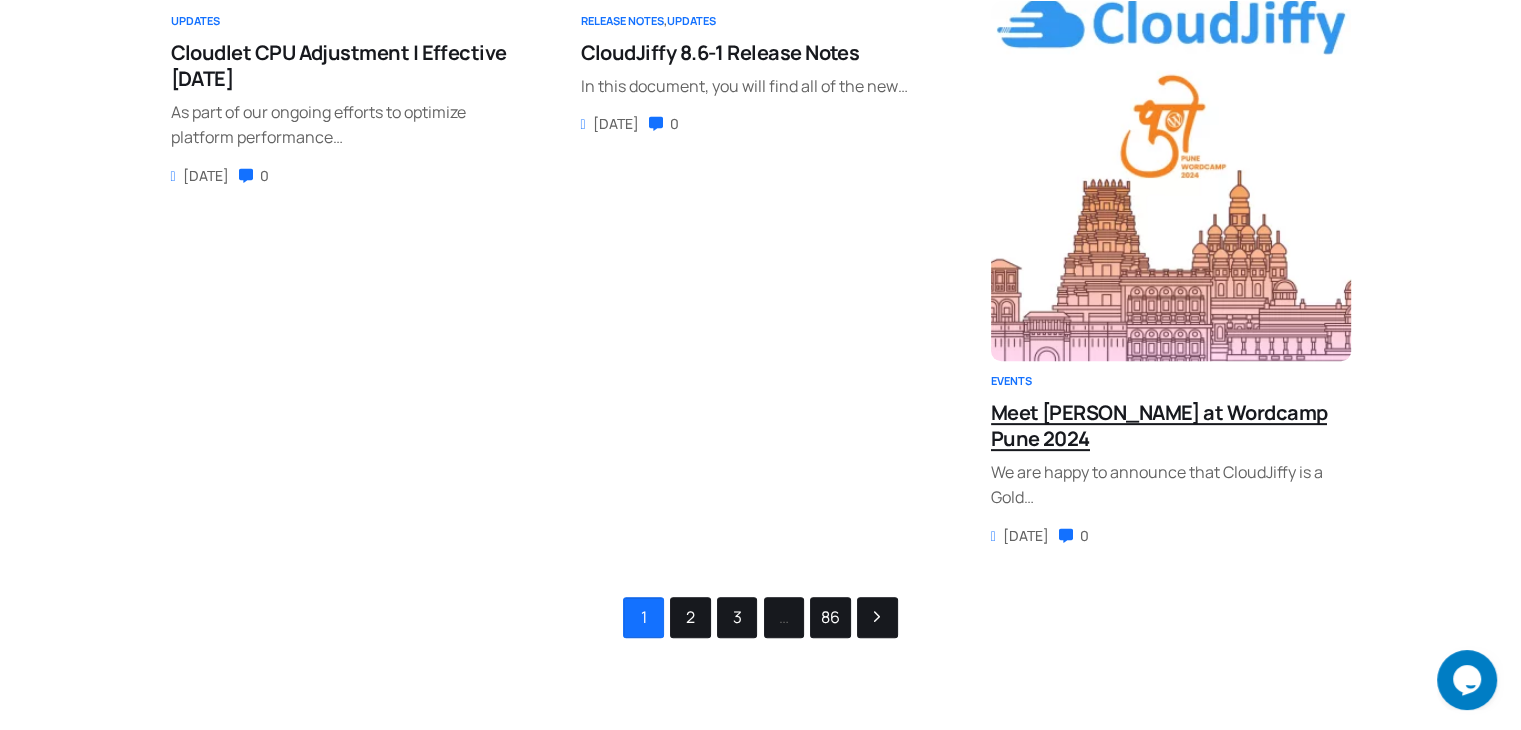 click at bounding box center (1171, 181) 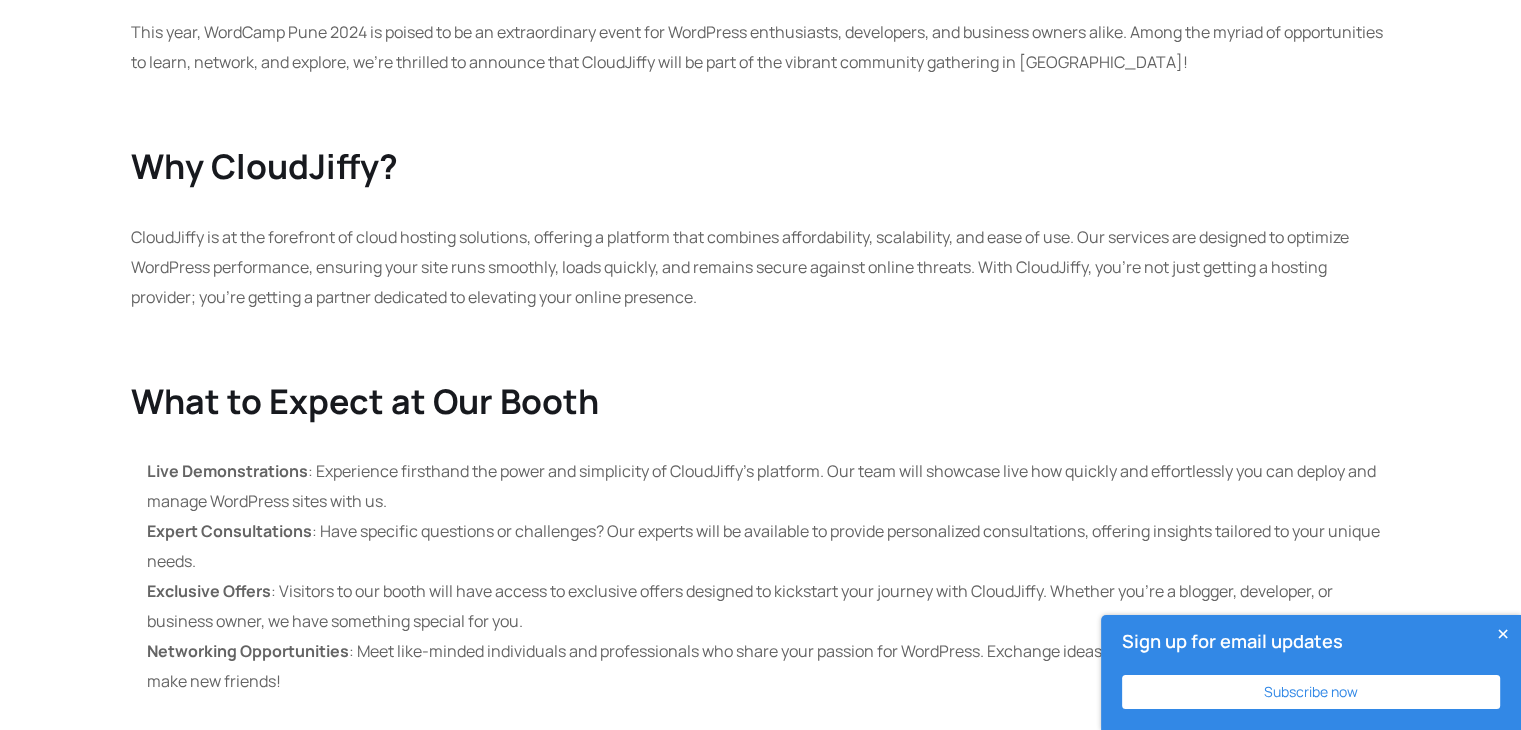 scroll, scrollTop: 3132, scrollLeft: 0, axis: vertical 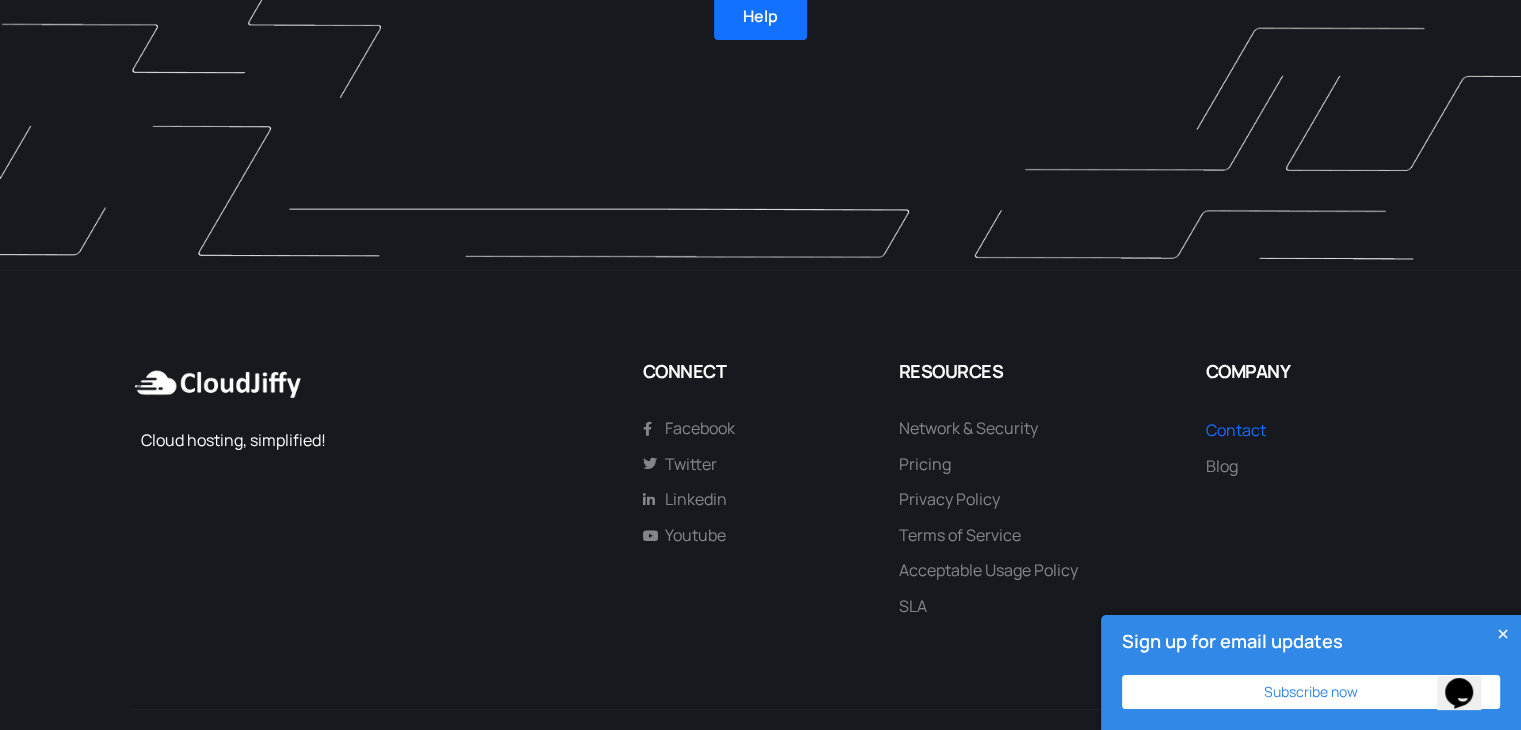 click at bounding box center [1501, 635] 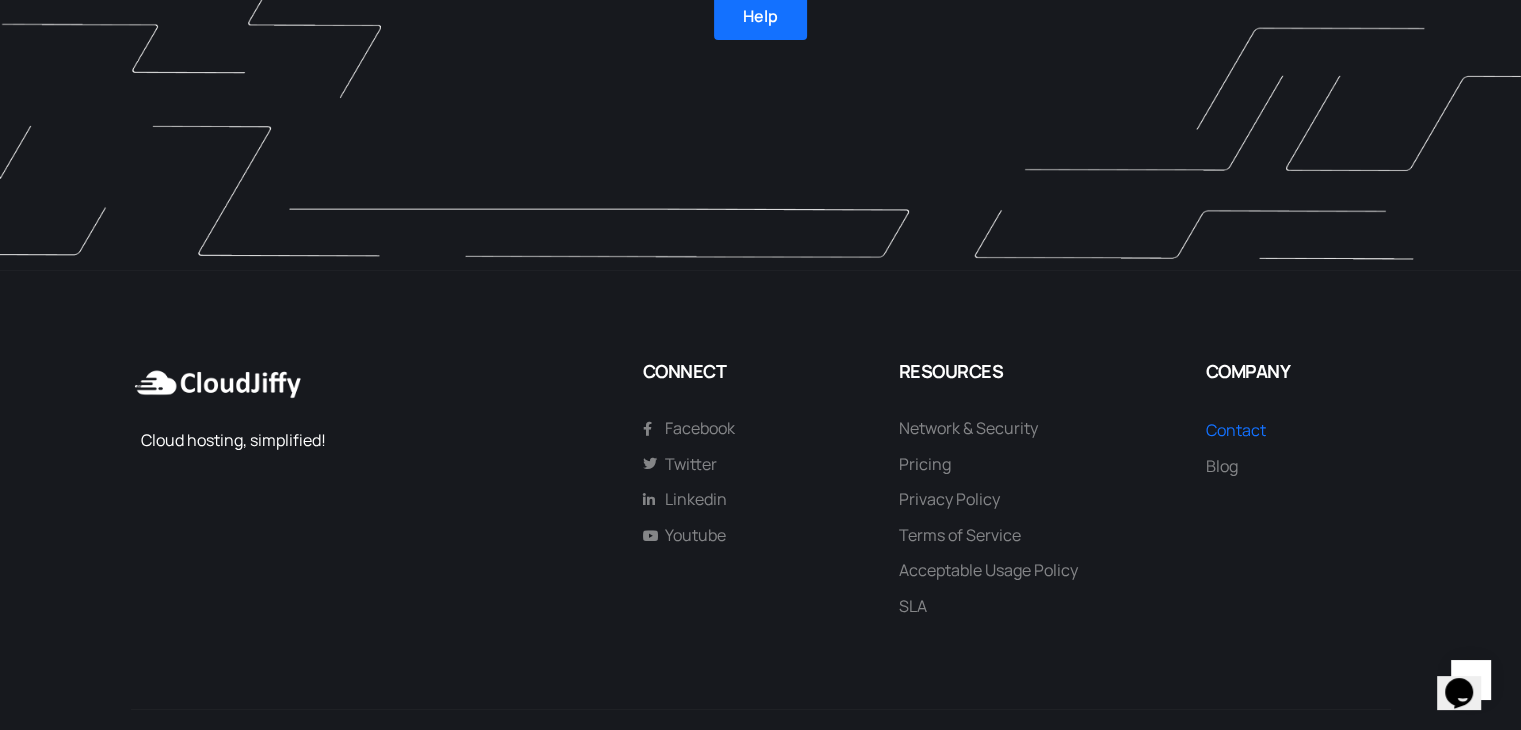 click on "Cloud hosting, simplified! CONNECT
Facebook
Twitter
Linkedin
Youtube
RESOURCES
Network & Security
Pricing
Privacy Policy
Terms of Service
Acceptable Usage Policy
SLA
COMPANY
Contact Blog Copyright 2023 © Leapswitch Networks Pvt Ltd. & Leapswitch Networks, Inc. All rights reserved." at bounding box center [761, 528] 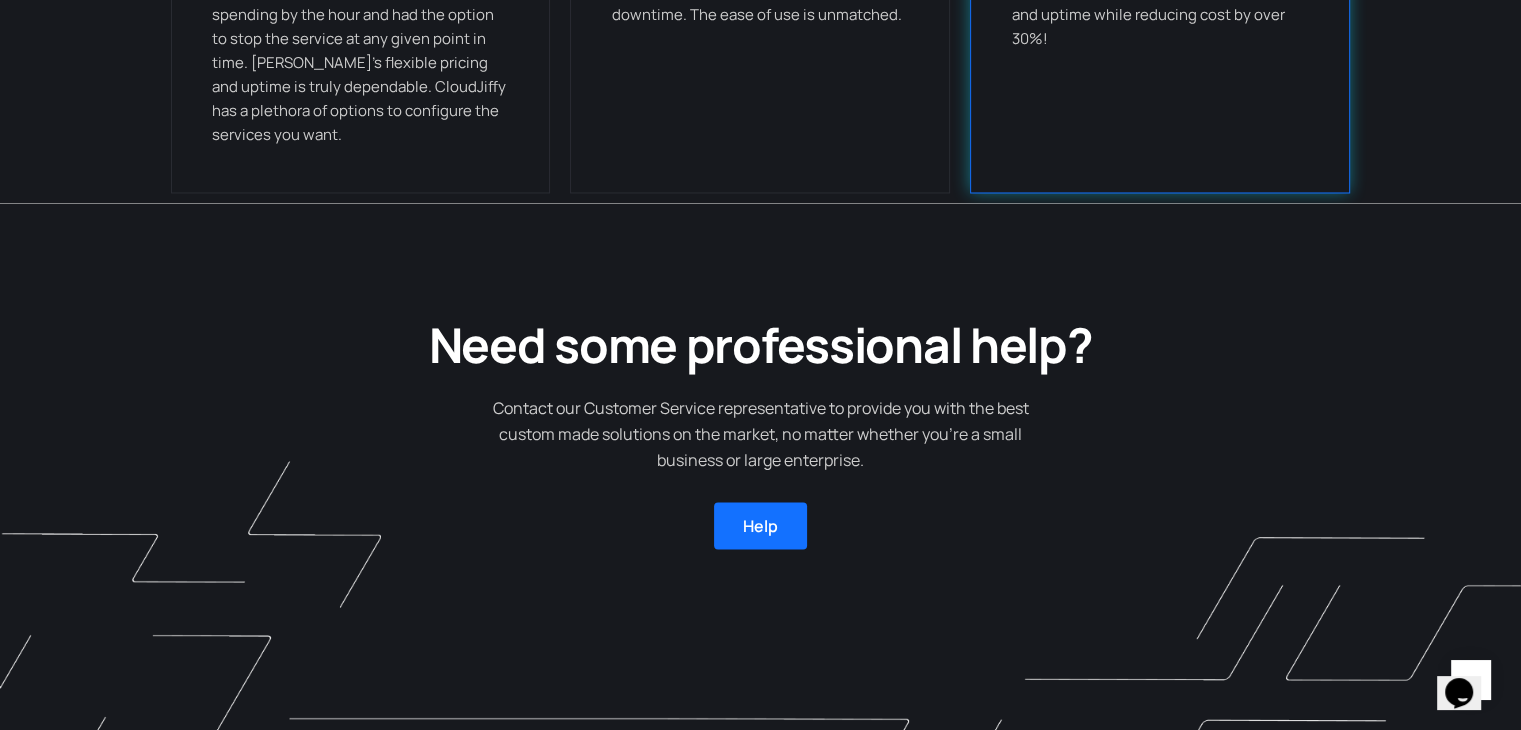 scroll, scrollTop: 3371, scrollLeft: 0, axis: vertical 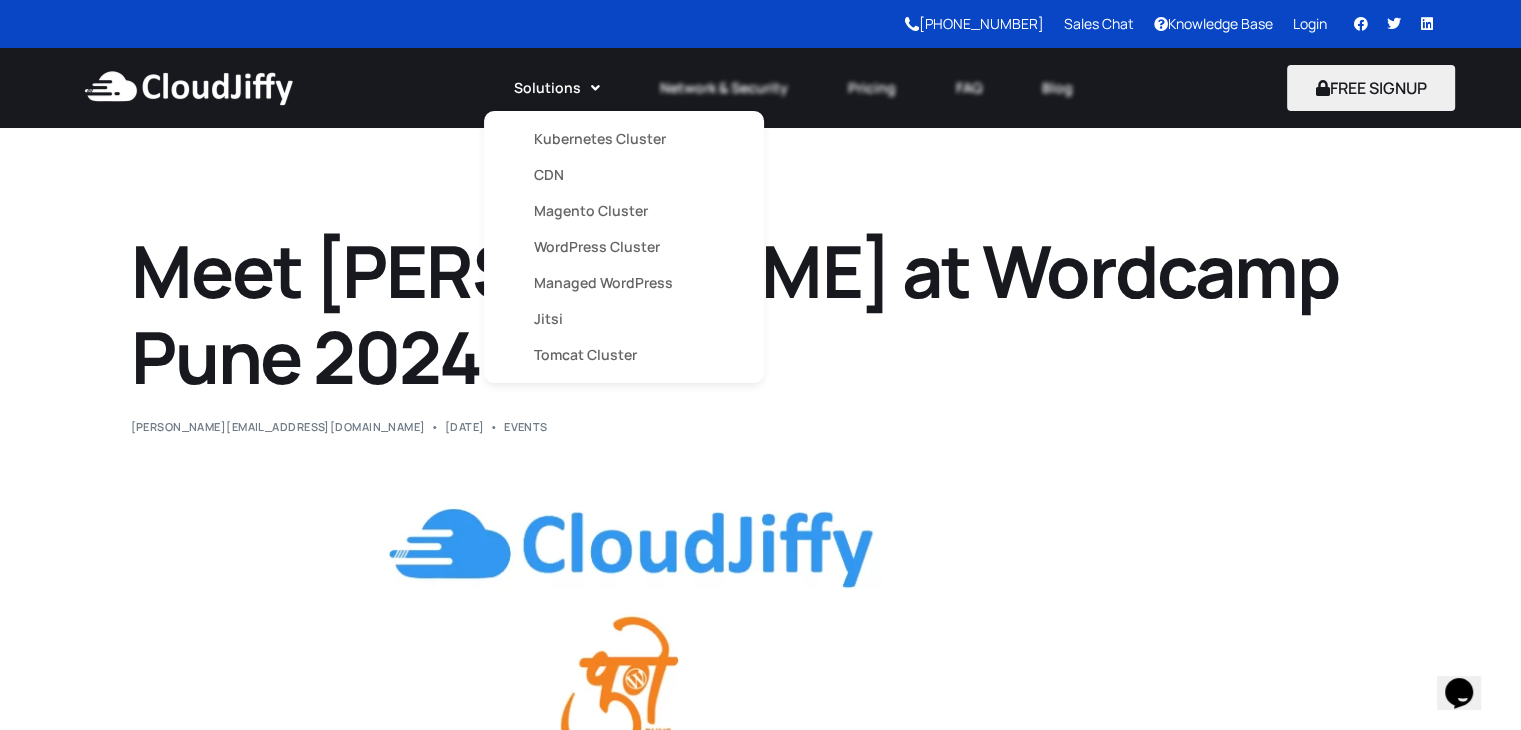 click on "Tomcat Cluster" at bounding box center [624, 355] 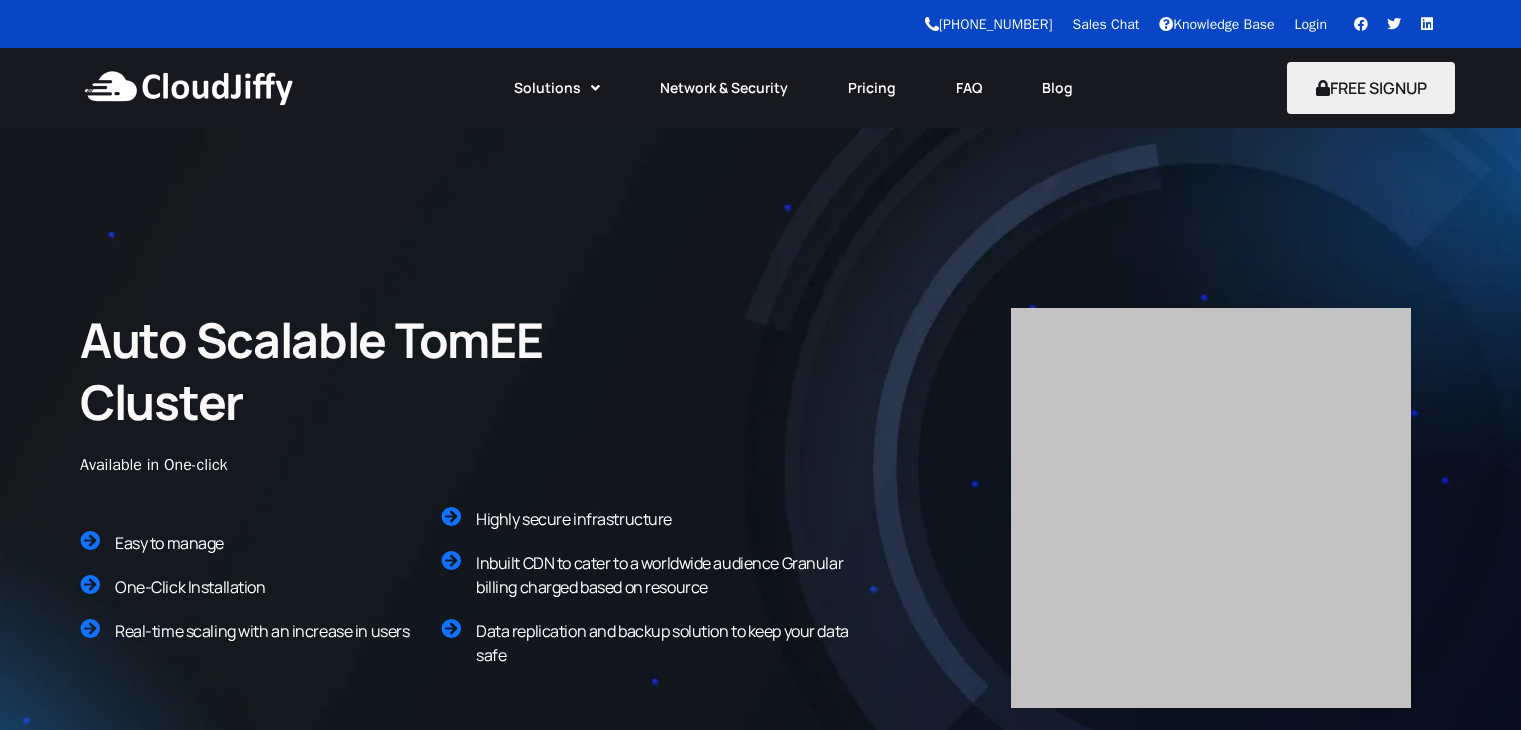 scroll, scrollTop: 0, scrollLeft: 0, axis: both 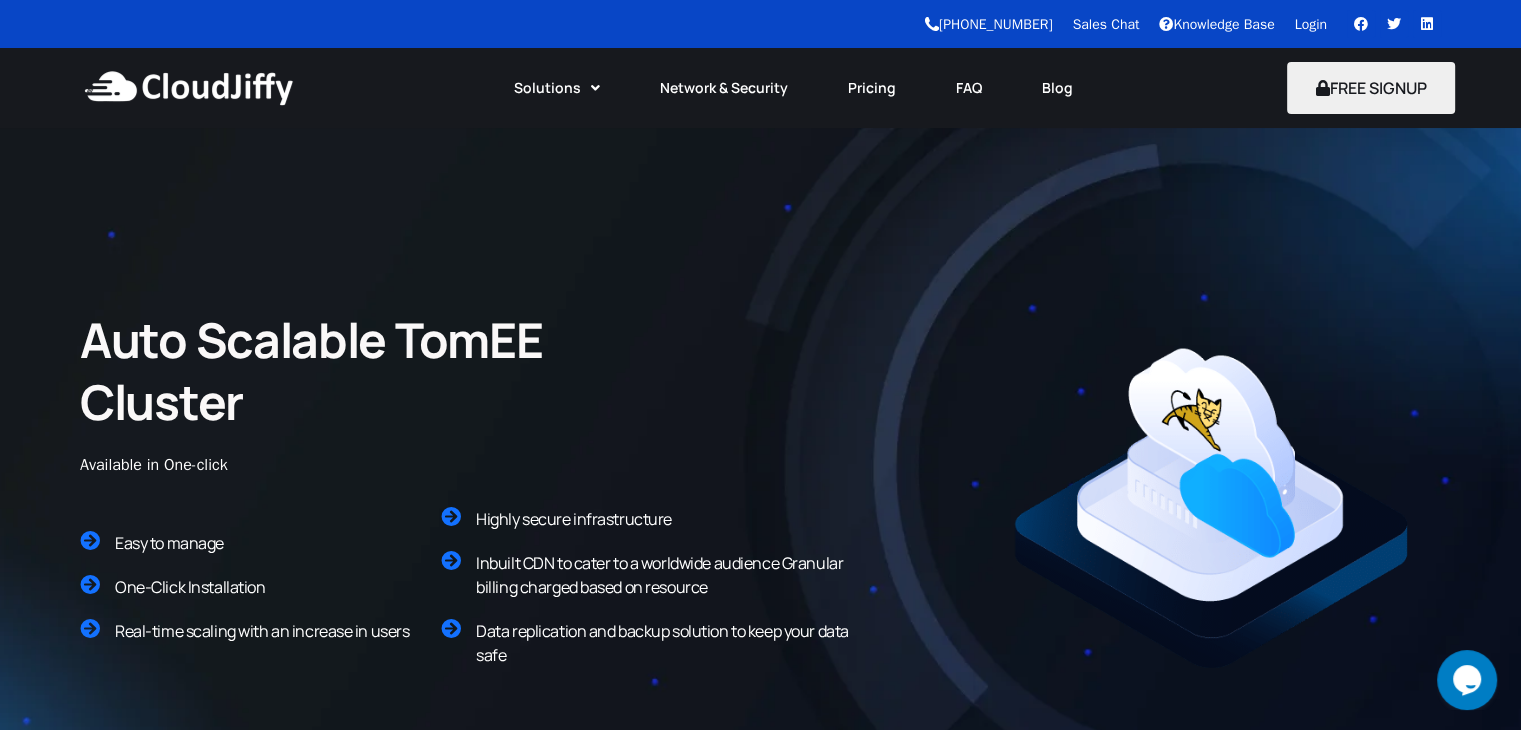 drag, startPoint x: 989, startPoint y: 331, endPoint x: 935, endPoint y: 329, distance: 54.037025 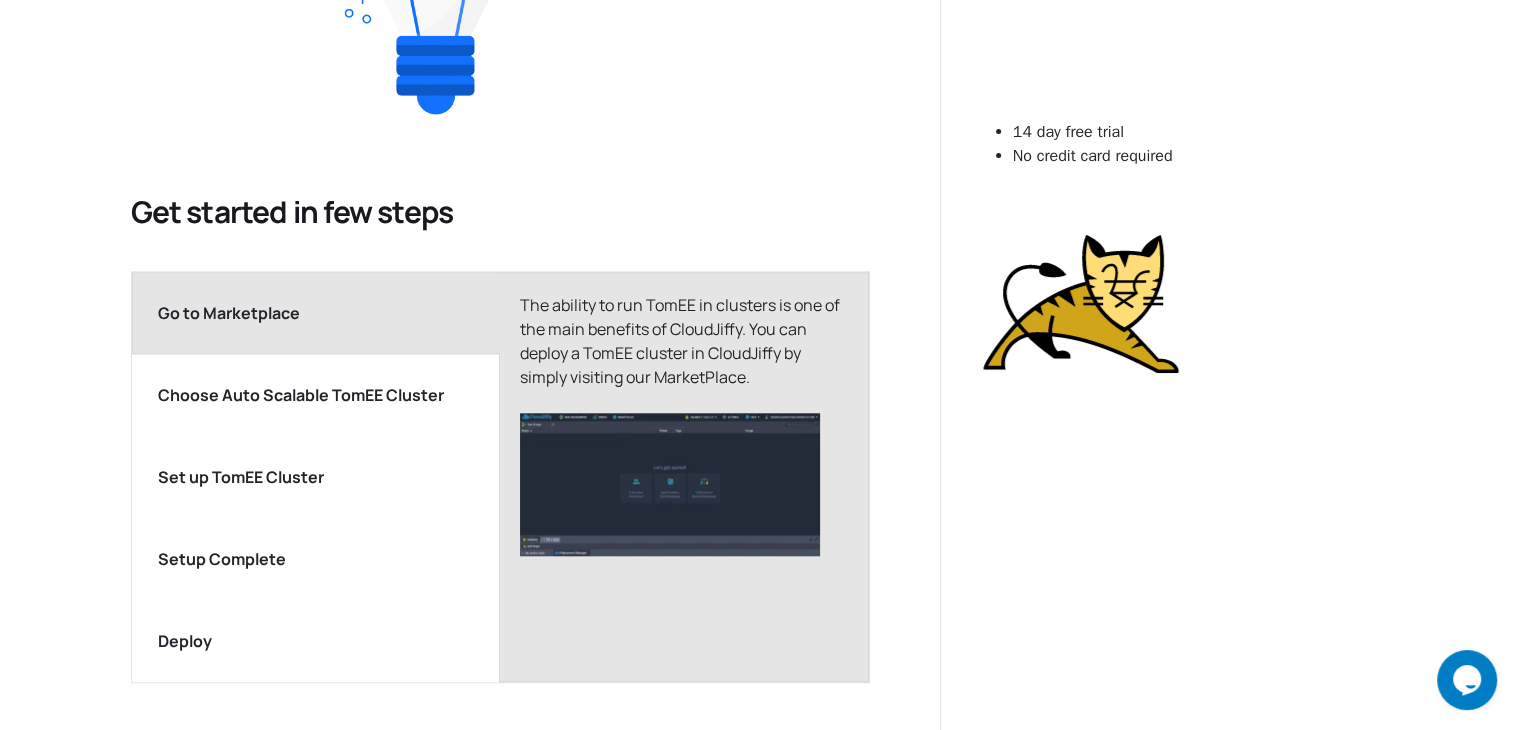 scroll, scrollTop: 2000, scrollLeft: 0, axis: vertical 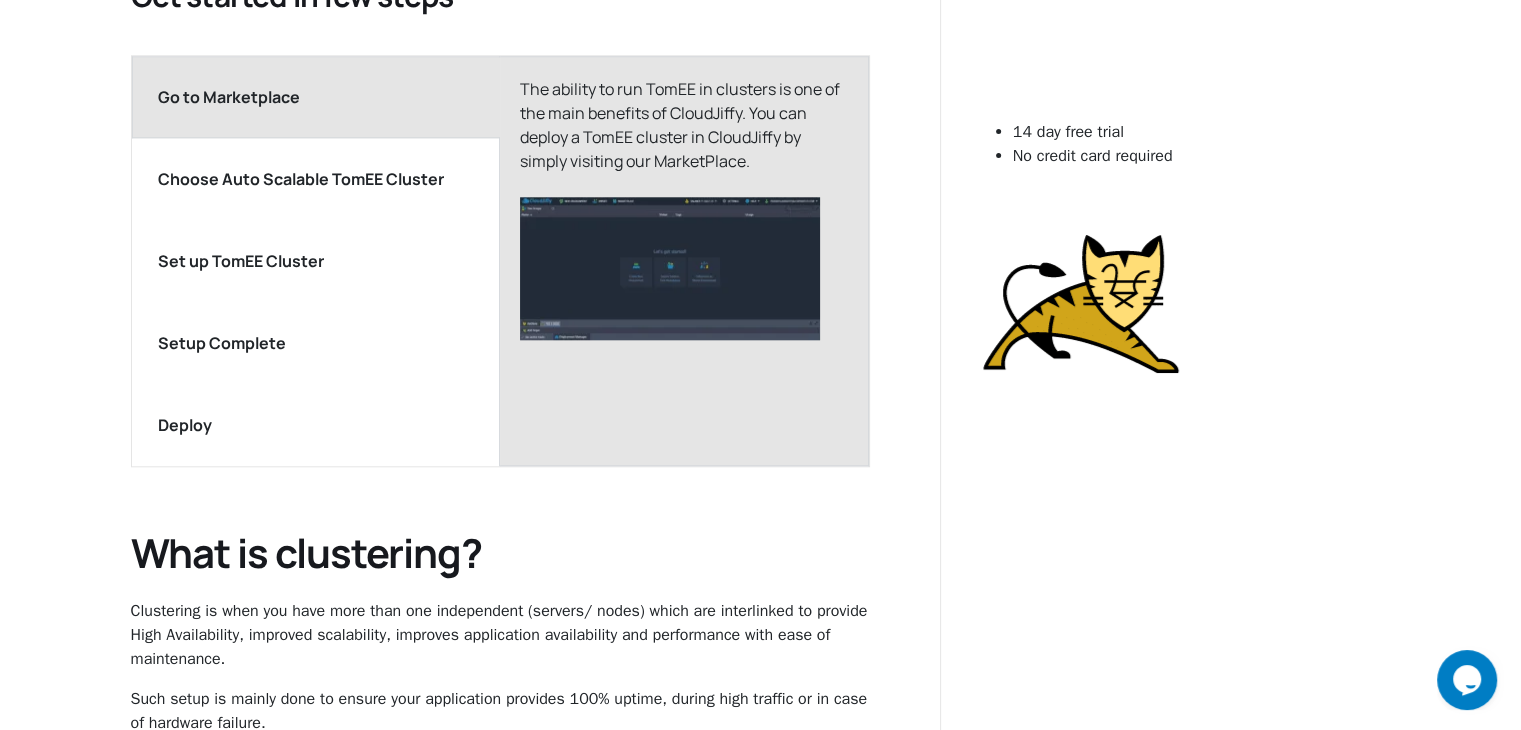 click on "Choose Auto Scalable TomEE Cluster" at bounding box center [316, 179] 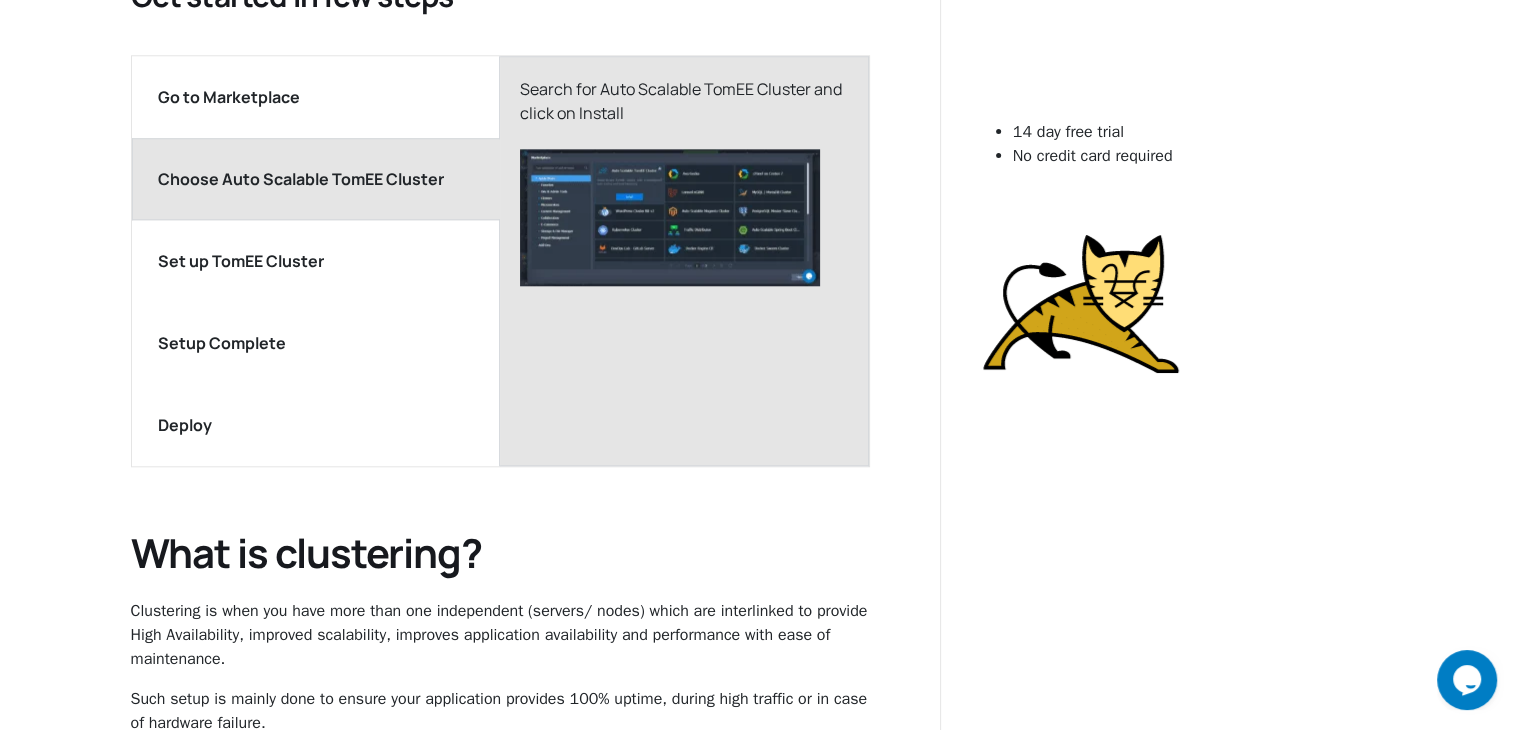 click on "Set up TomEE Cluster" at bounding box center [316, 261] 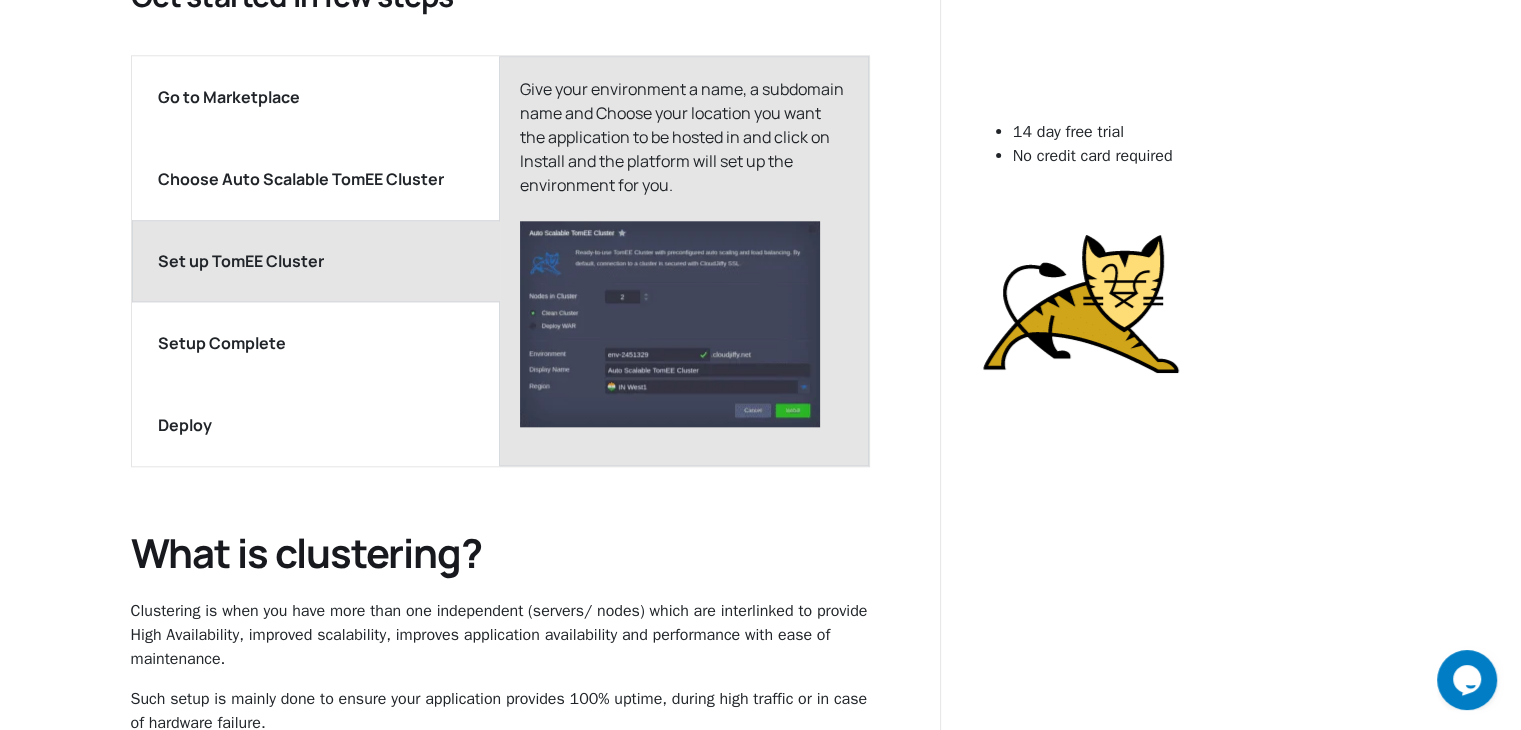 click on "Setup Complete" at bounding box center (316, 343) 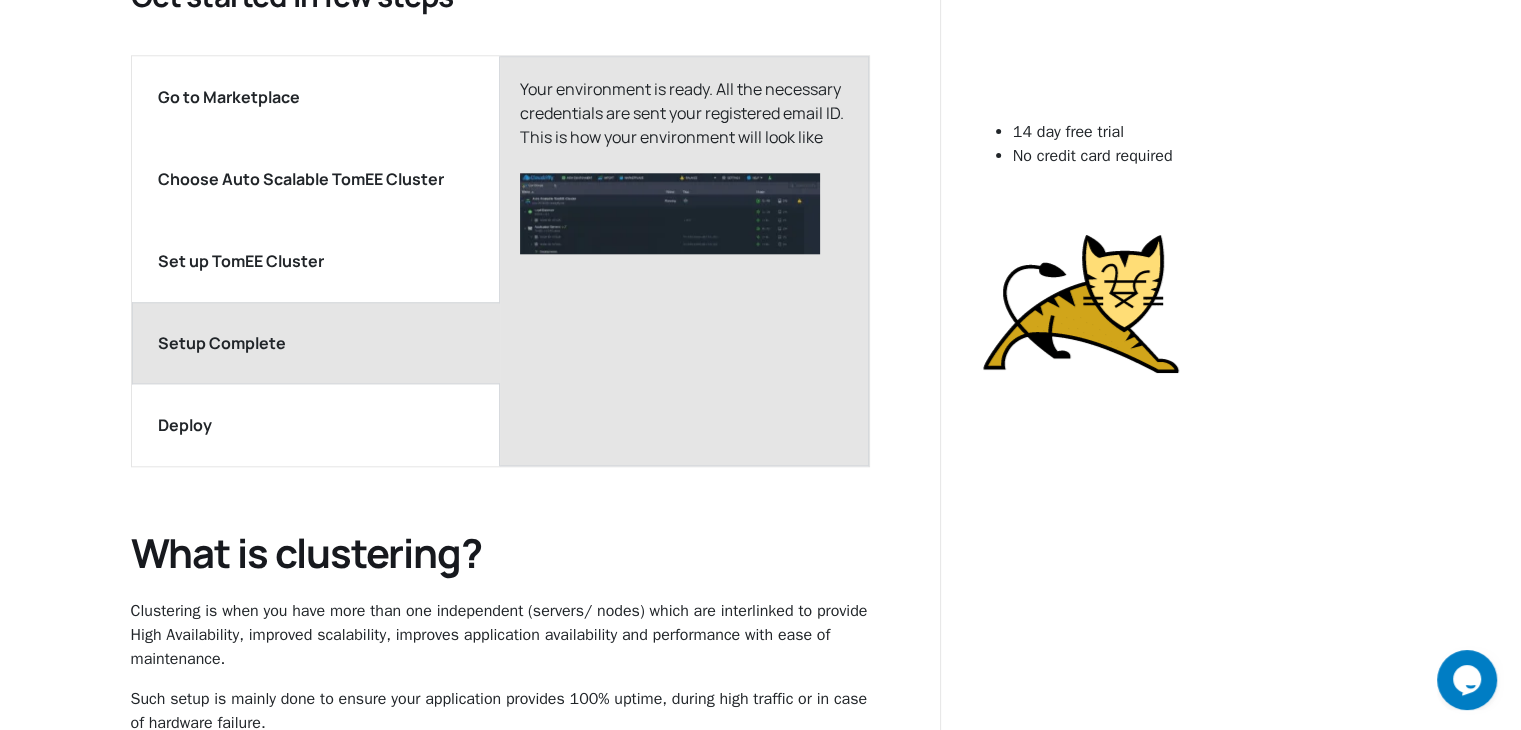 click on "Deploy" at bounding box center [316, 425] 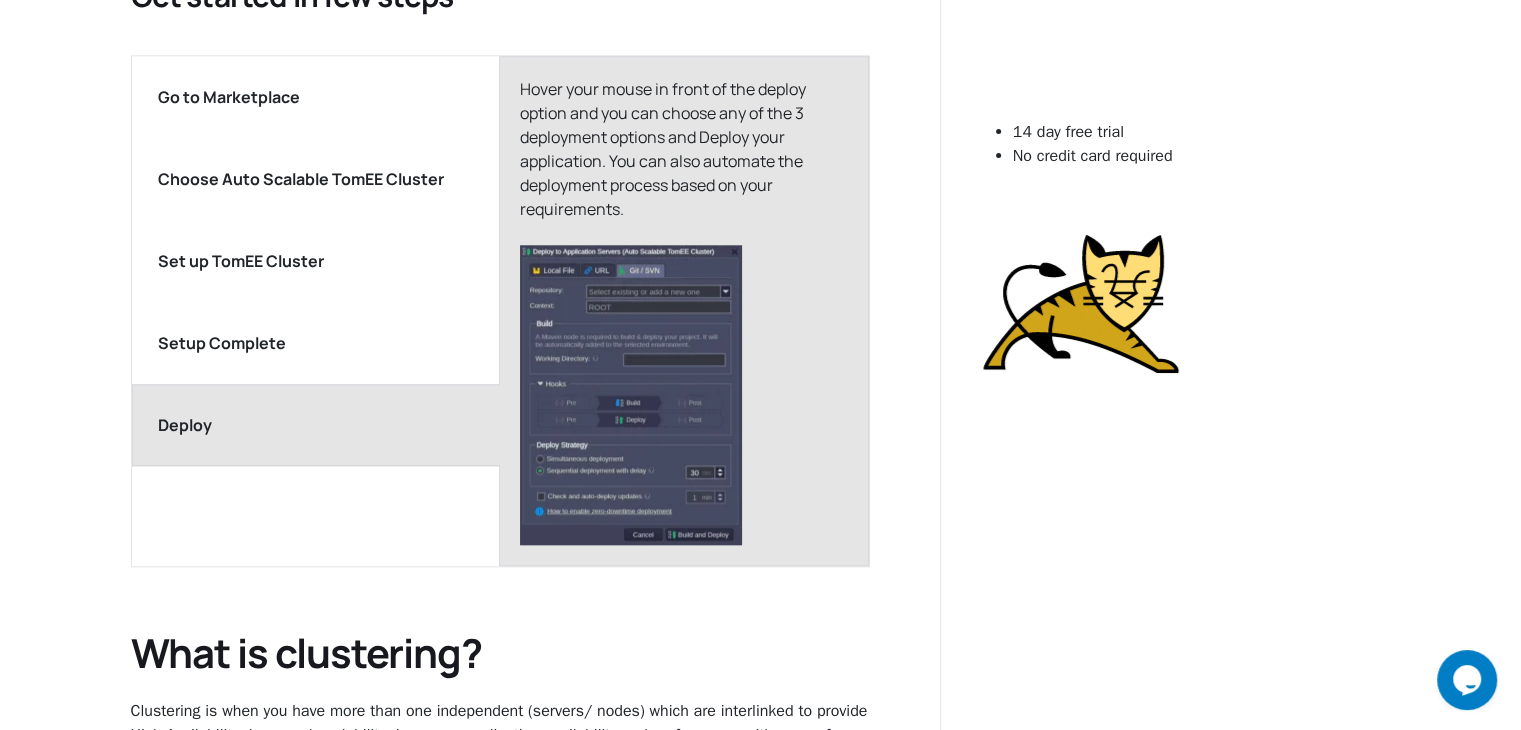 click on "Go to Marketplace" at bounding box center (316, 97) 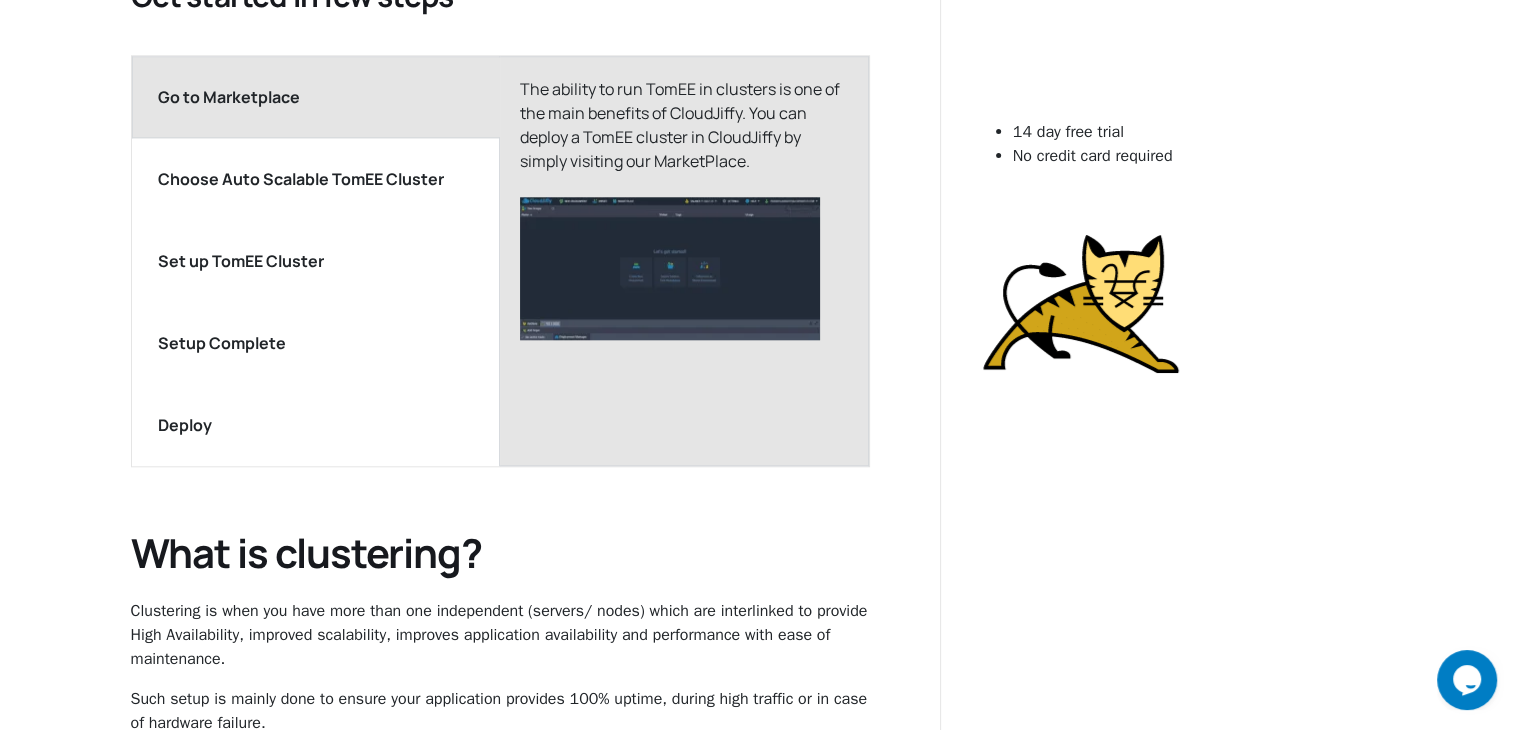 click at bounding box center [670, 268] 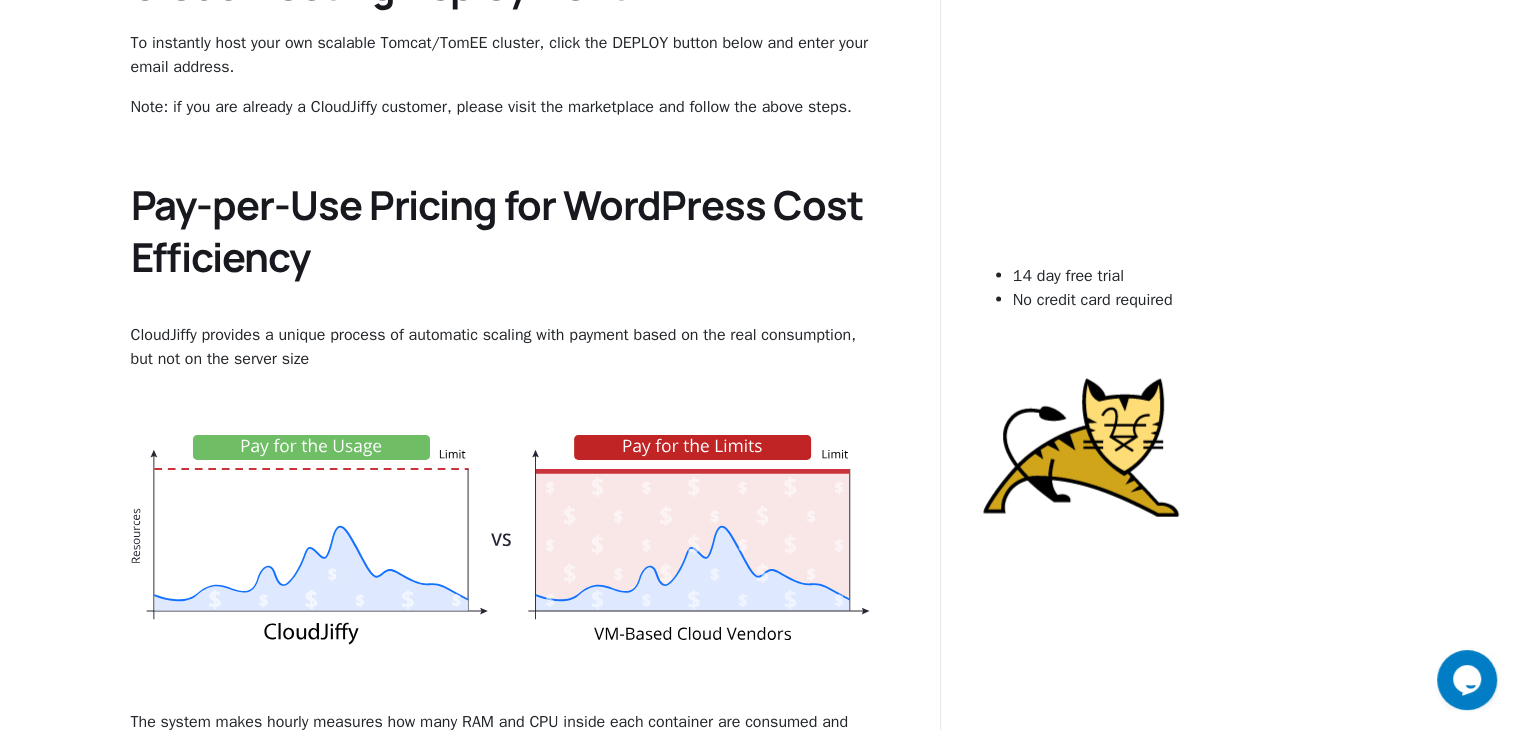 scroll, scrollTop: 4225, scrollLeft: 0, axis: vertical 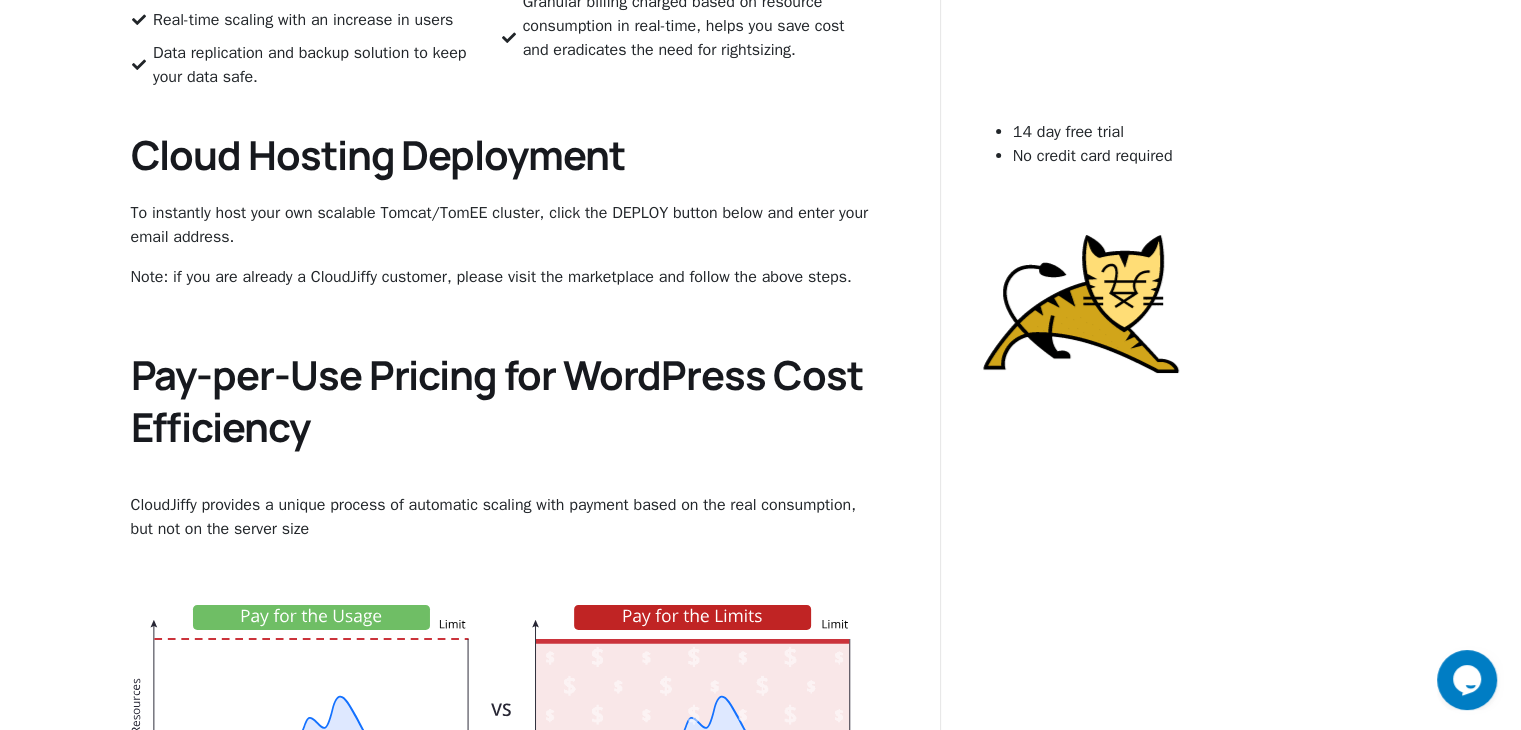 drag, startPoint x: 578, startPoint y: 578, endPoint x: 522, endPoint y: 577, distance: 56.008926 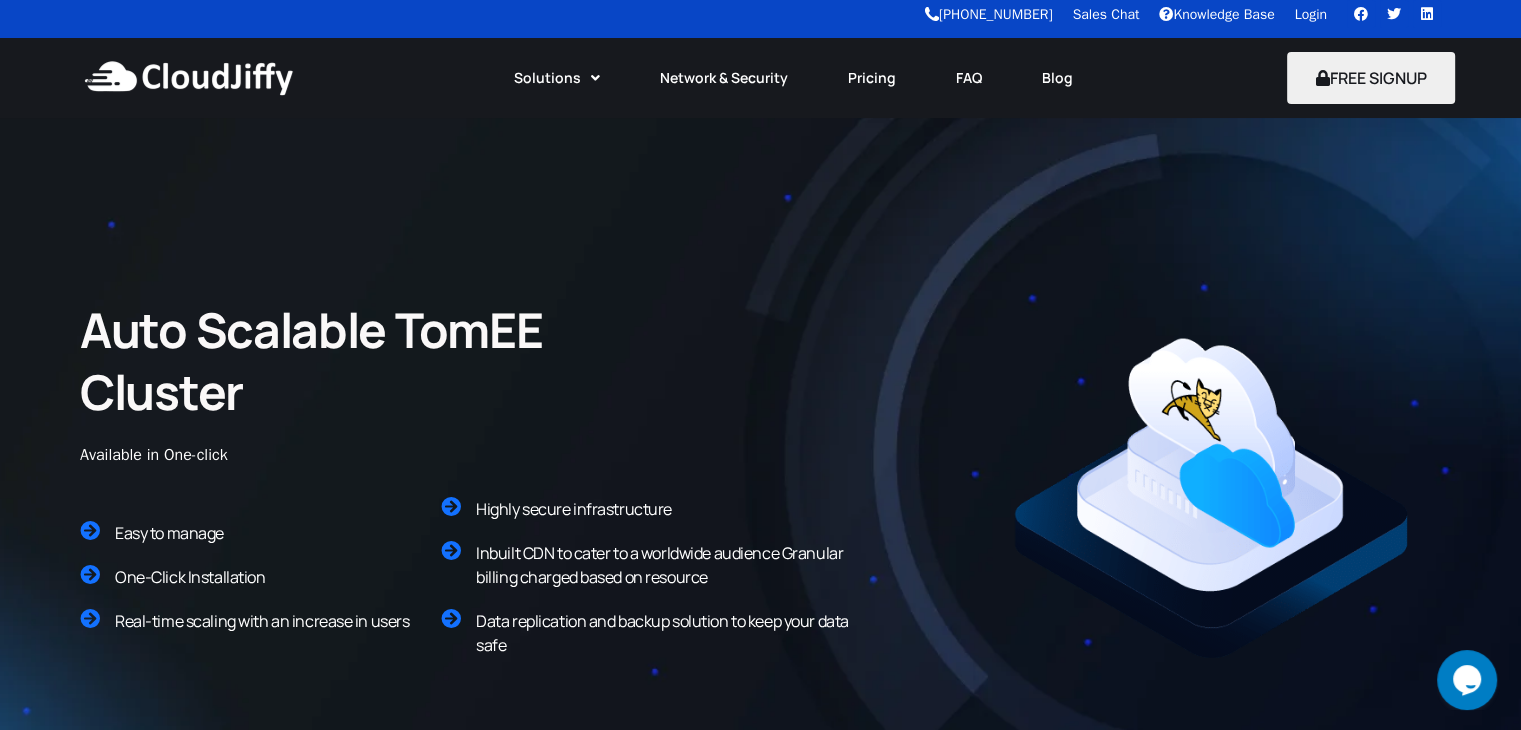 scroll, scrollTop: 0, scrollLeft: 0, axis: both 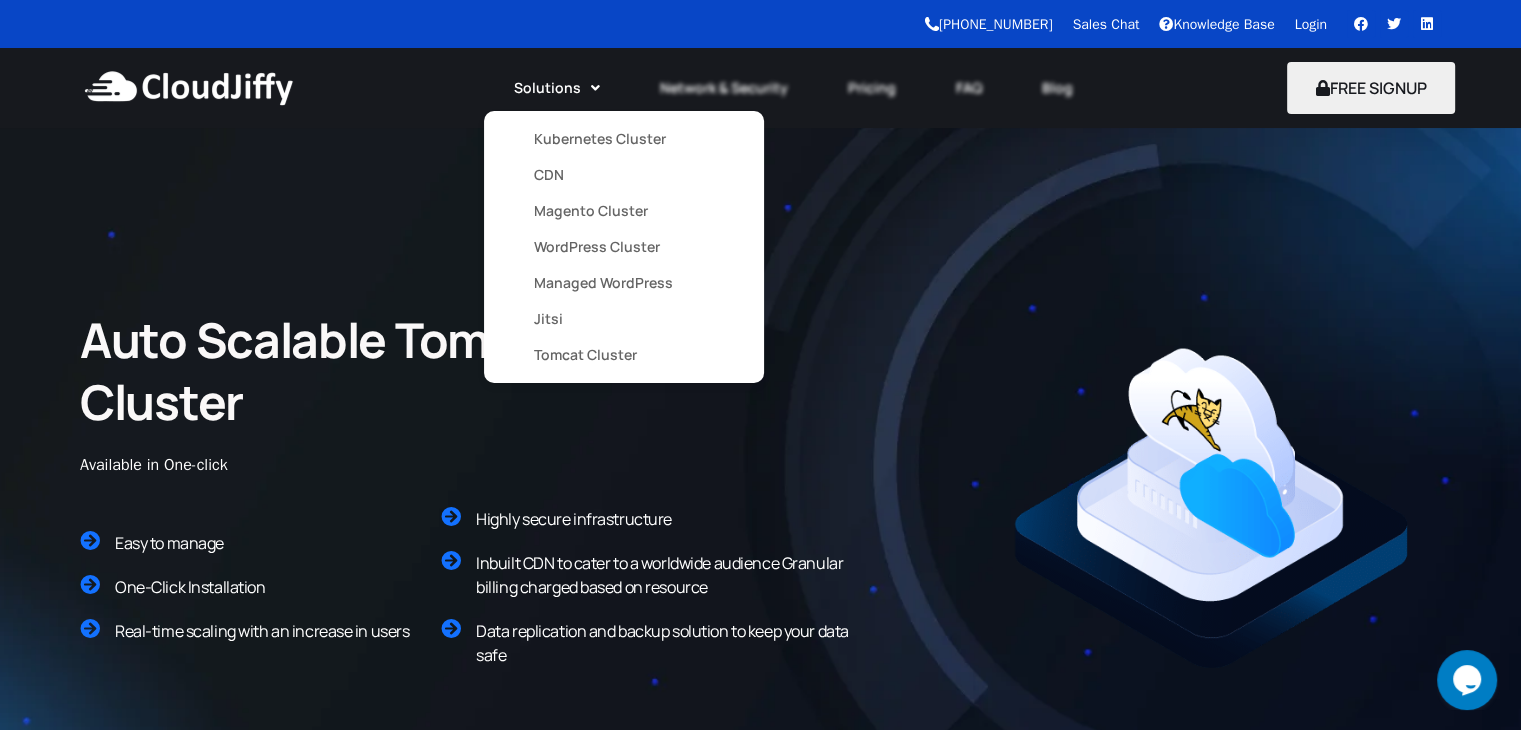 click on "Managed WordPress" at bounding box center (624, 283) 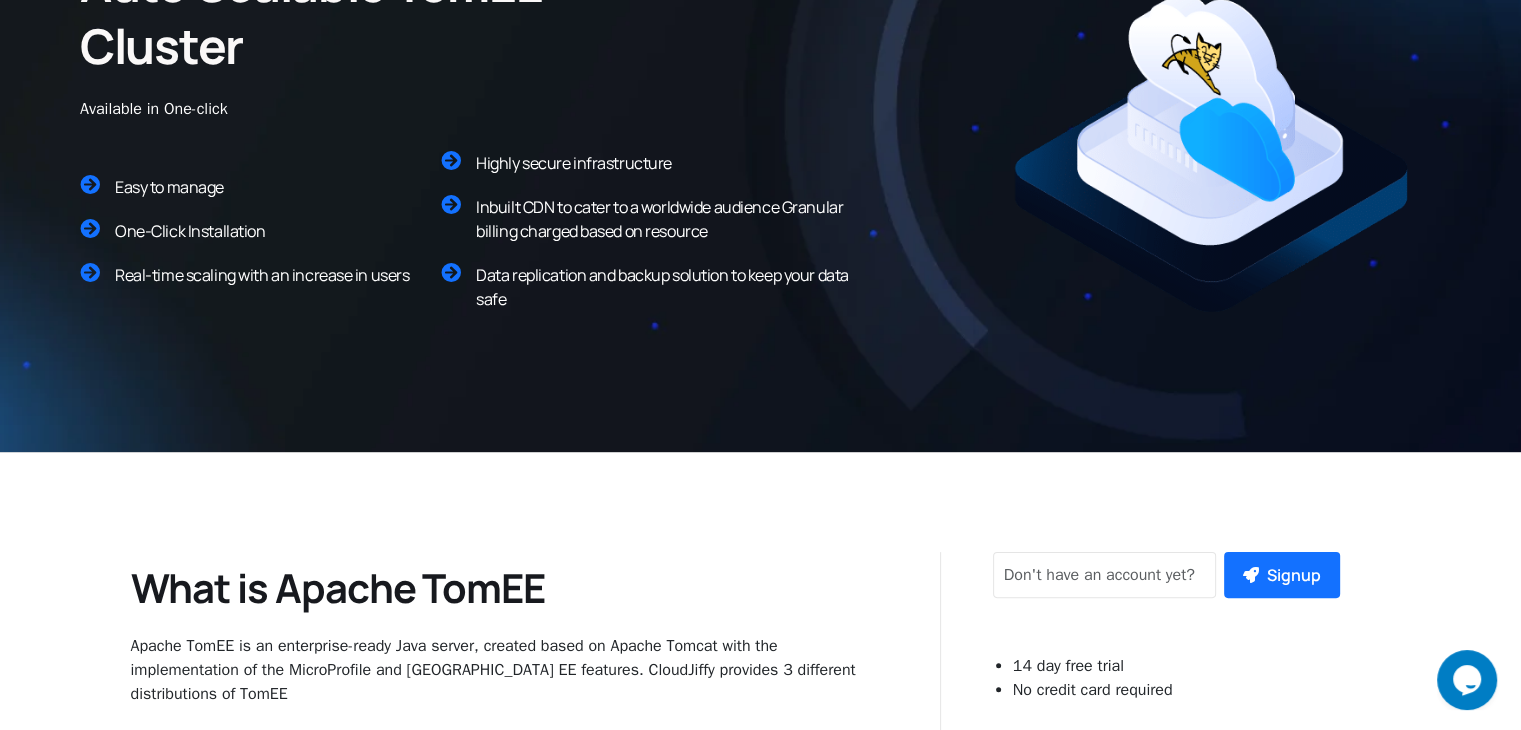scroll, scrollTop: 500, scrollLeft: 0, axis: vertical 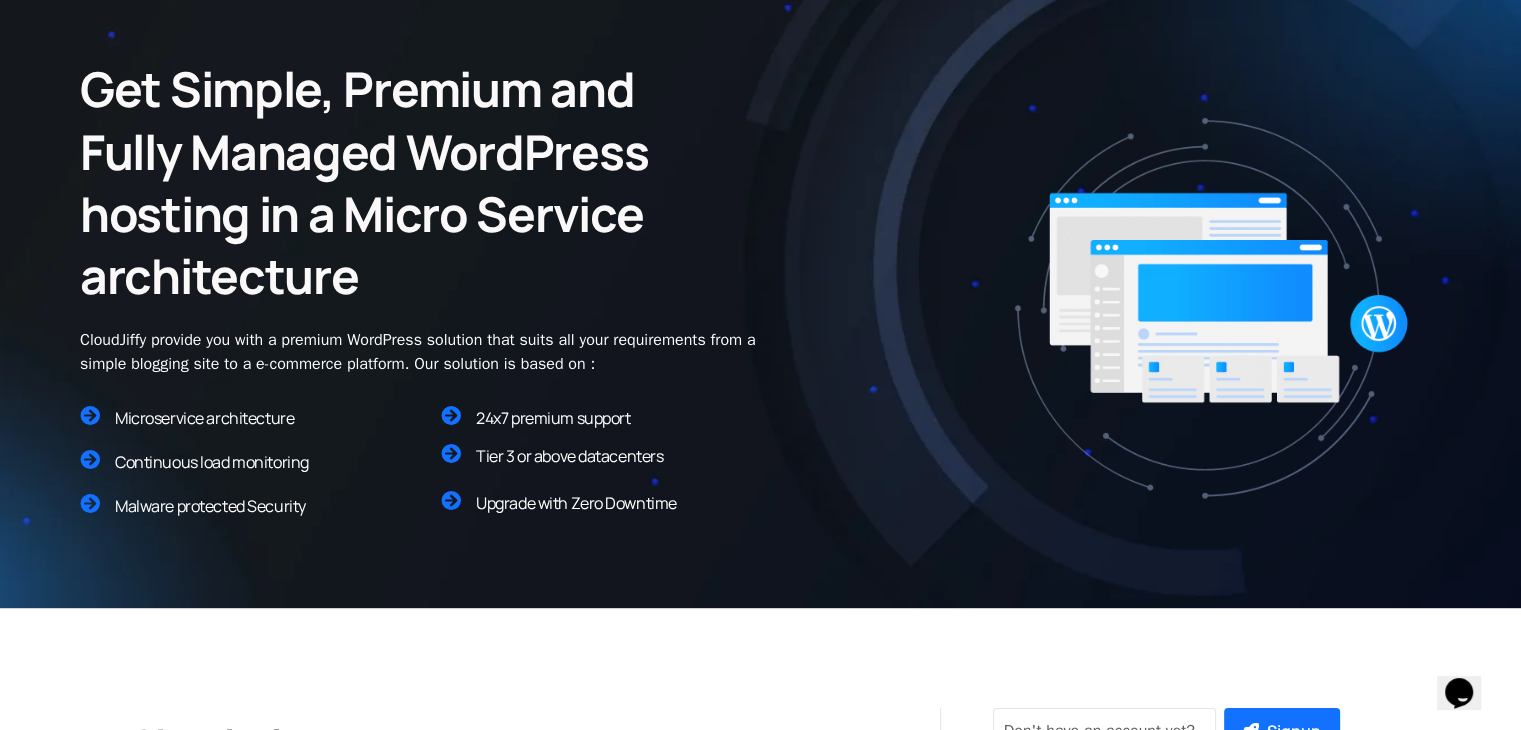 drag, startPoint x: 830, startPoint y: 281, endPoint x: 782, endPoint y: 277, distance: 48.166378 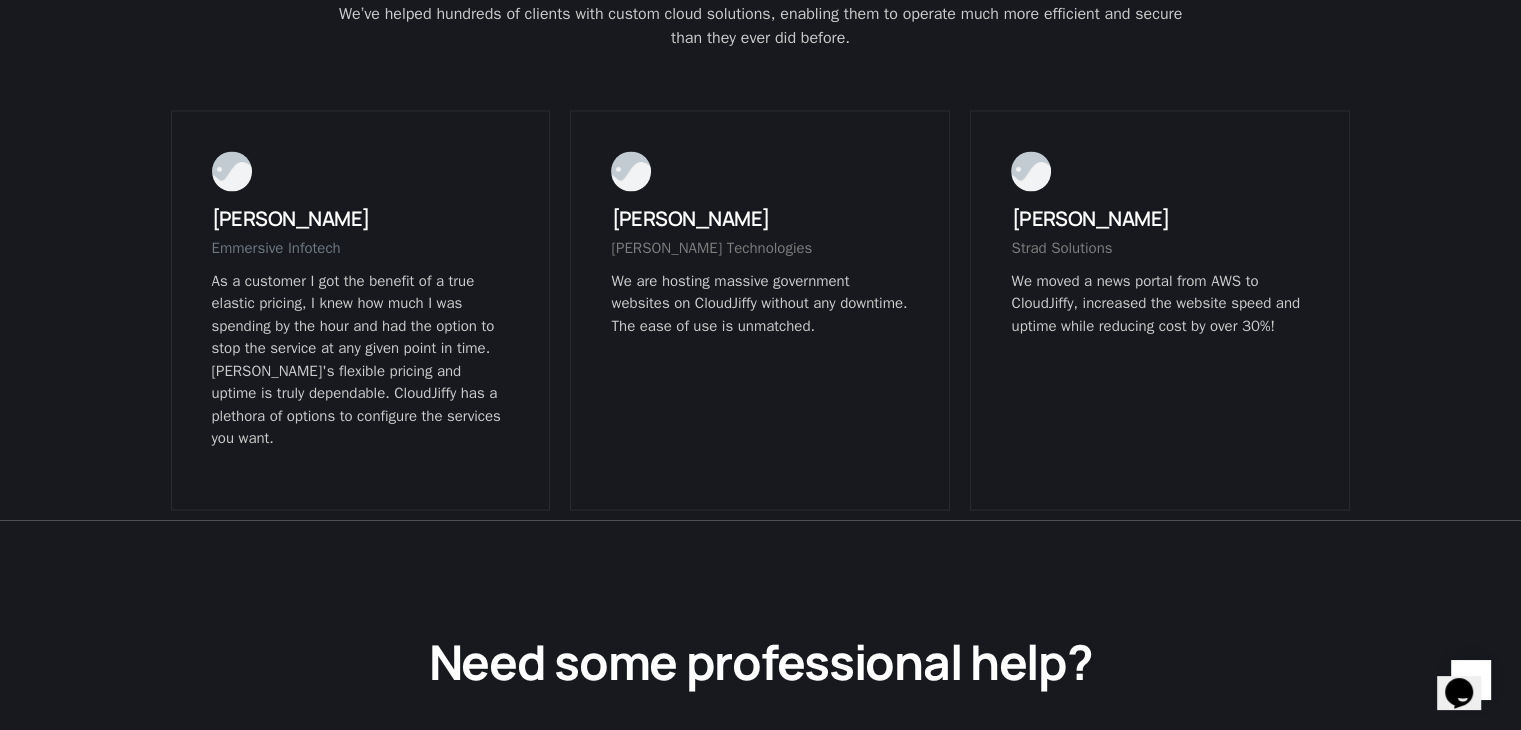 scroll, scrollTop: 3800, scrollLeft: 0, axis: vertical 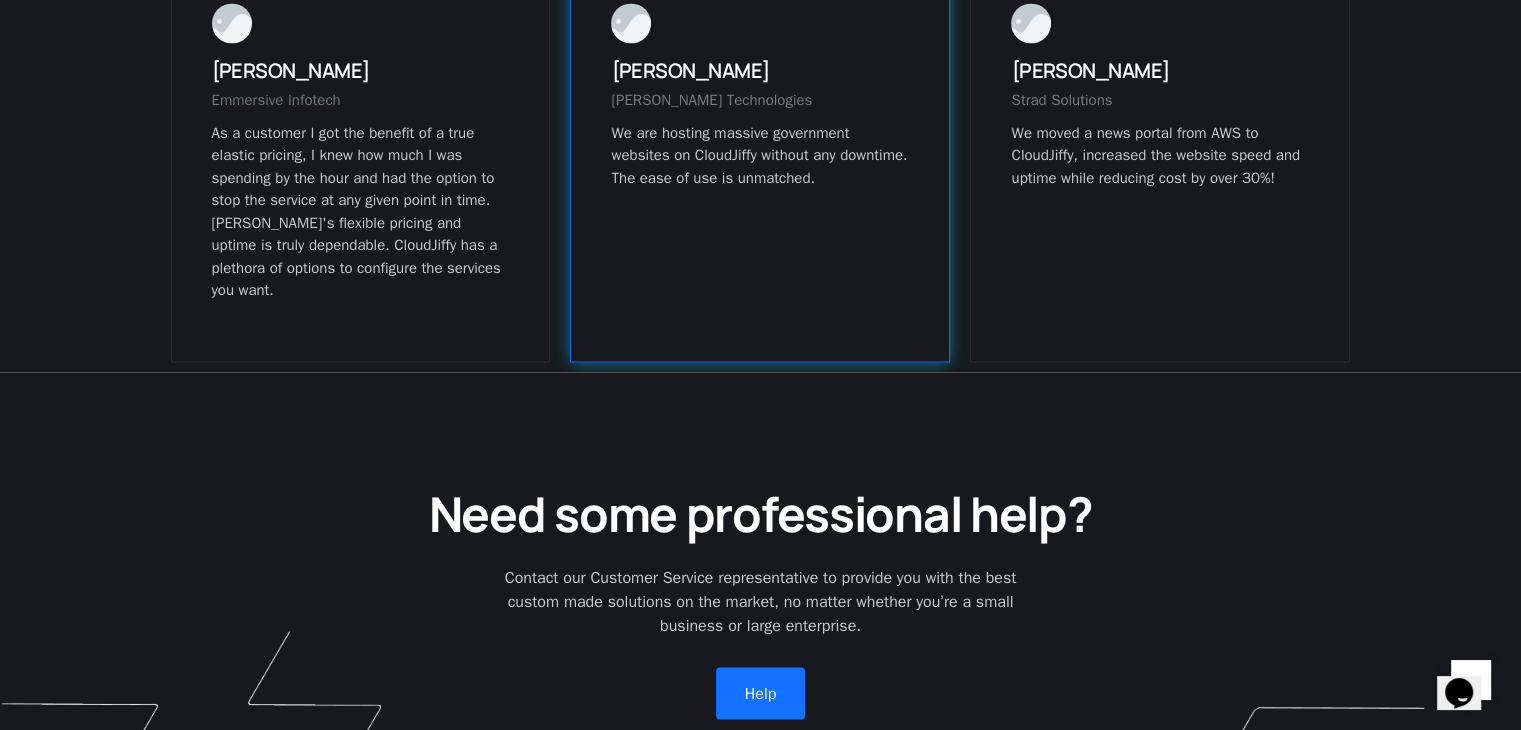 click on "[PERSON_NAME]
[PERSON_NAME] Technologies
We are hosting massive government websites on CloudJiffy without any downtime. The ease of use is unmatched." at bounding box center (760, 162) 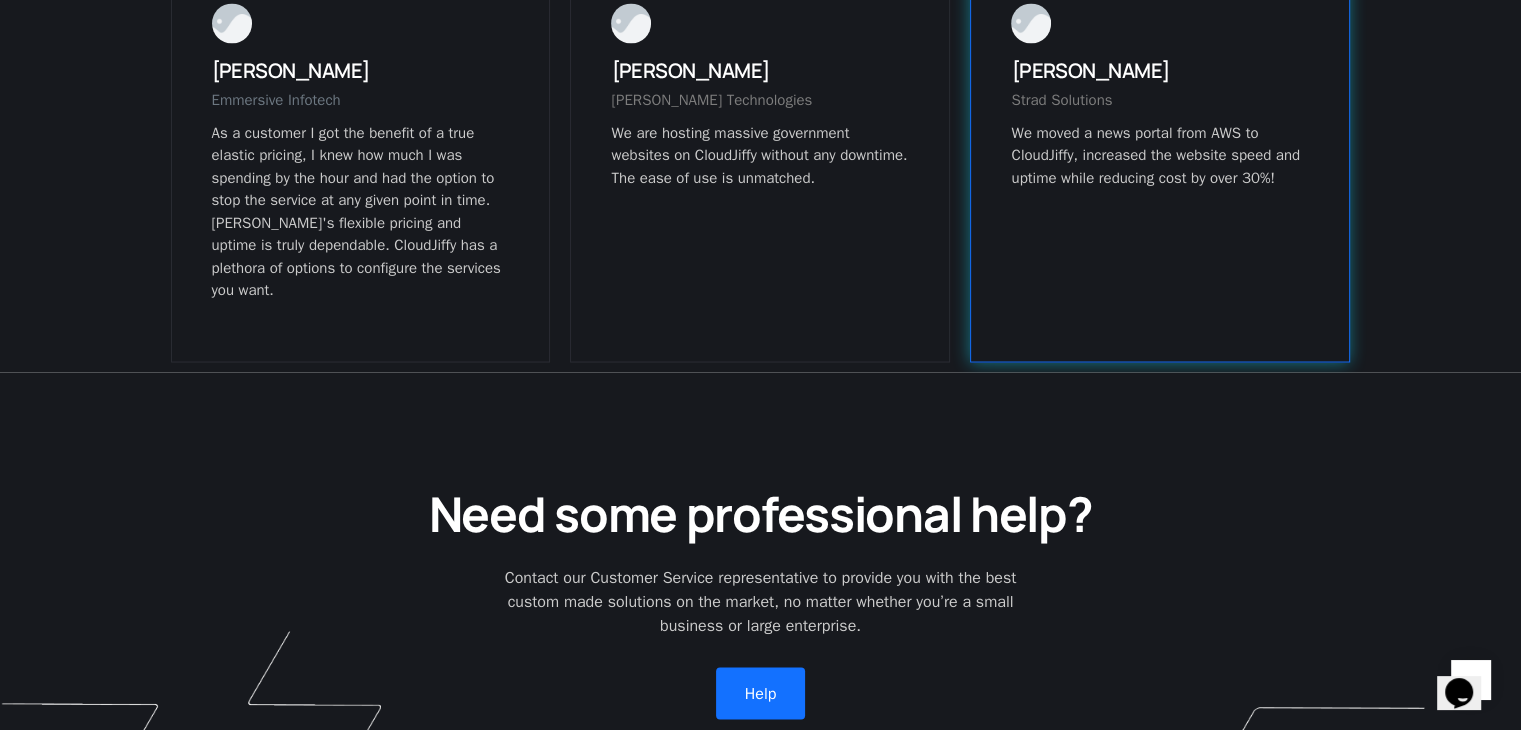 click on "Karan Jaju
Strad Solutions
We moved a news portal from AWS to CloudJiffy, increased the website speed and uptime while reducing cost by over 30%!" at bounding box center (1160, 162) 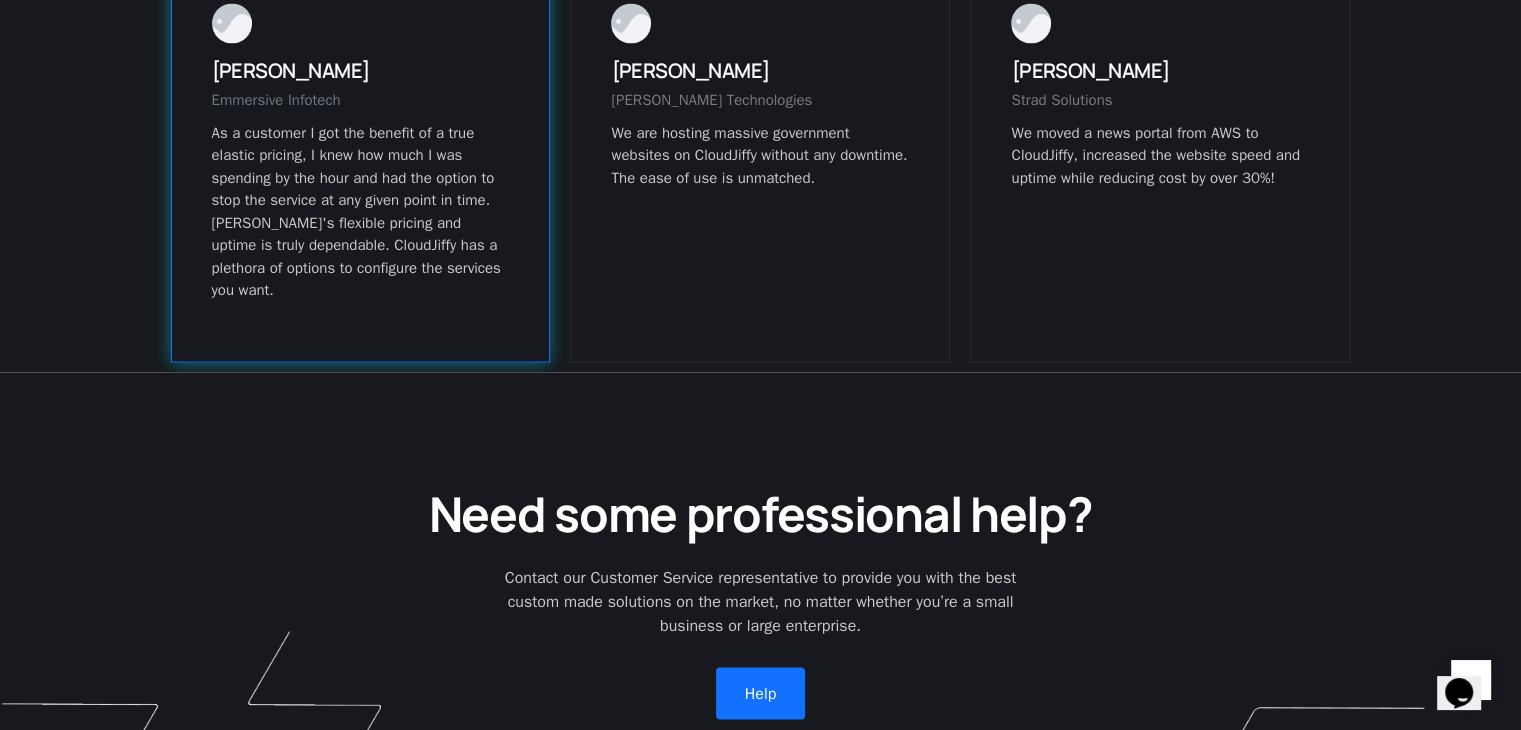 click on "Raghu Katti
Emmersive Infotech As a customer I got the benefit of a true elastic pricing, I knew how much I was spending by the hour and had the option to stop the service at any given point in time. Cloudjiffy's flexible pricing and uptime is truly dependable. CloudJiffy has a plethora of options to configure the services you want." at bounding box center (361, 162) 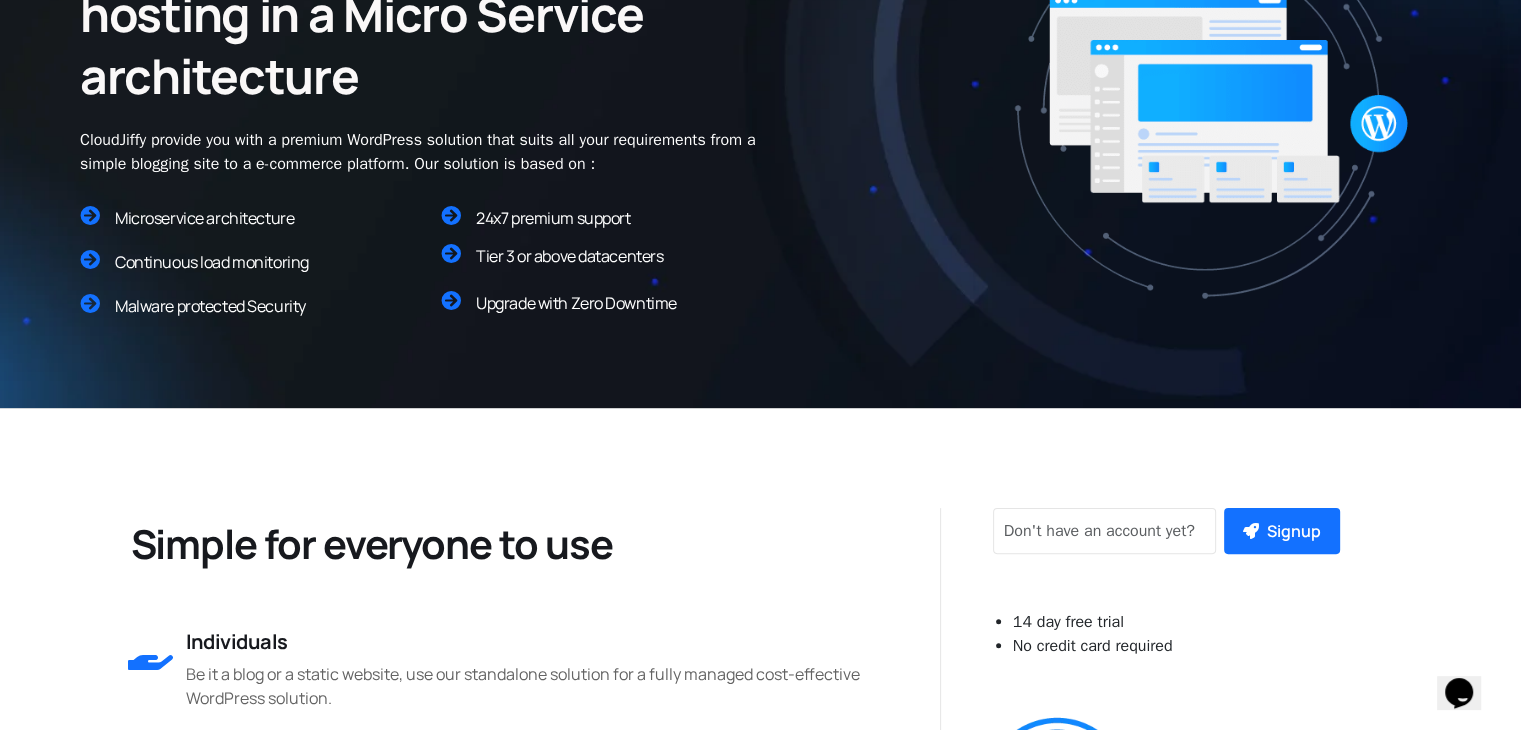 scroll, scrollTop: 0, scrollLeft: 0, axis: both 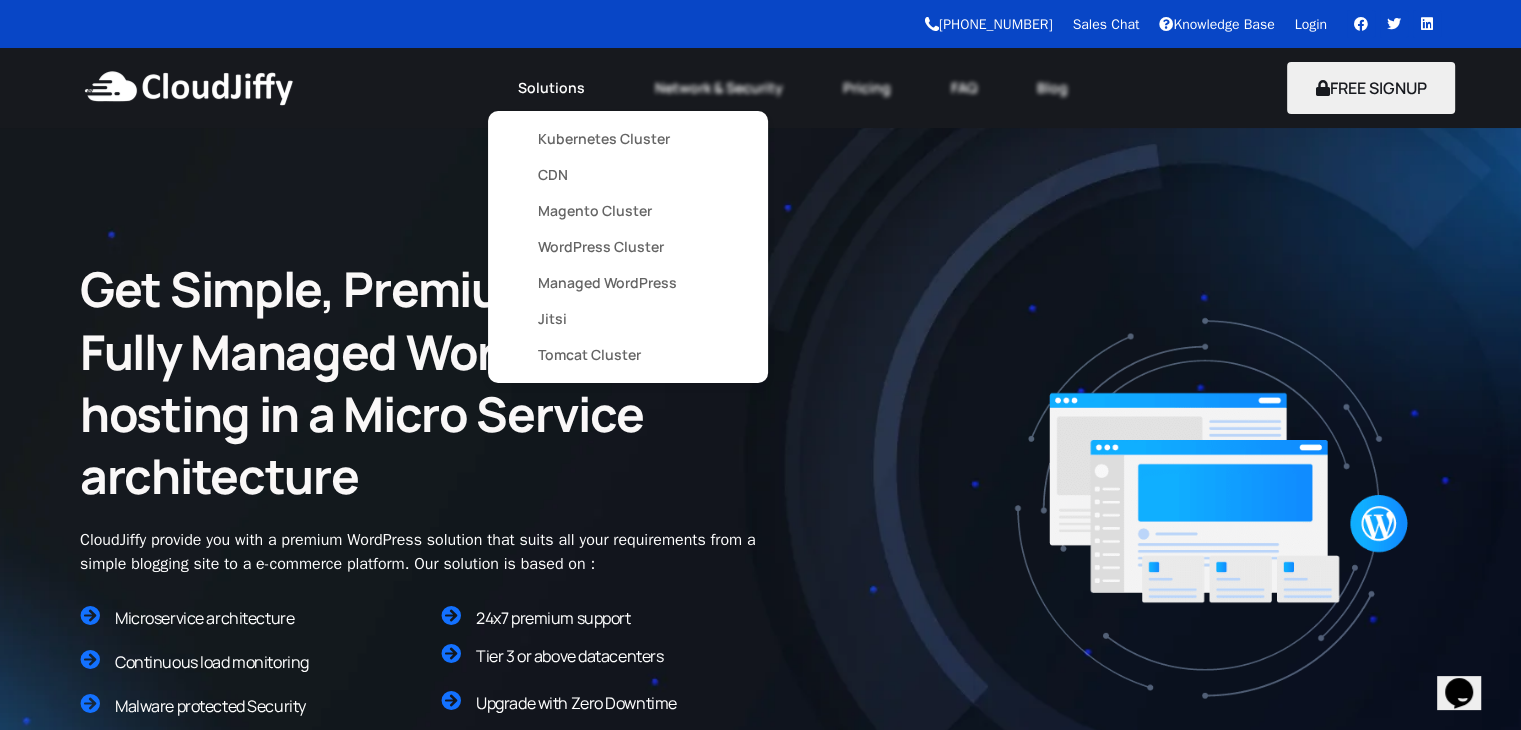 click on "WordPress Cluster" at bounding box center [628, 247] 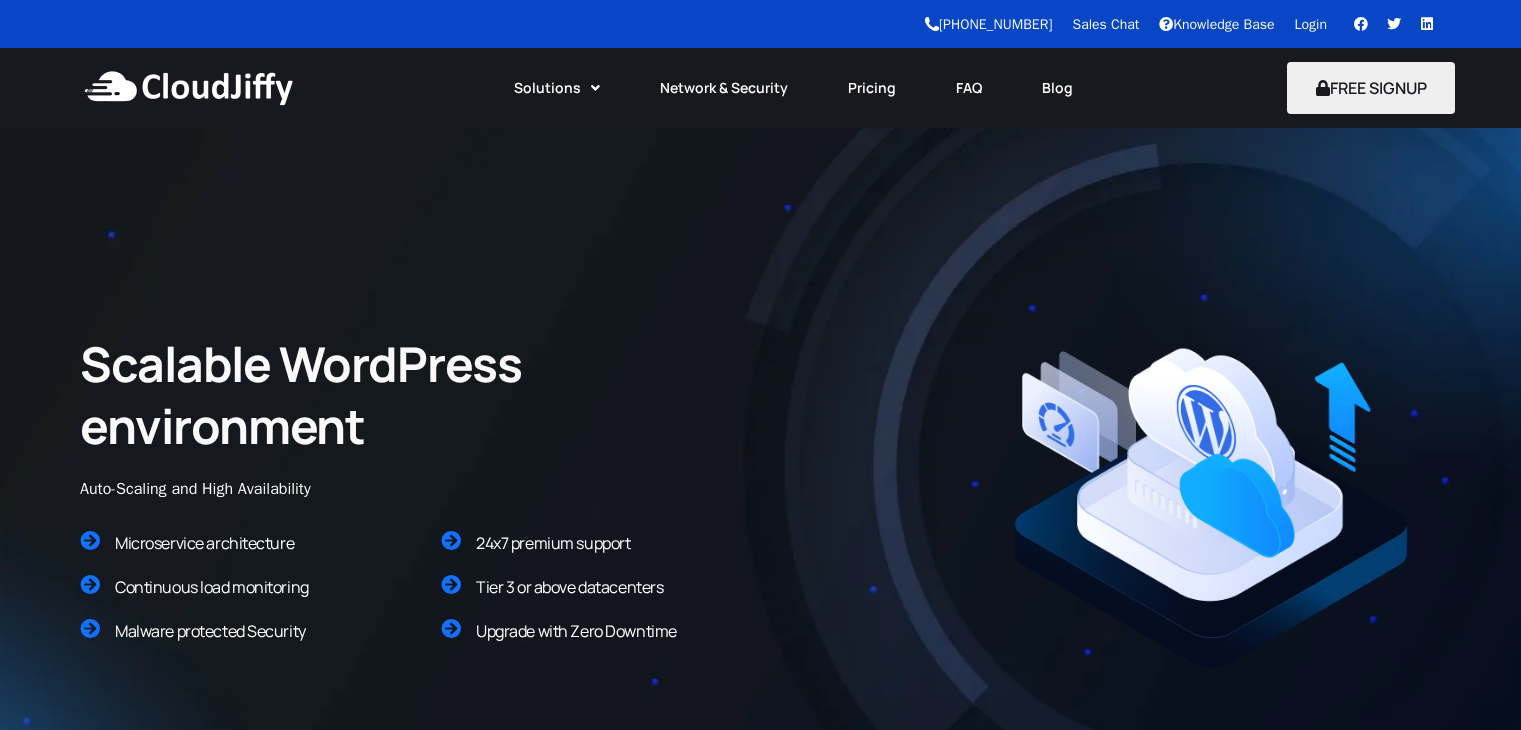 scroll, scrollTop: 0, scrollLeft: 0, axis: both 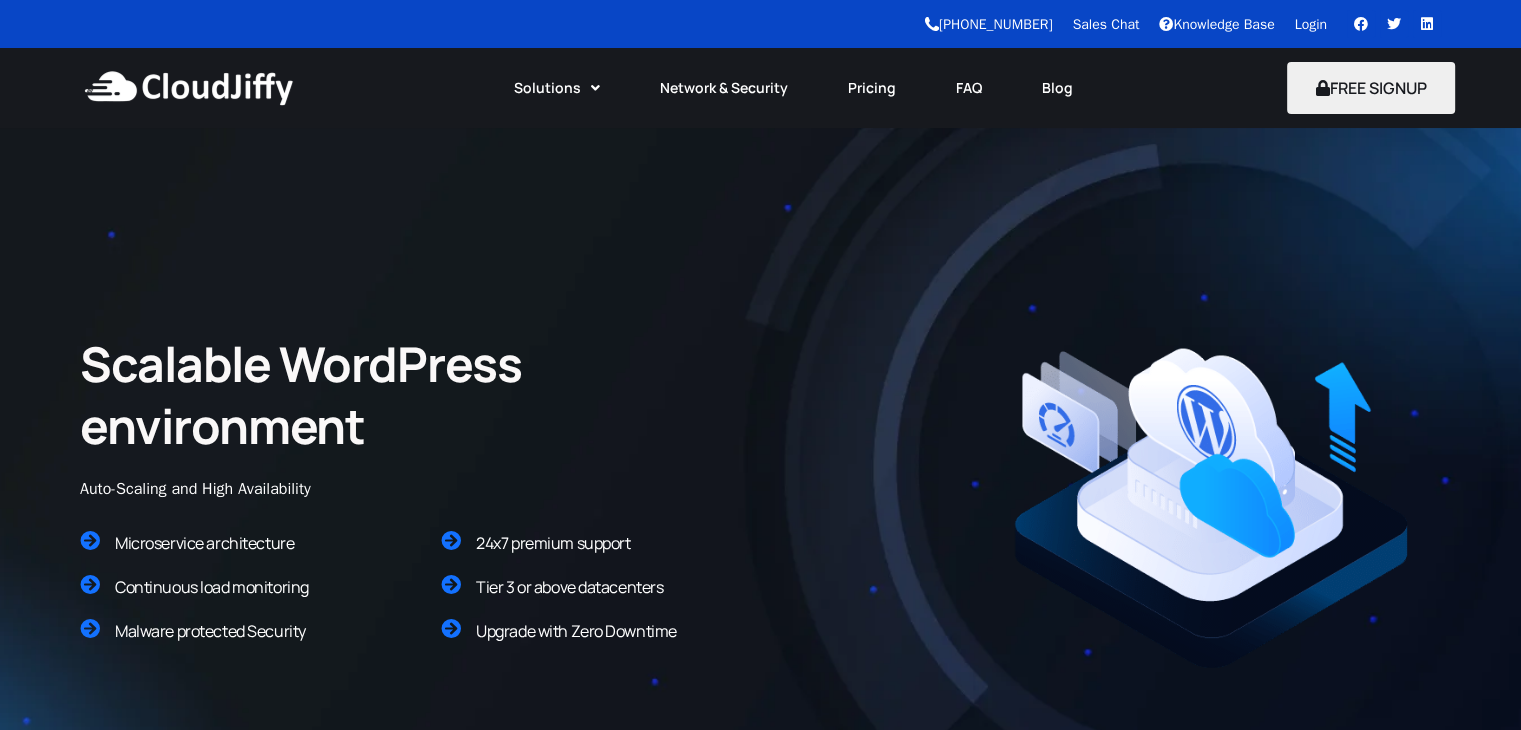 click on "Scalable WordPress environment
Auto-Scaling and High Availability
Microservice architecture
Continuous load monitoring
Malware protected Security
24x7 premium support
Tier 3 or above datacenters
Upgrade with Zero Downtime						             Deploy   Δ    {{mpg_deploy_button_name}}     {{mpg_learn_more_button_name}}" at bounding box center [760, 468] 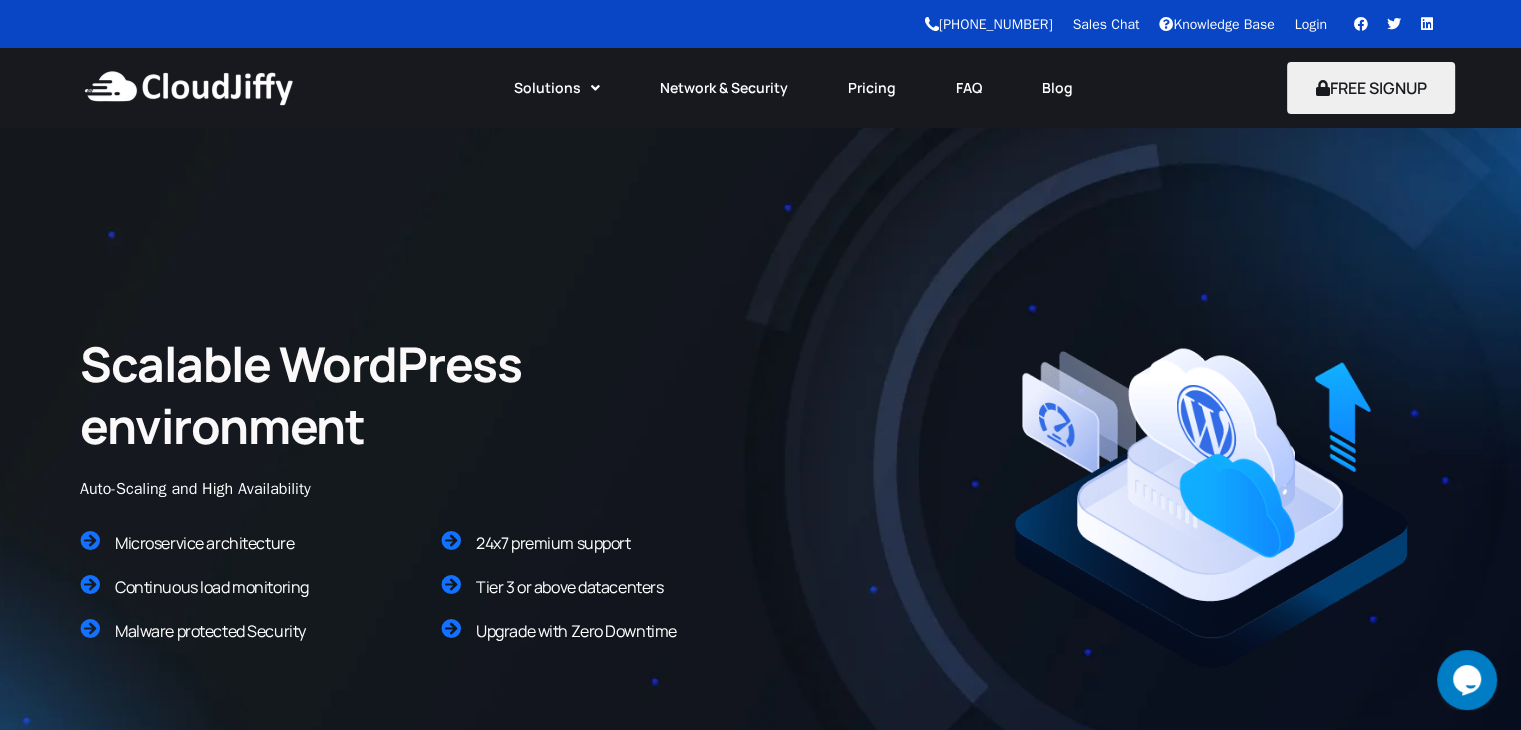 scroll, scrollTop: 0, scrollLeft: 0, axis: both 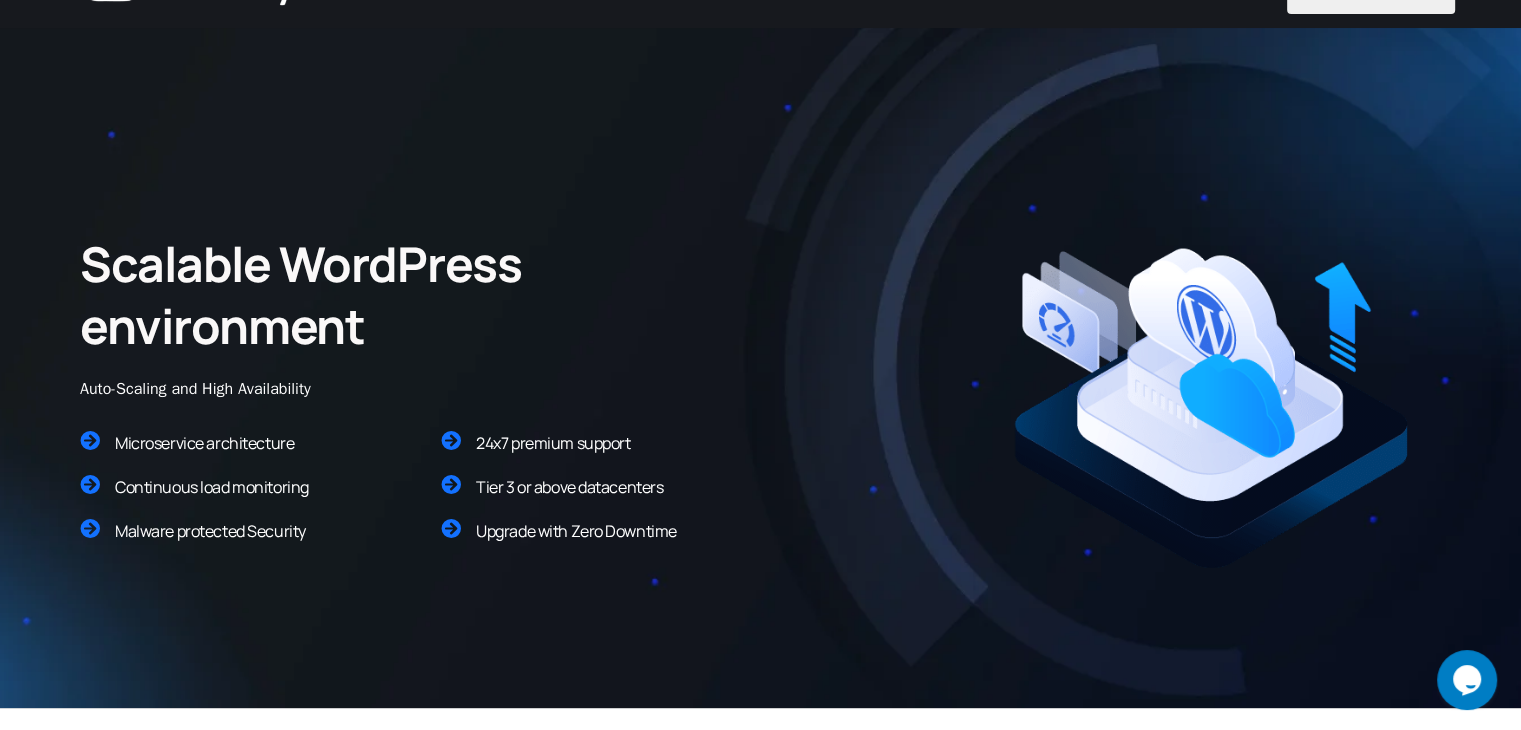 drag, startPoint x: 647, startPoint y: 90, endPoint x: 510, endPoint y: 89, distance: 137.00365 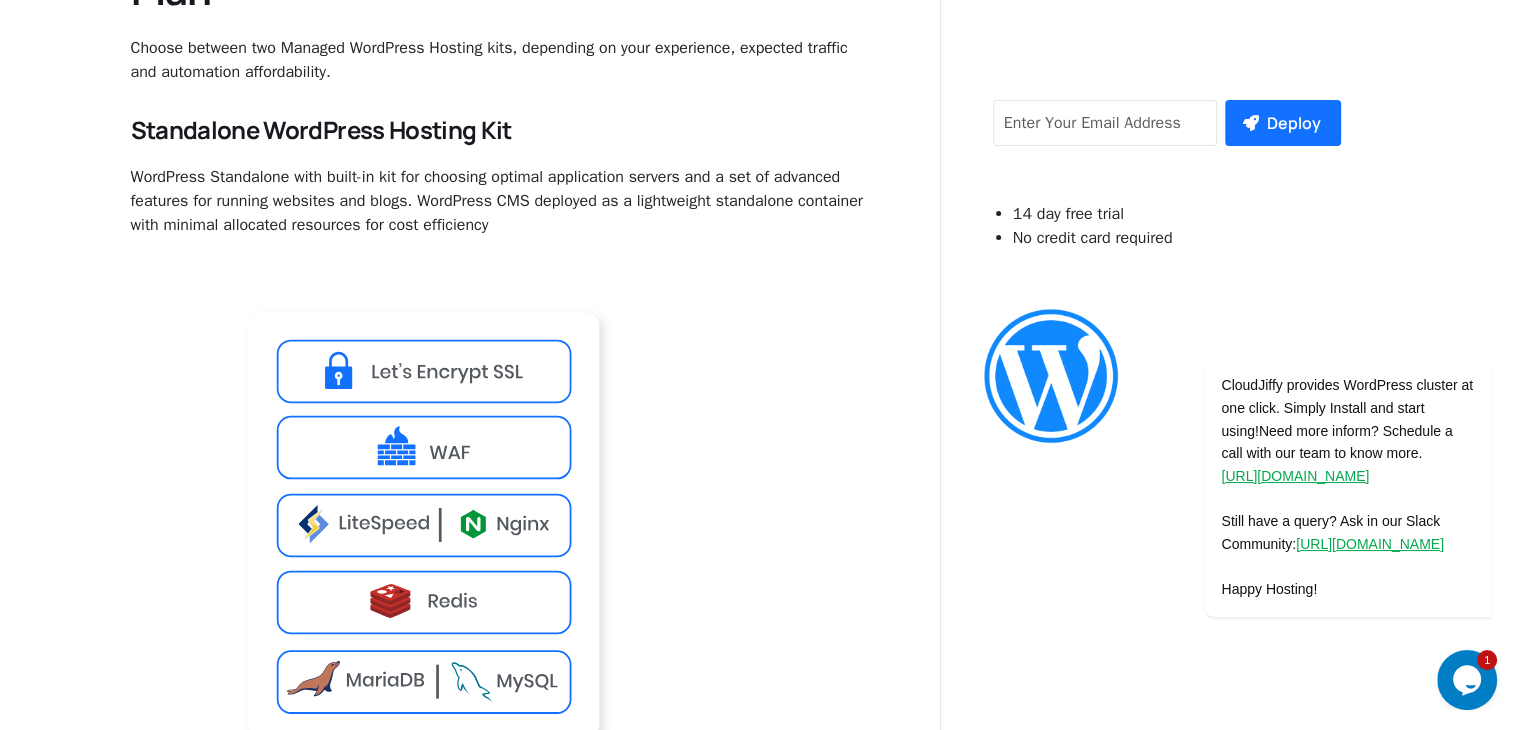 scroll, scrollTop: 2600, scrollLeft: 0, axis: vertical 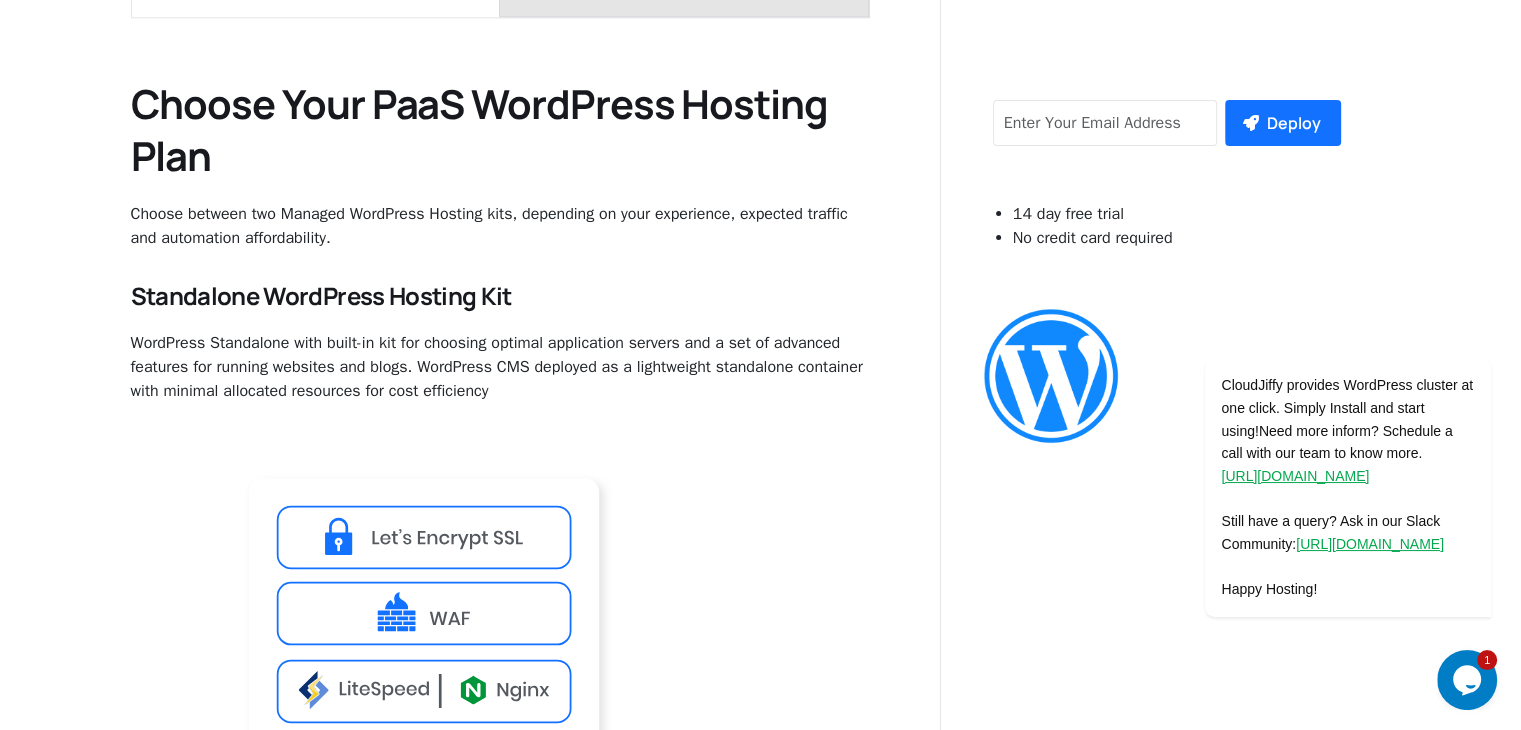 drag, startPoint x: 300, startPoint y: 154, endPoint x: 287, endPoint y: 154, distance: 13 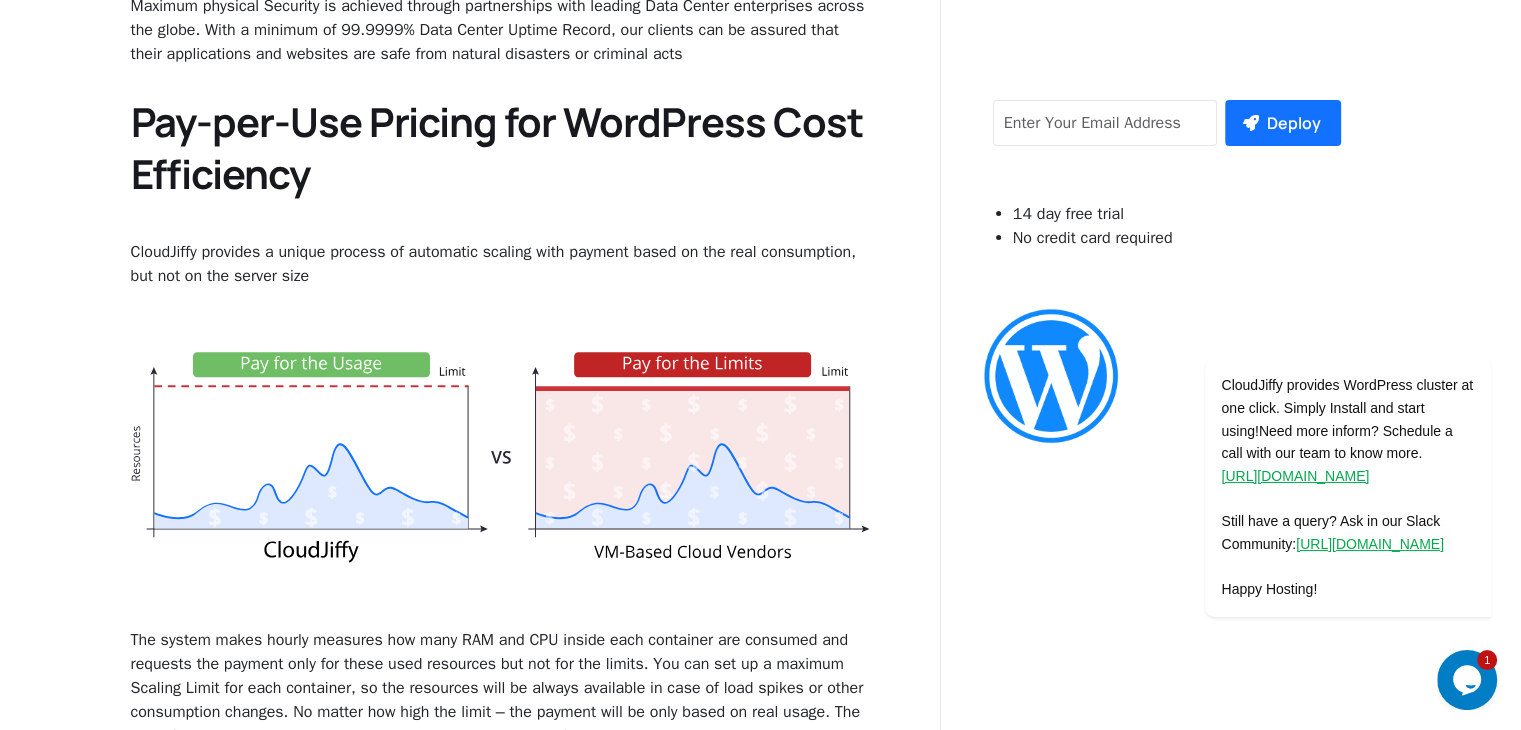 scroll, scrollTop: 5500, scrollLeft: 0, axis: vertical 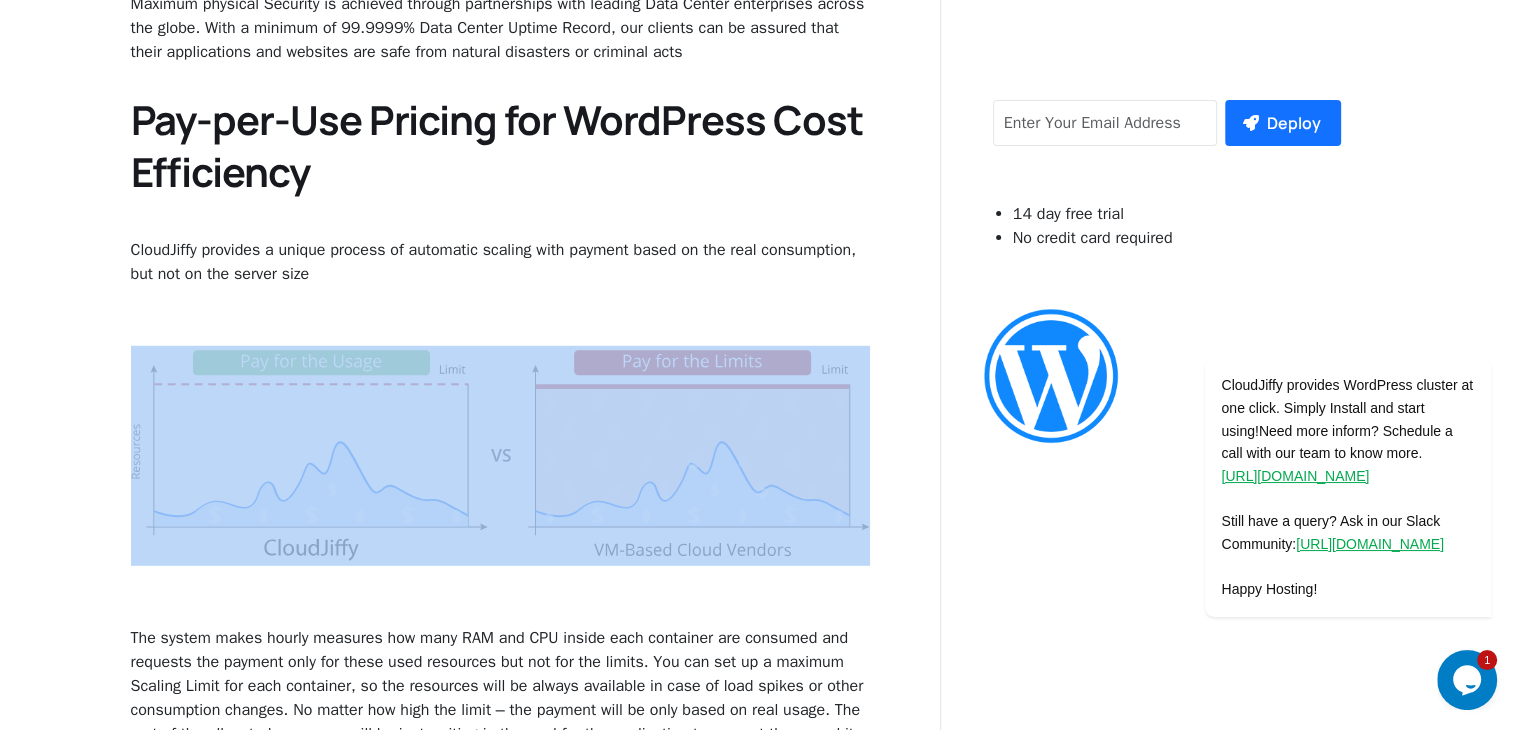 drag, startPoint x: 501, startPoint y: 329, endPoint x: 721, endPoint y: 521, distance: 292 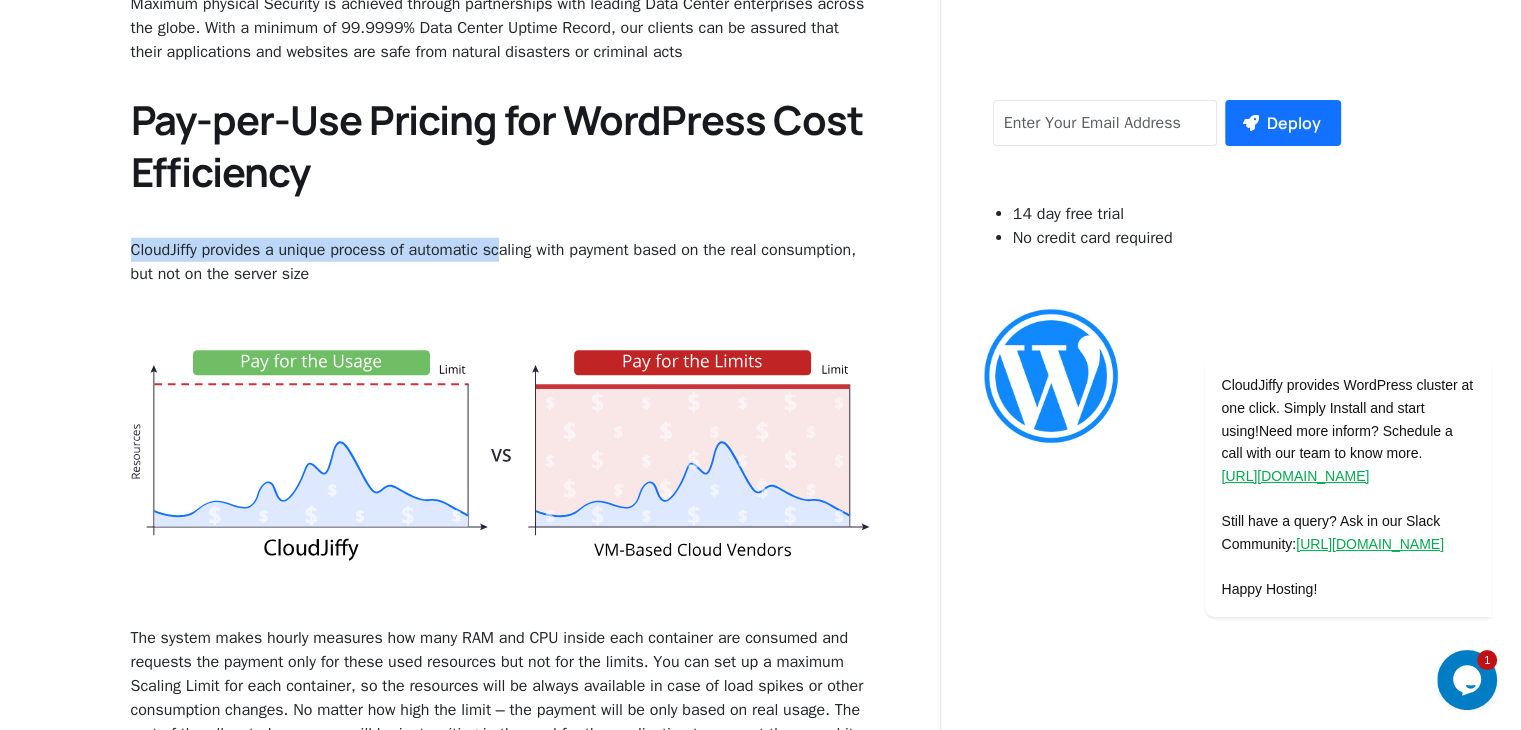 drag, startPoint x: 548, startPoint y: 277, endPoint x: 489, endPoint y: 208, distance: 90.78546 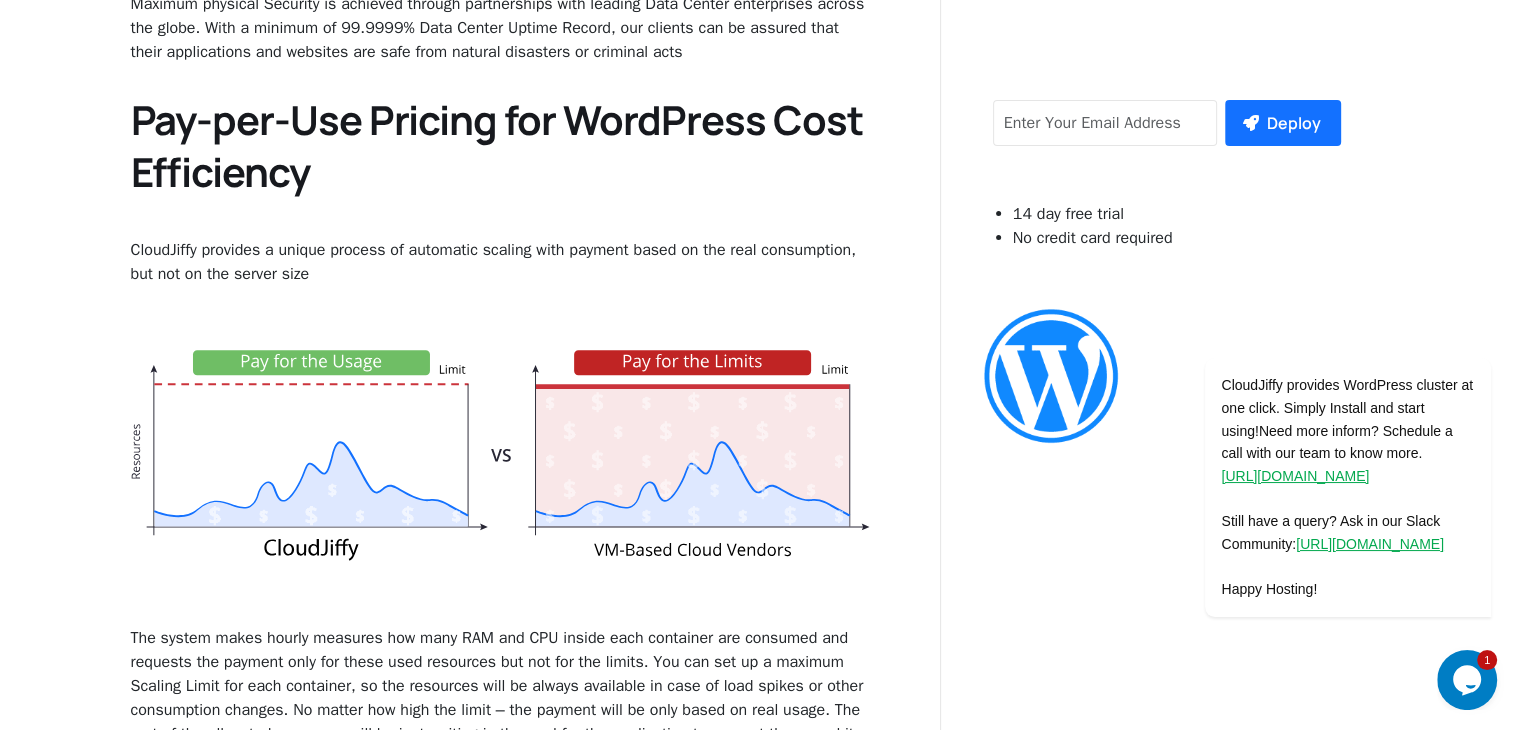 drag, startPoint x: 536, startPoint y: 200, endPoint x: 425, endPoint y: 323, distance: 165.68042 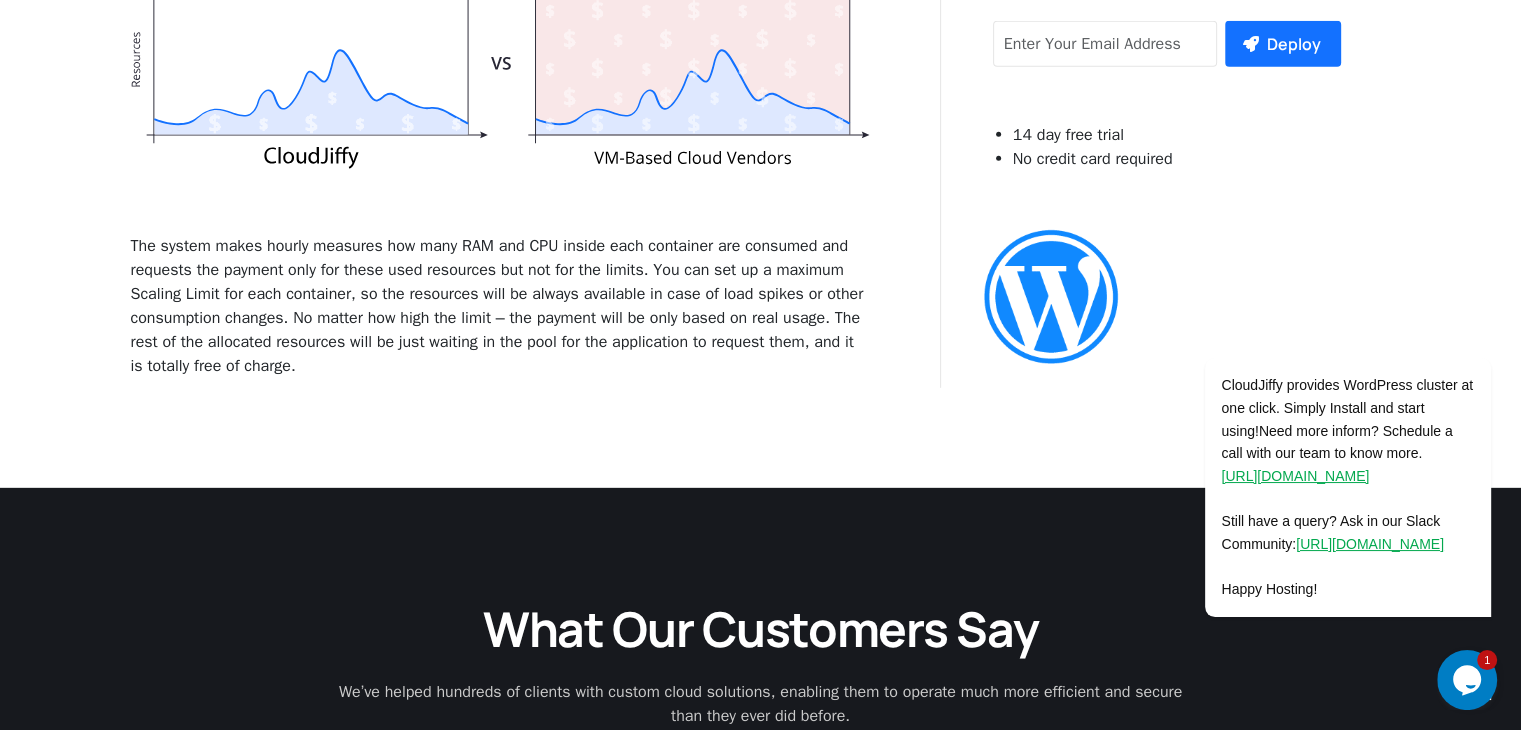 scroll, scrollTop: 5900, scrollLeft: 0, axis: vertical 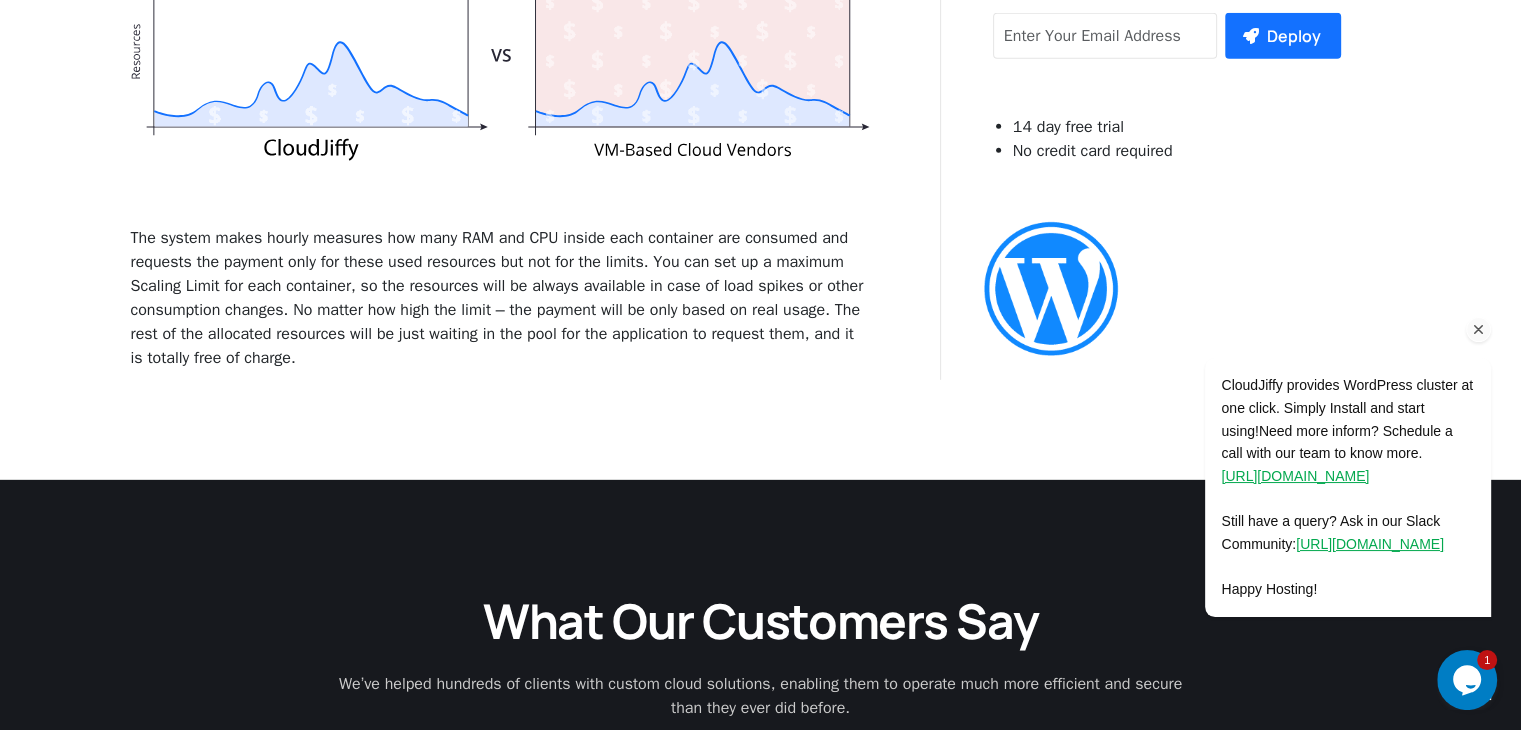 click at bounding box center [1479, 330] 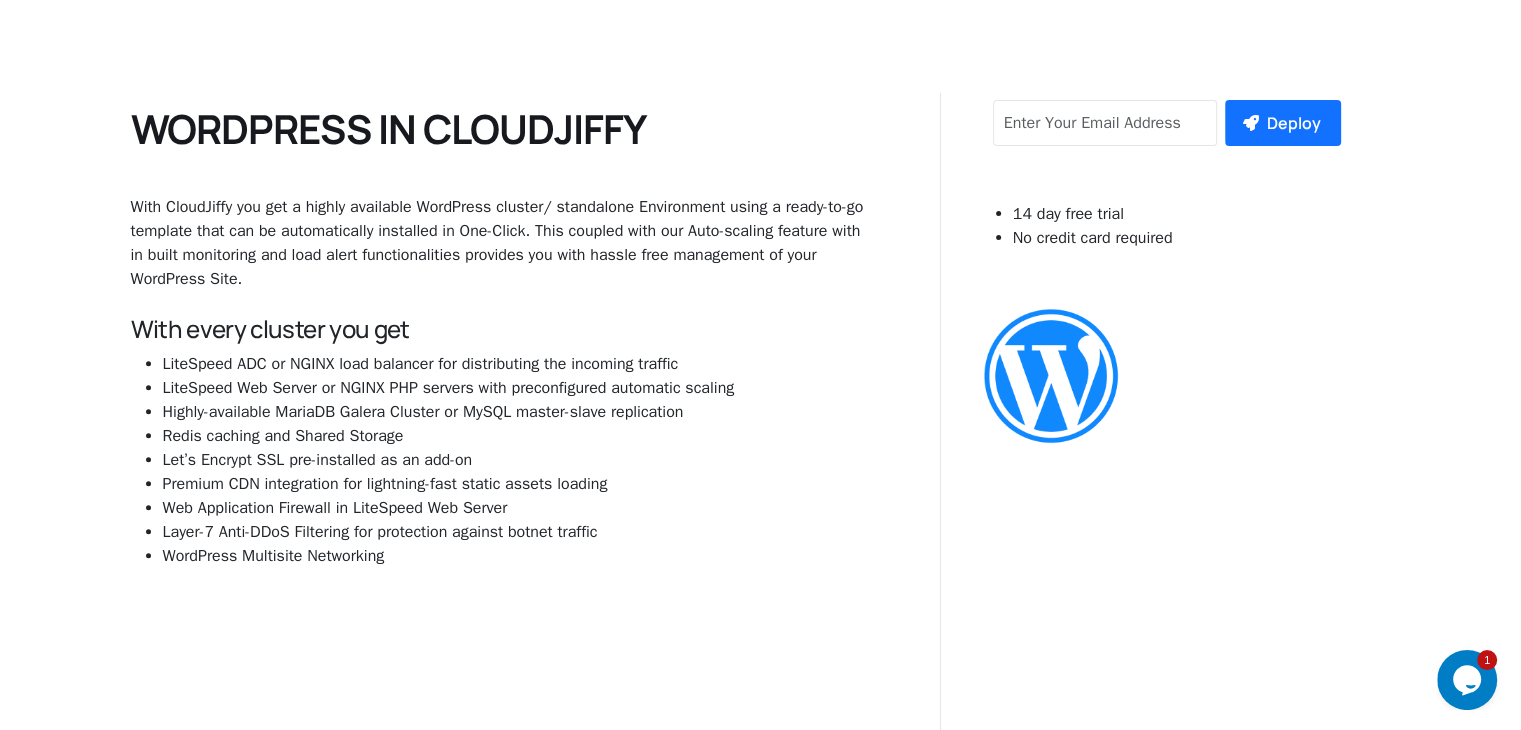 scroll, scrollTop: 0, scrollLeft: 0, axis: both 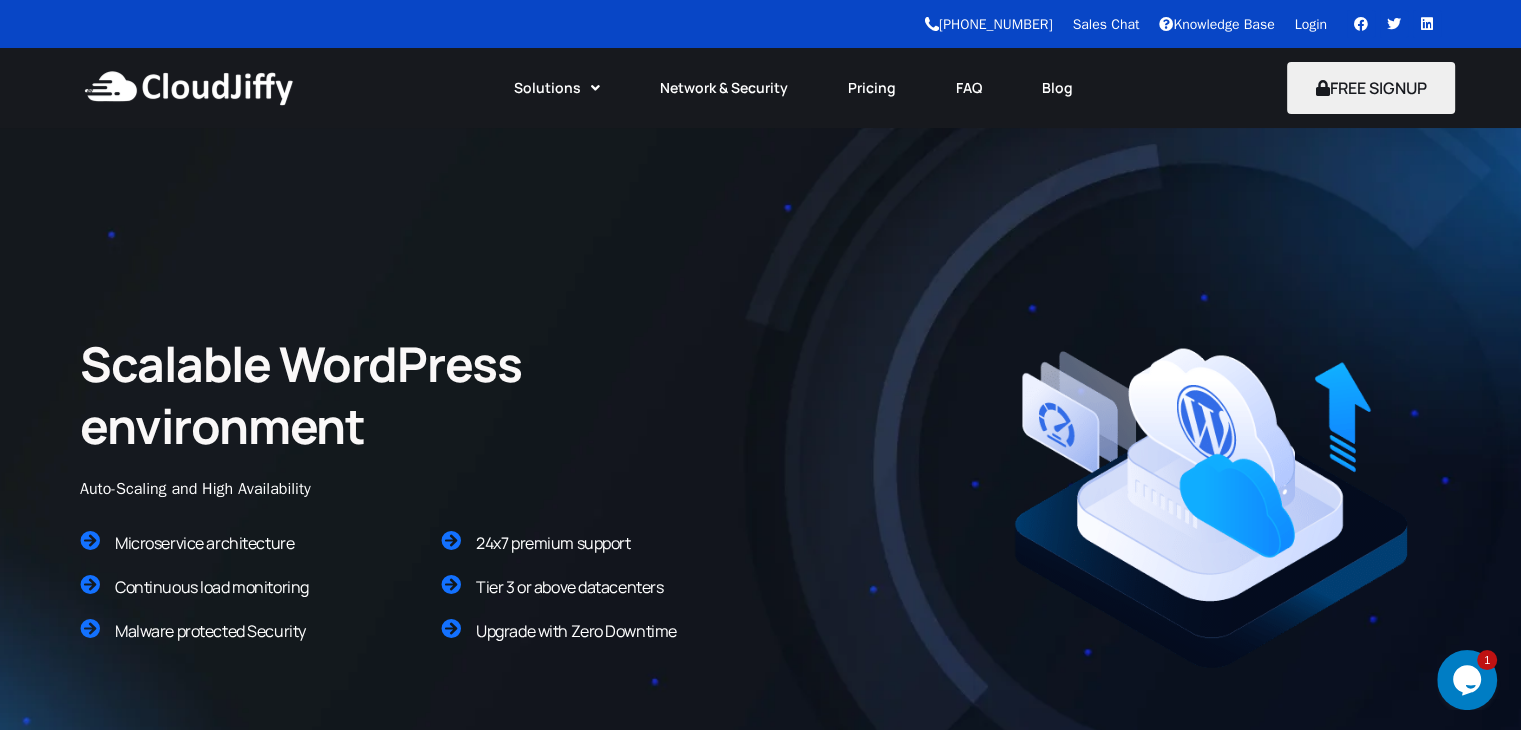 drag, startPoint x: 736, startPoint y: 174, endPoint x: 493, endPoint y: 204, distance: 244.84485 